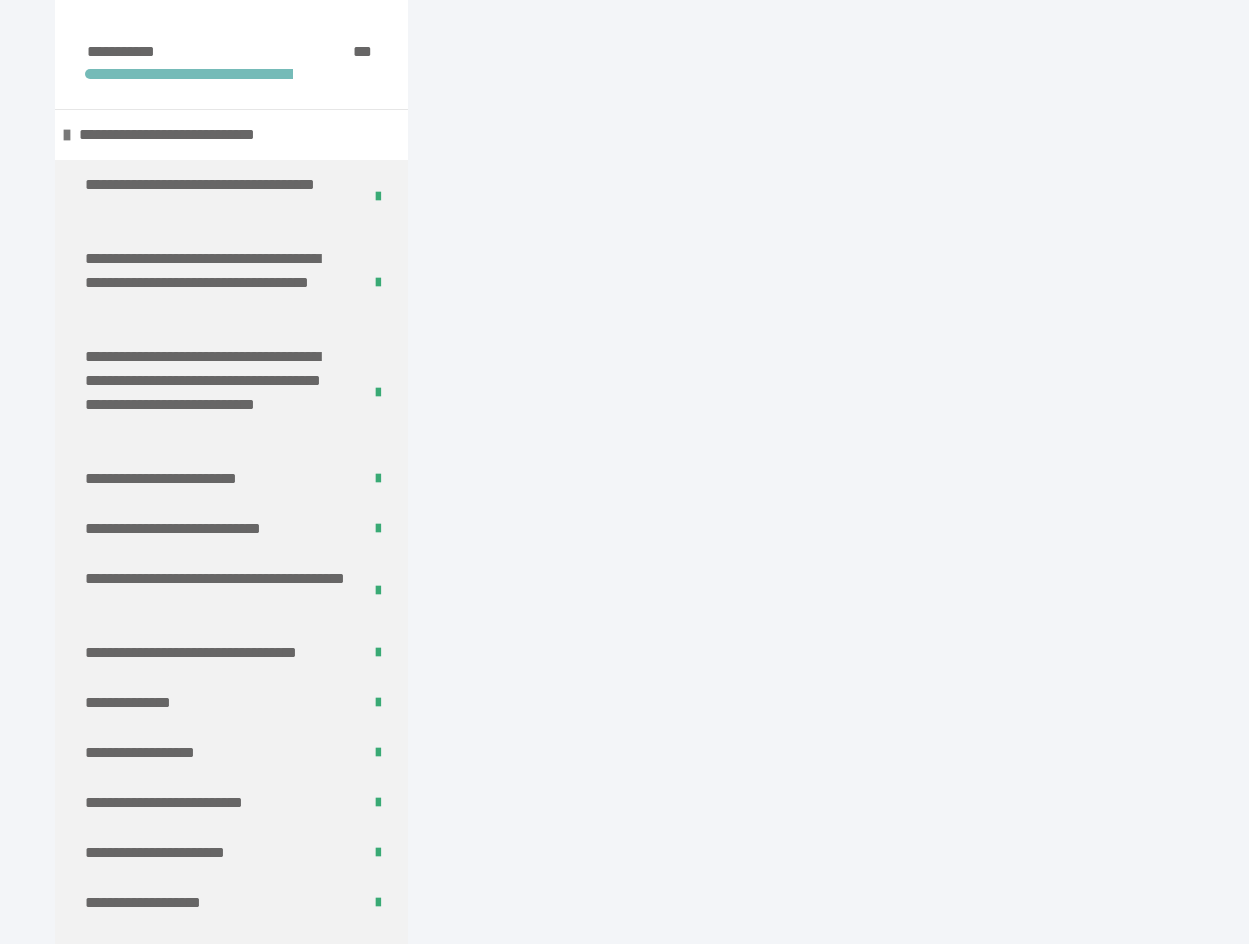 scroll, scrollTop: 340, scrollLeft: 0, axis: vertical 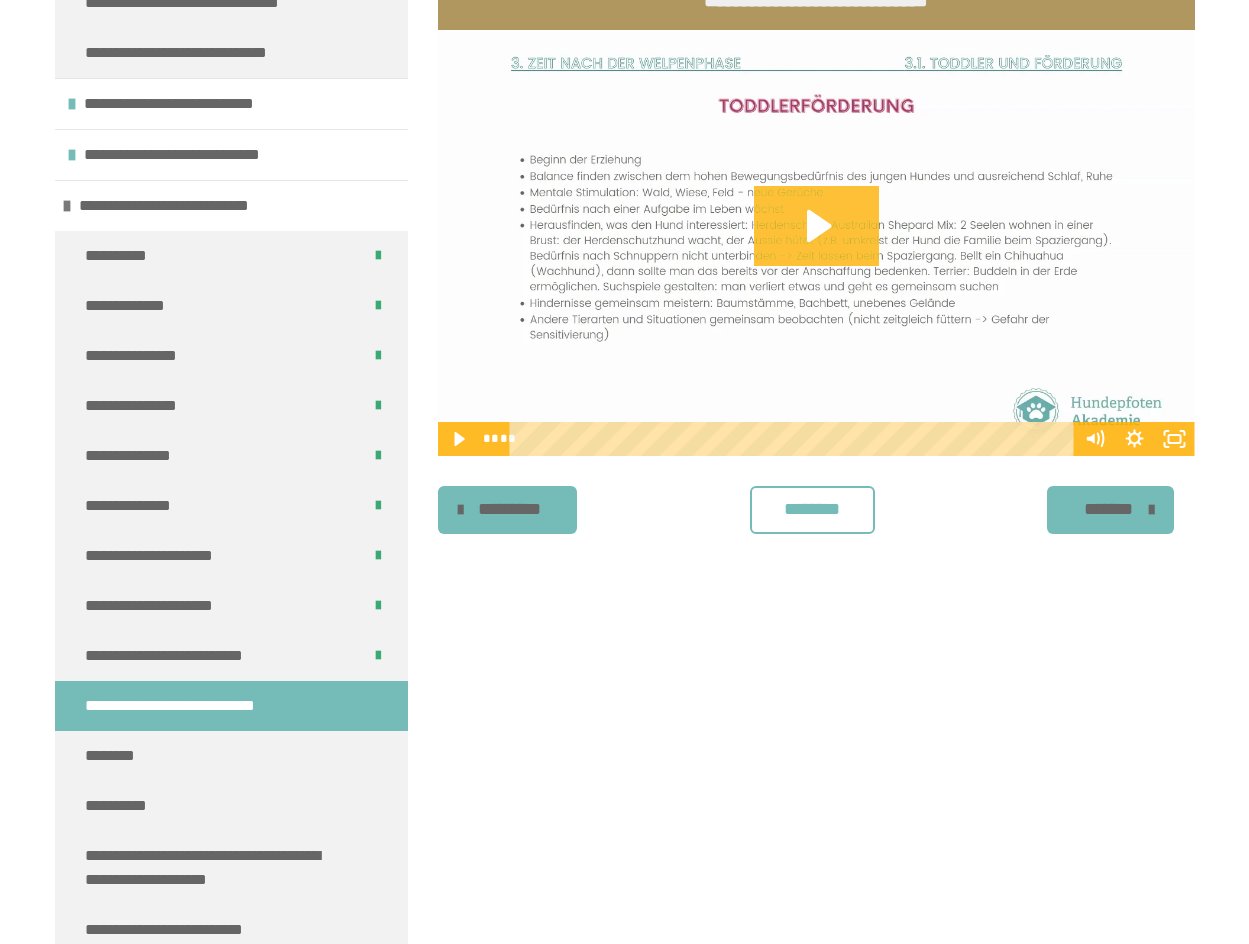 click 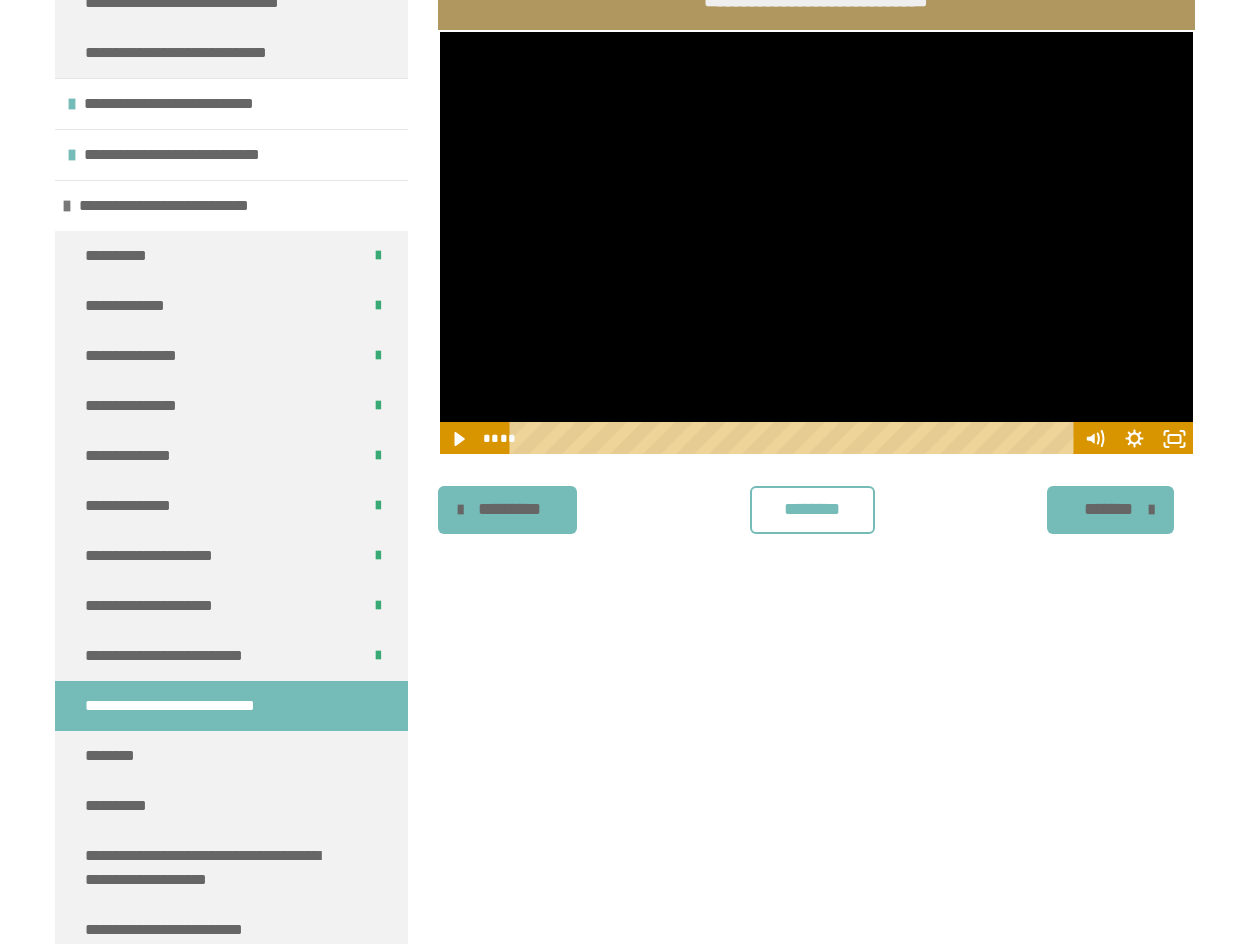 click on "********" at bounding box center [812, 509] 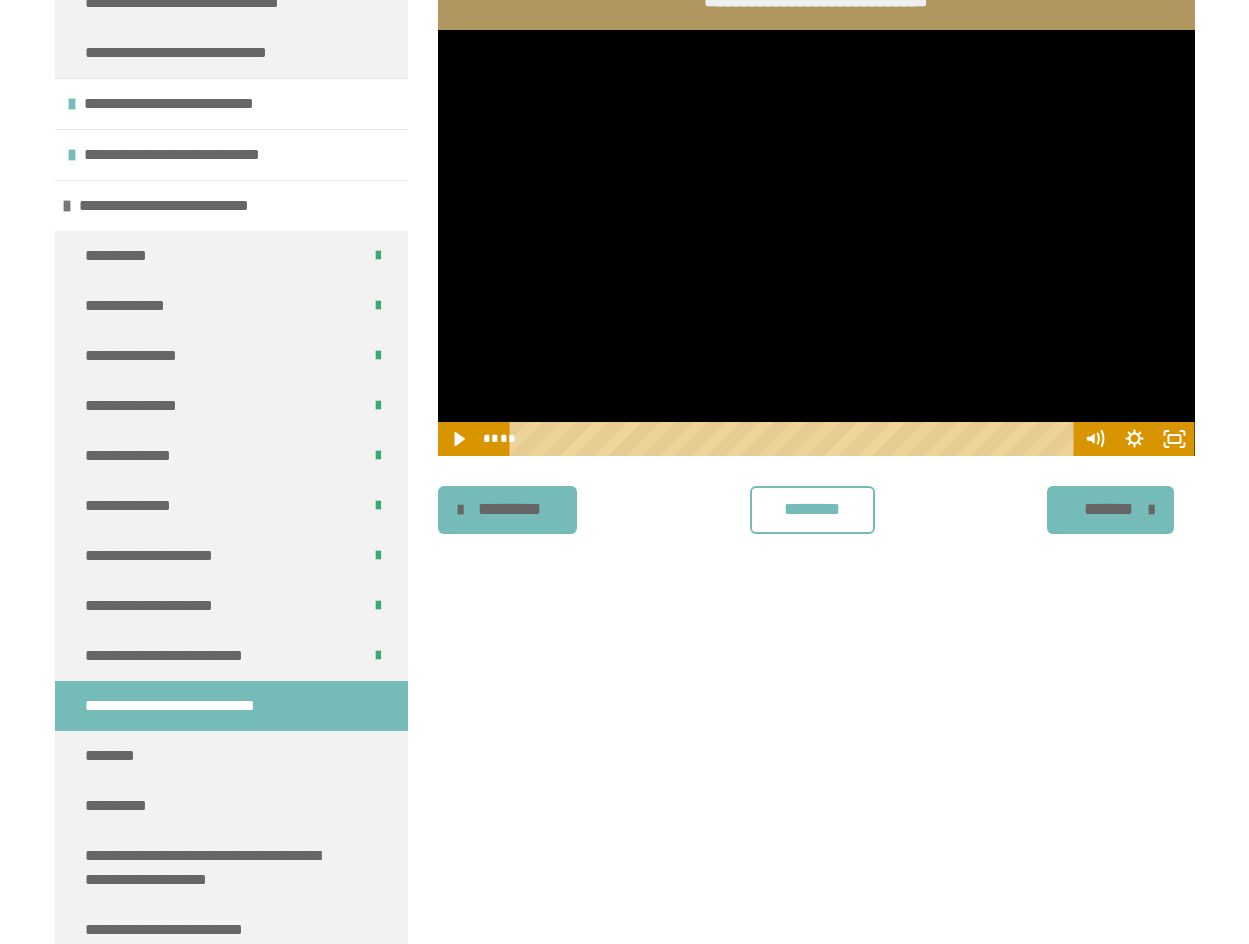 drag, startPoint x: 1170, startPoint y: 512, endPoint x: 1072, endPoint y: 512, distance: 98 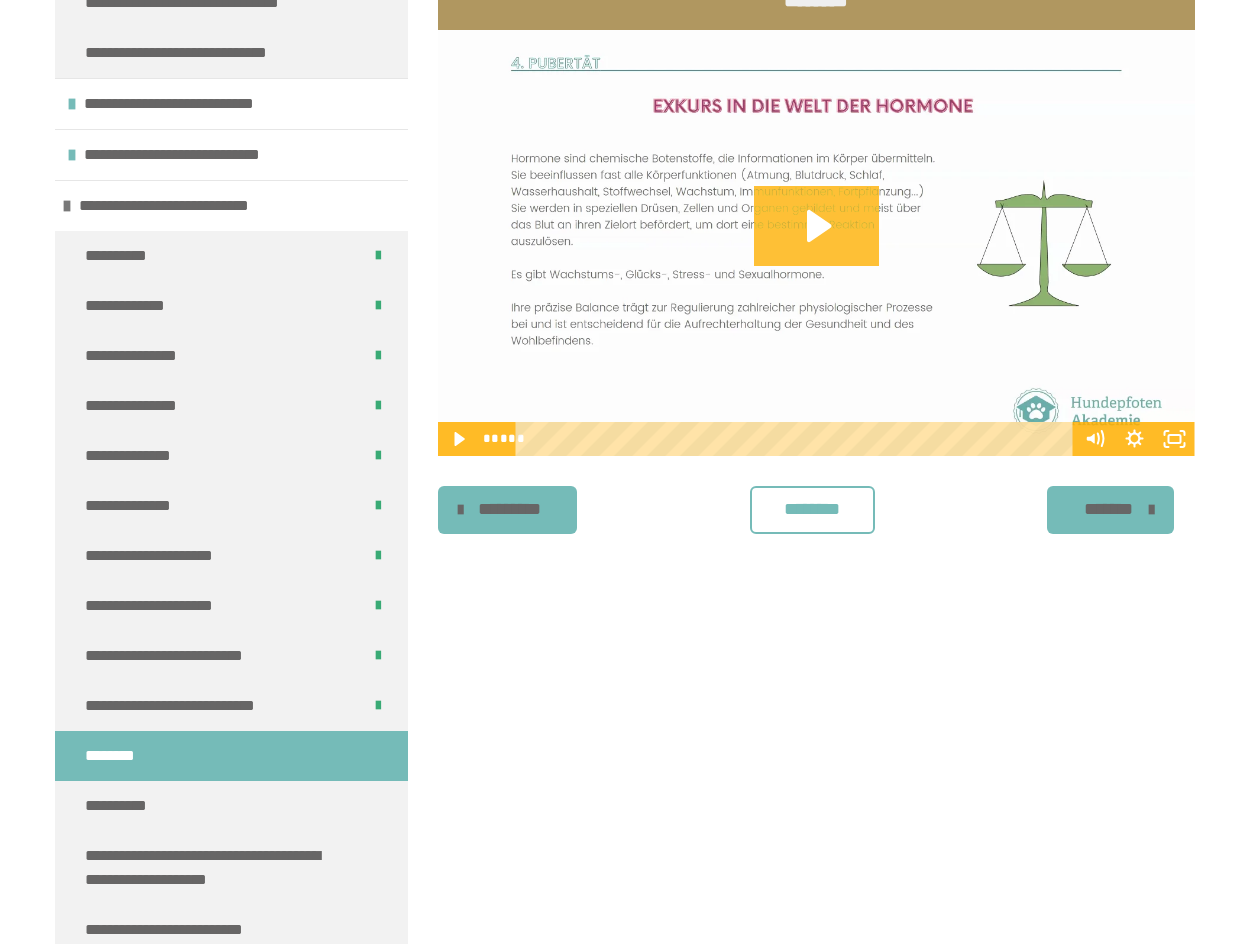 click 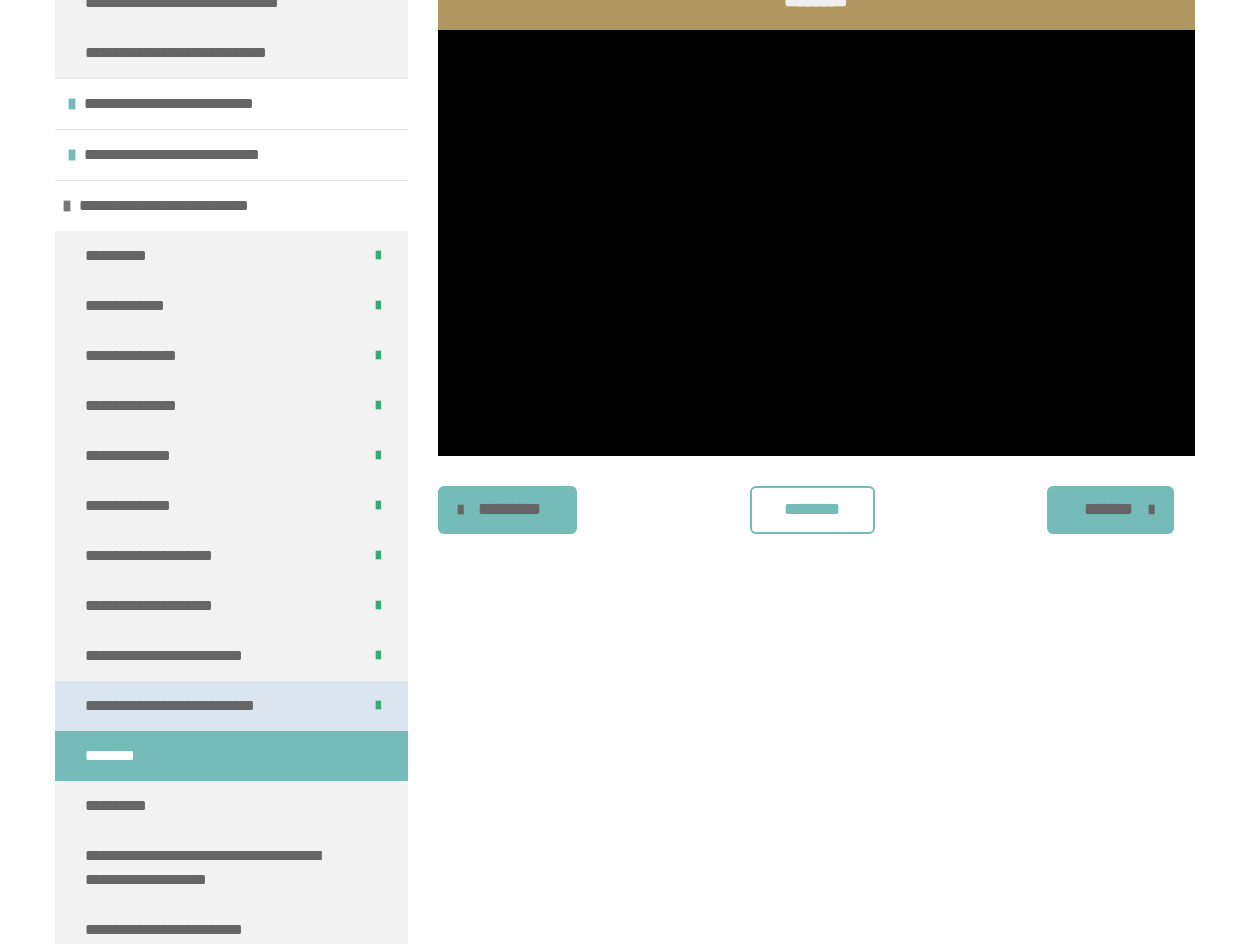 click on "**********" at bounding box center (190, 706) 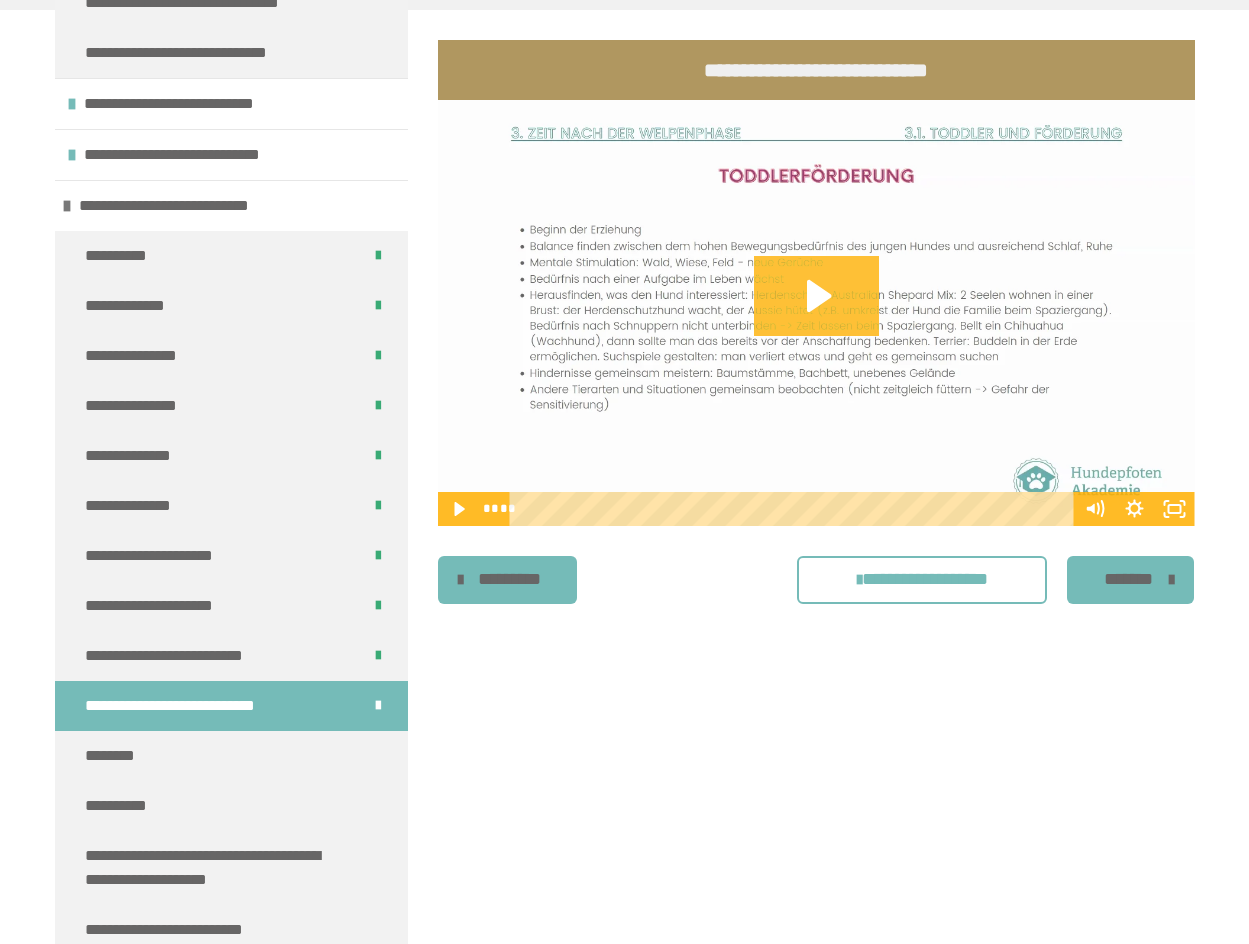 click 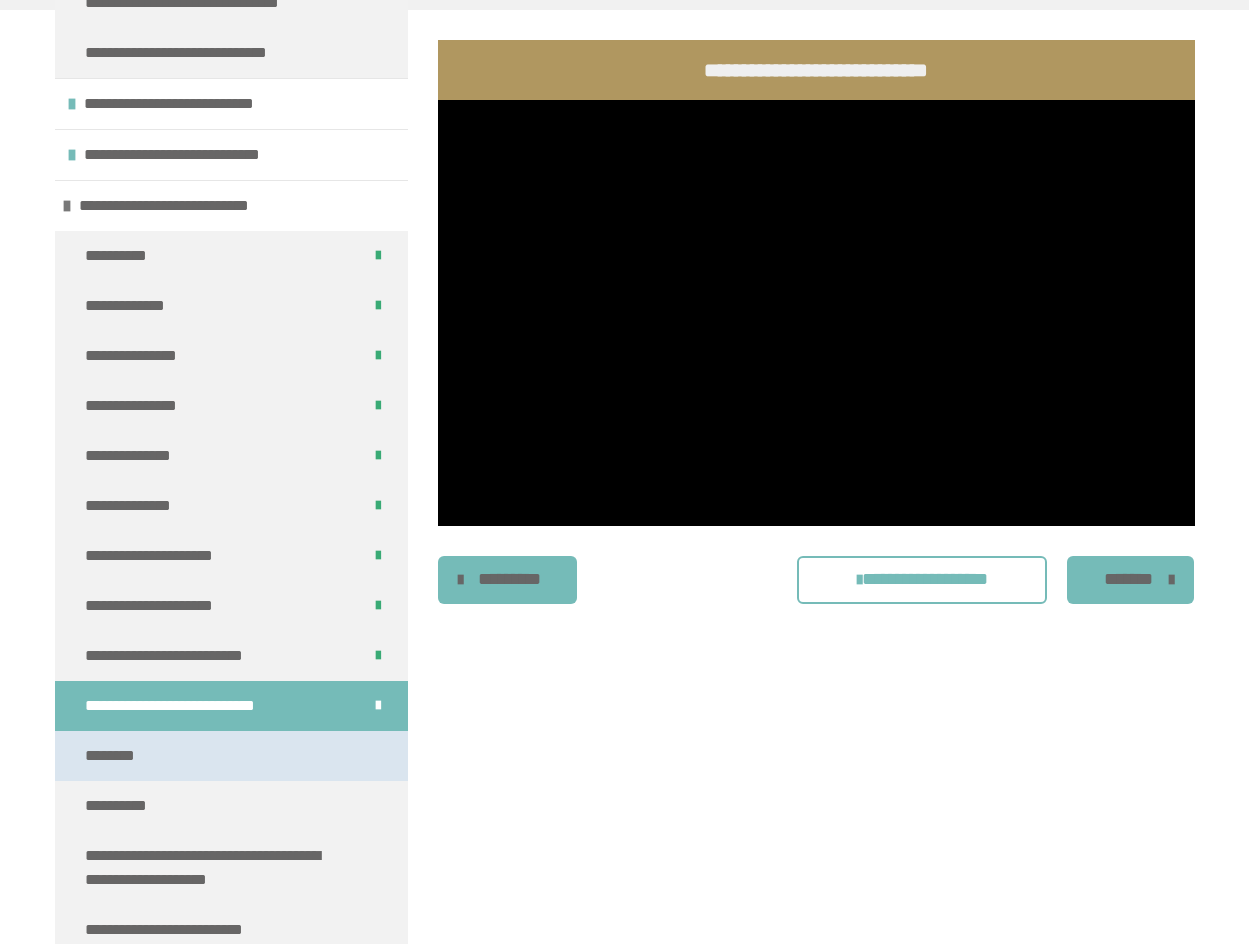 click on "********" at bounding box center [231, 756] 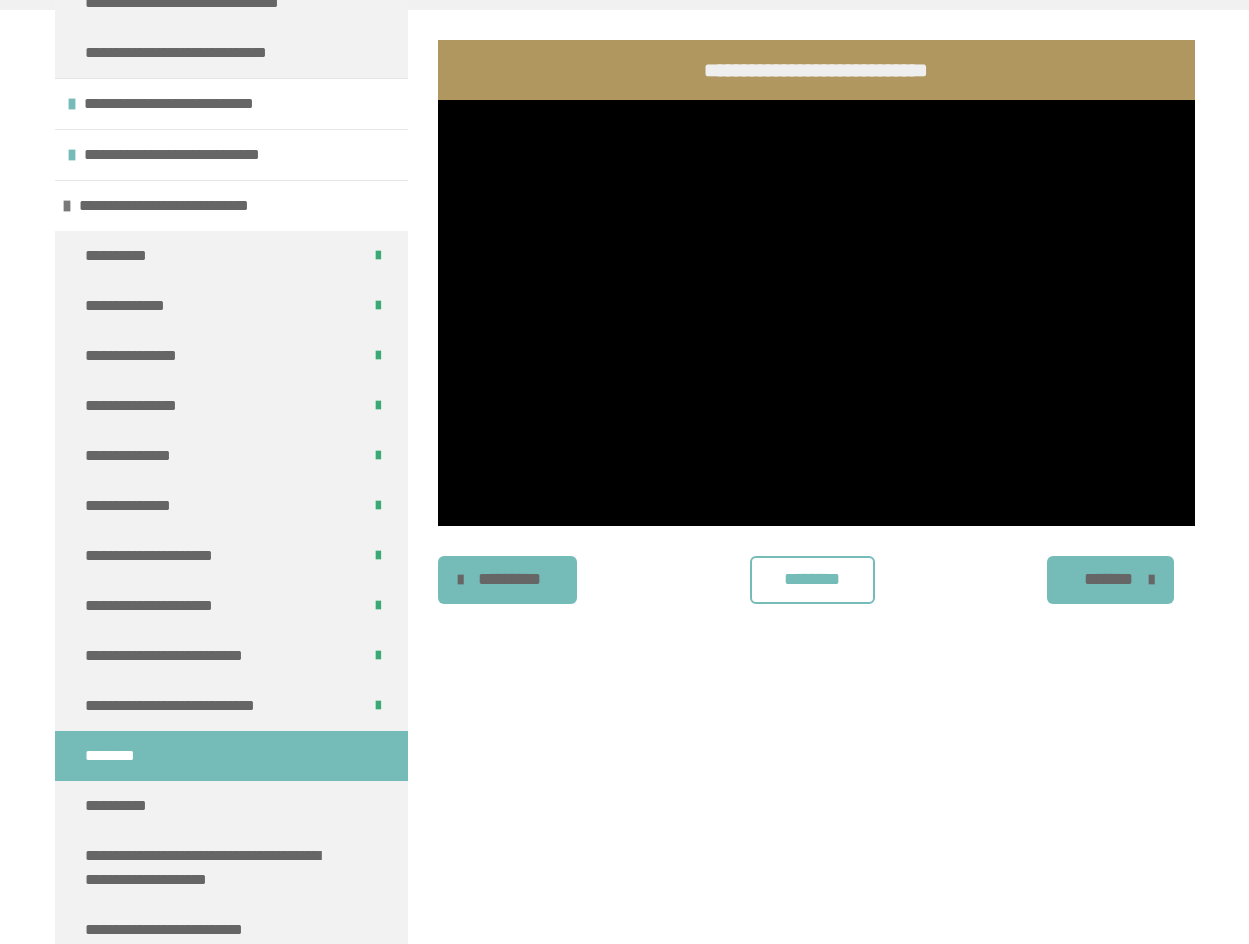 click on "********" at bounding box center [115, 756] 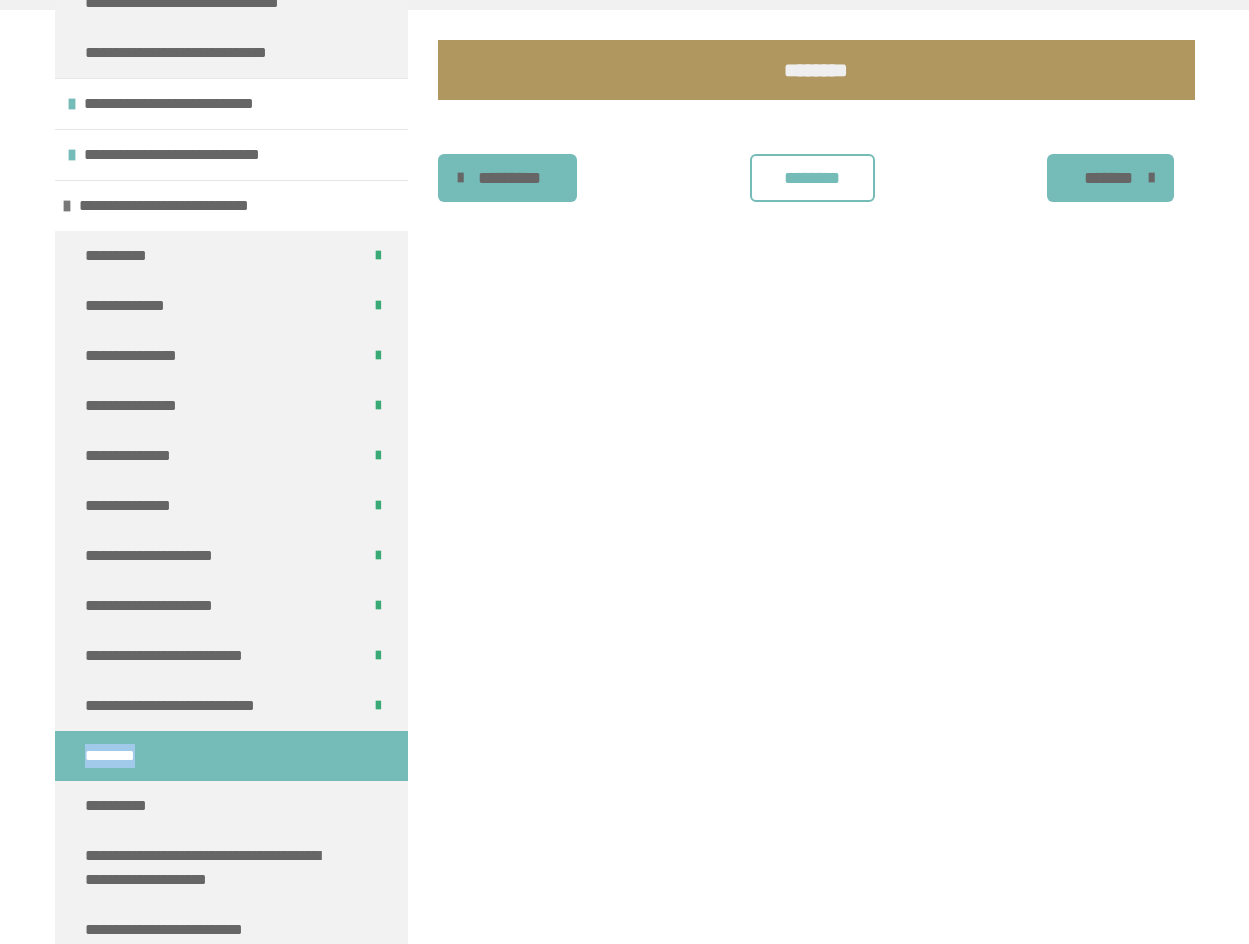 click on "********" at bounding box center (231, 756) 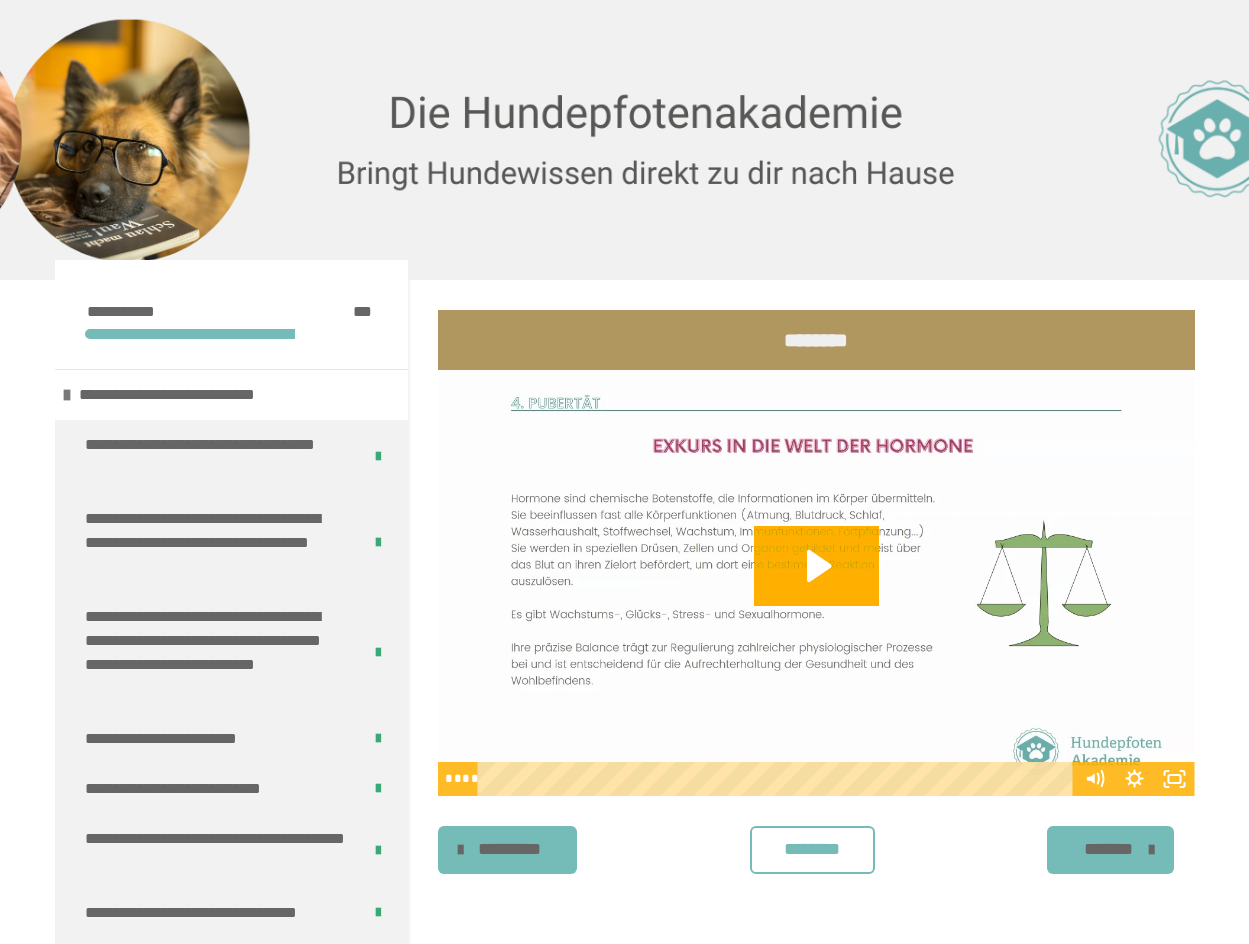 scroll, scrollTop: 102, scrollLeft: 0, axis: vertical 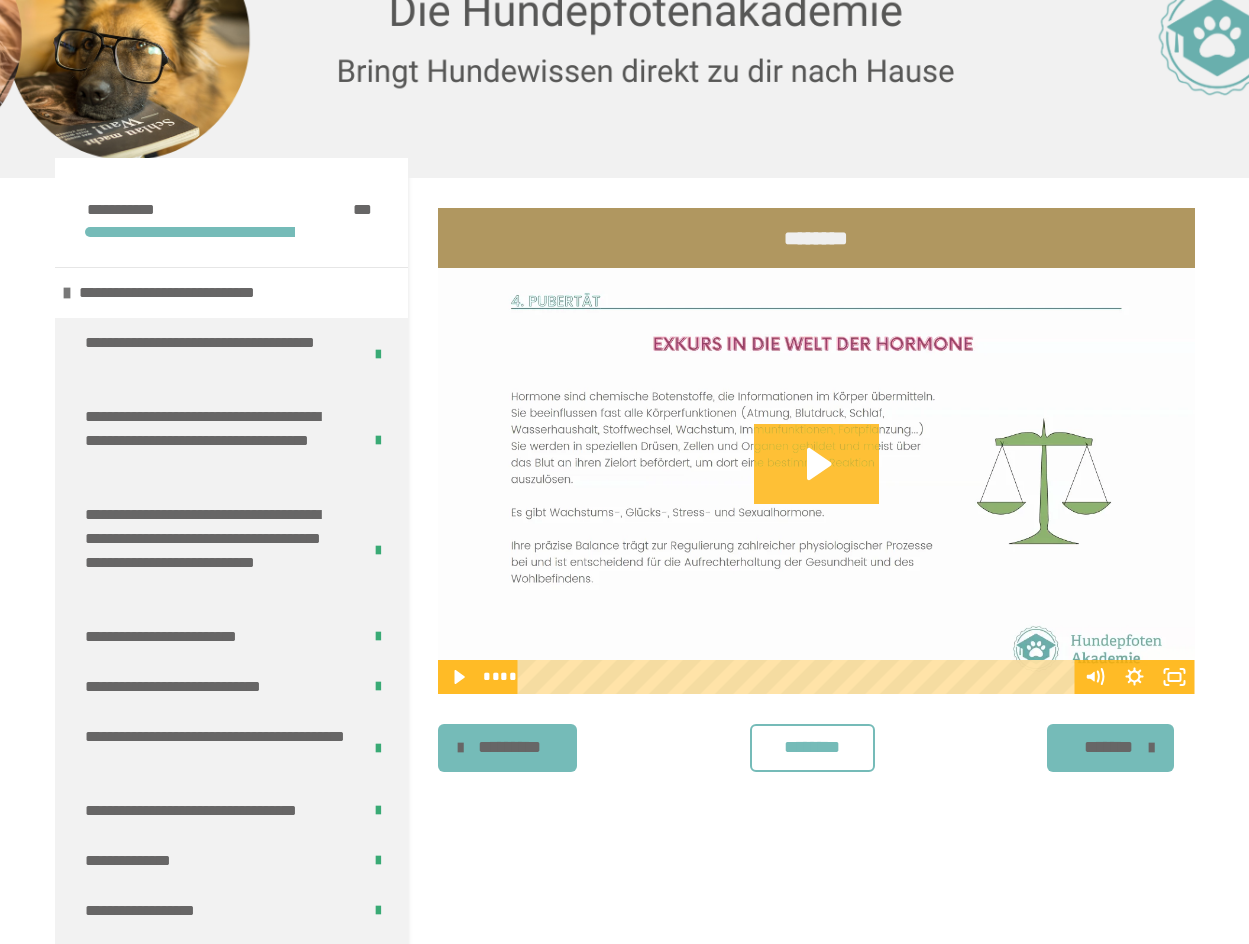 click 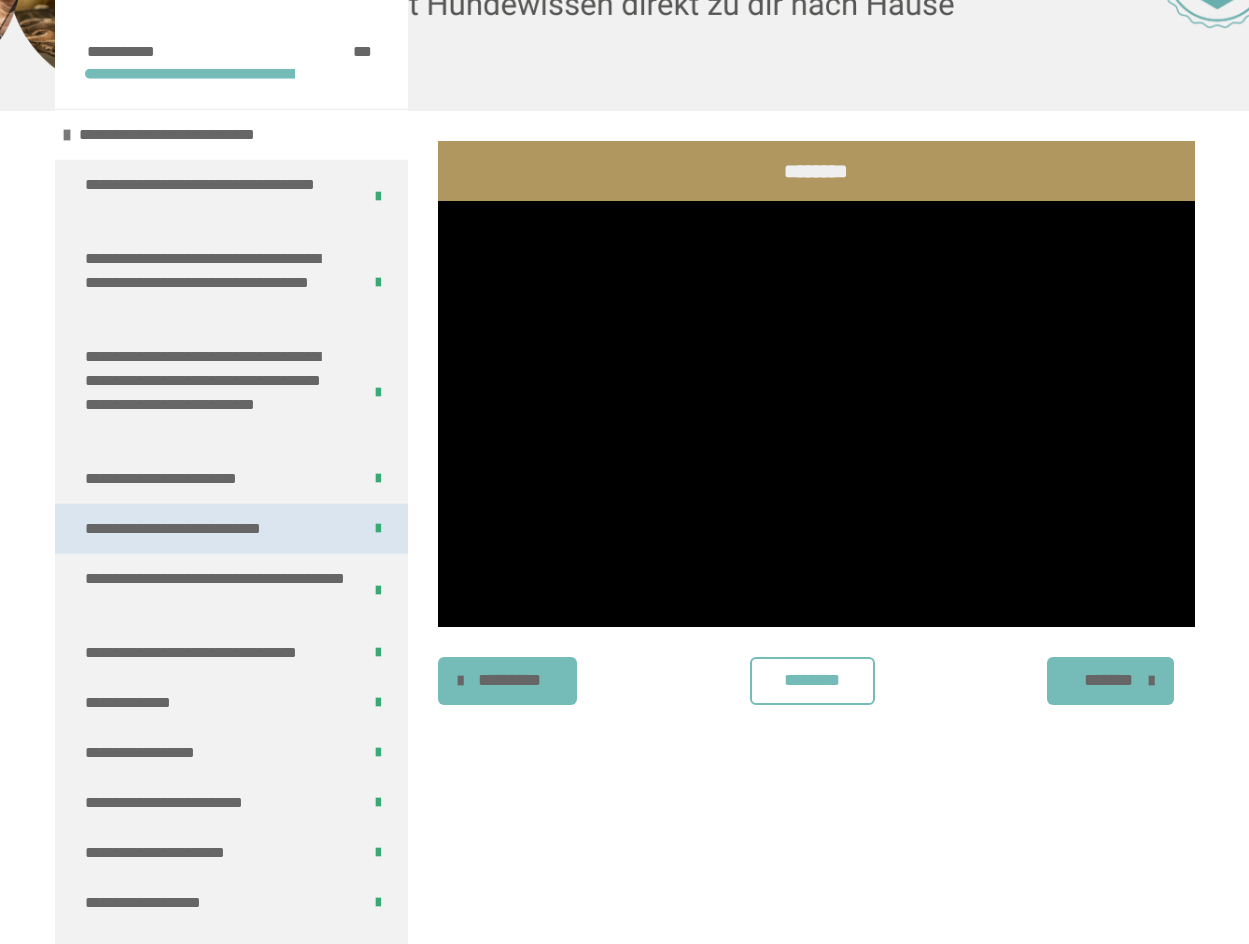 scroll, scrollTop: 340, scrollLeft: 0, axis: vertical 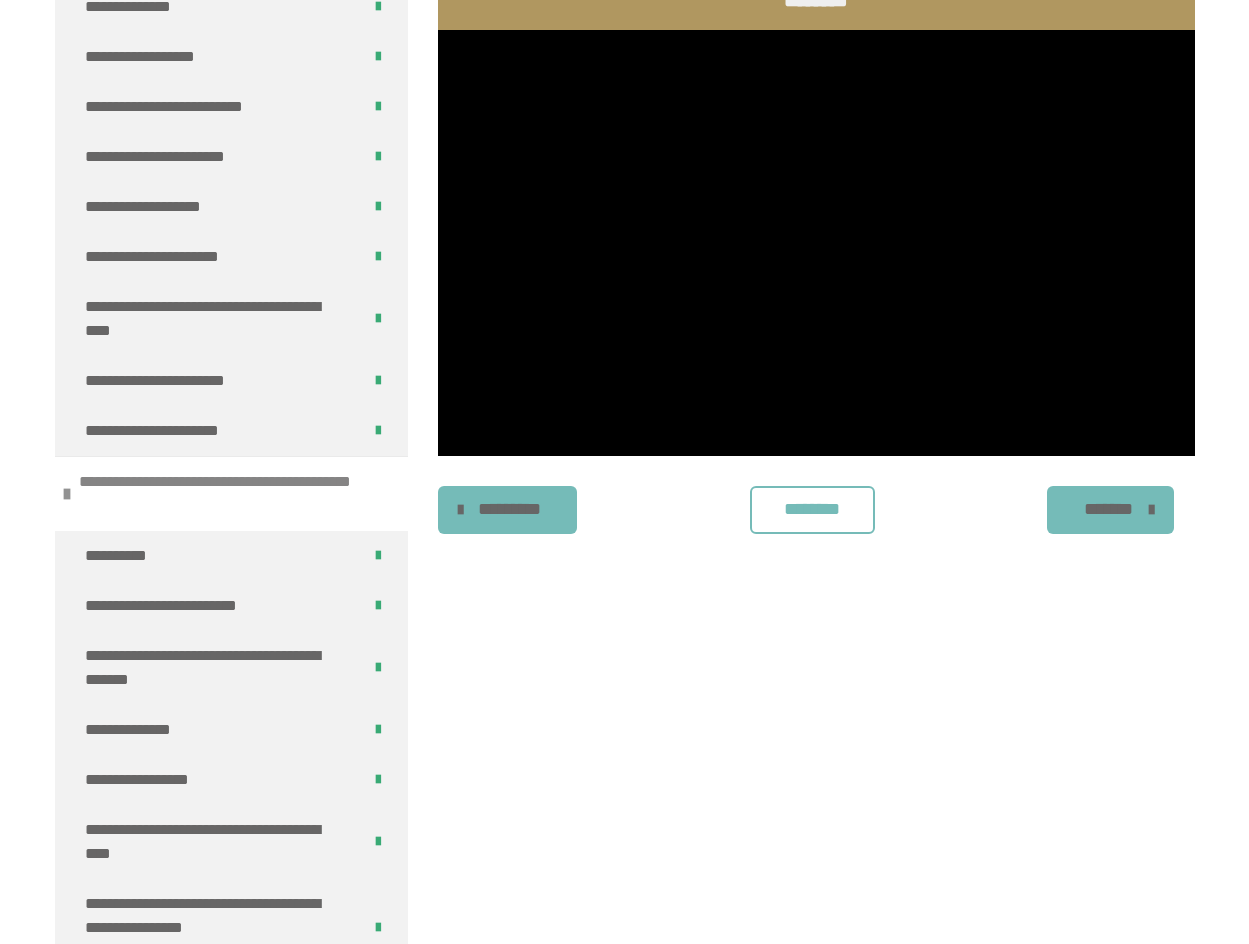 click at bounding box center (67, 494) 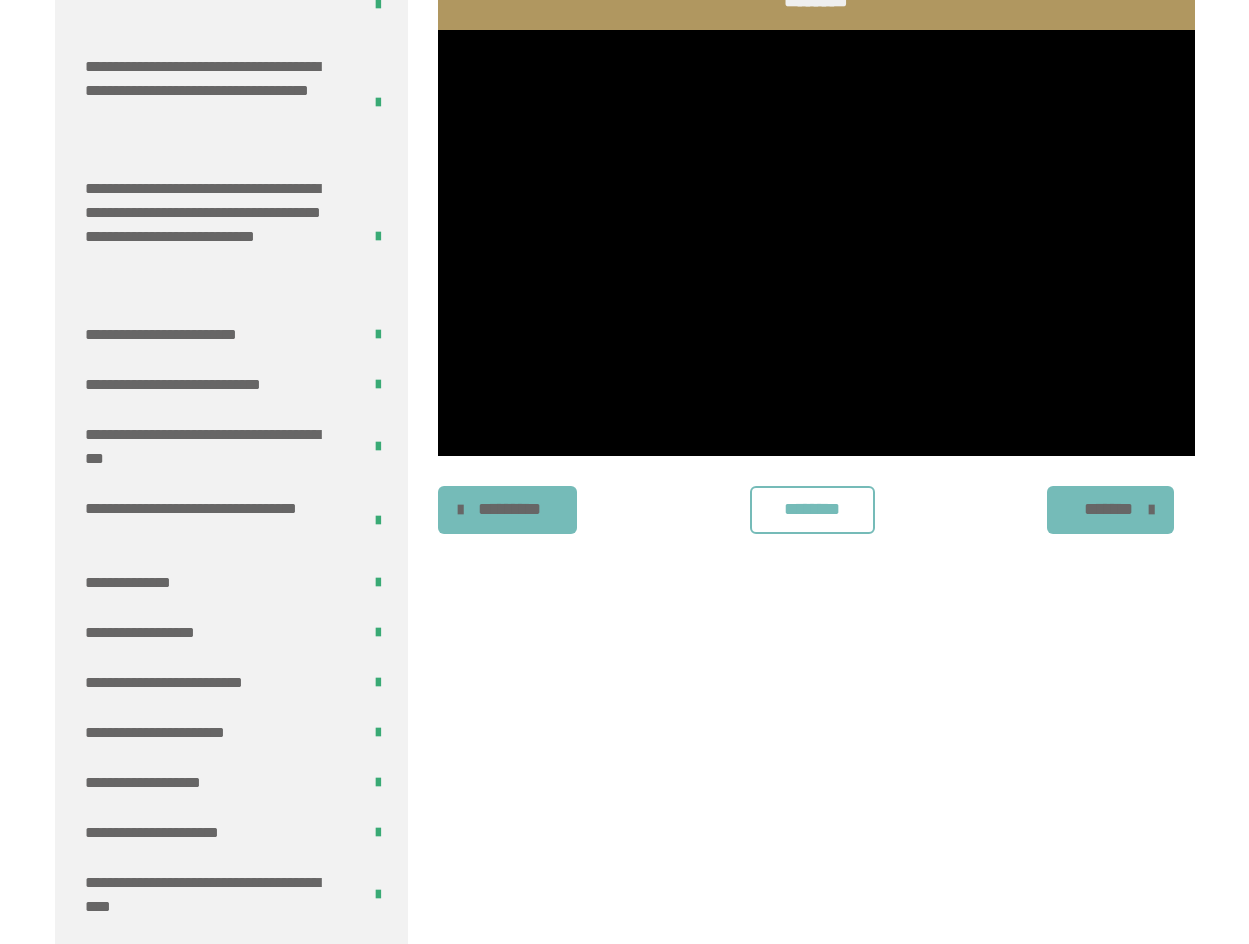 scroll, scrollTop: 0, scrollLeft: 0, axis: both 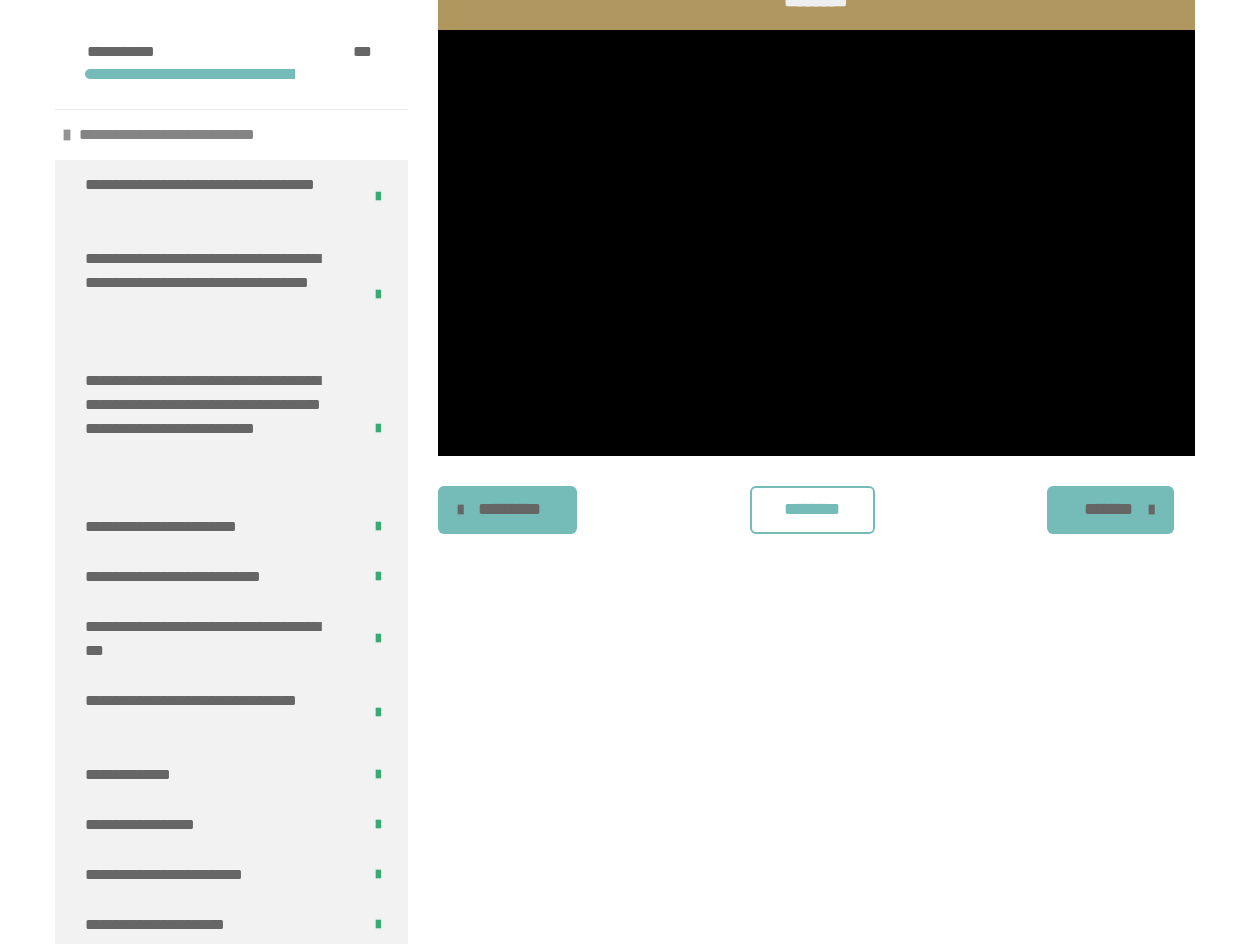 click at bounding box center (67, 135) 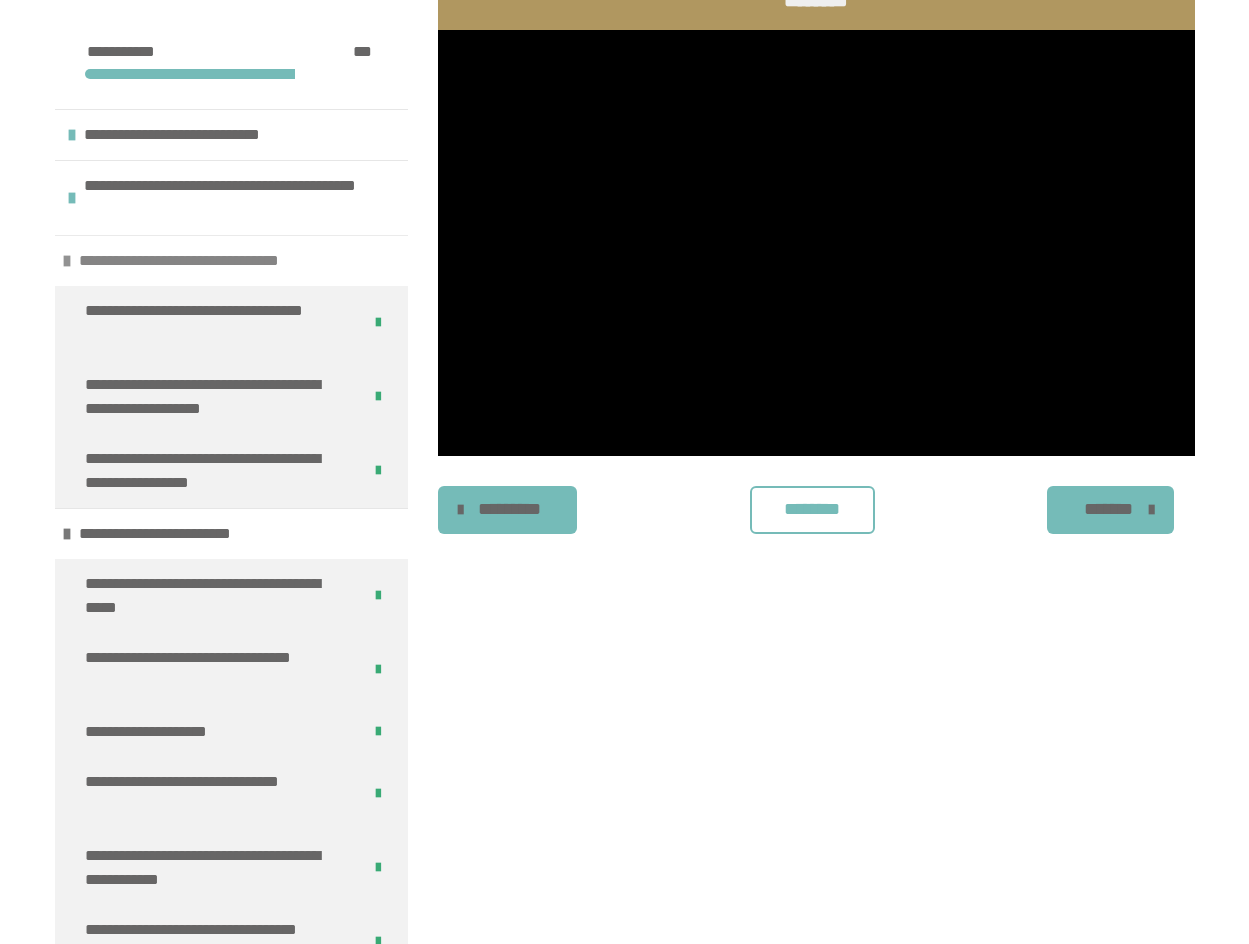 click at bounding box center (67, 261) 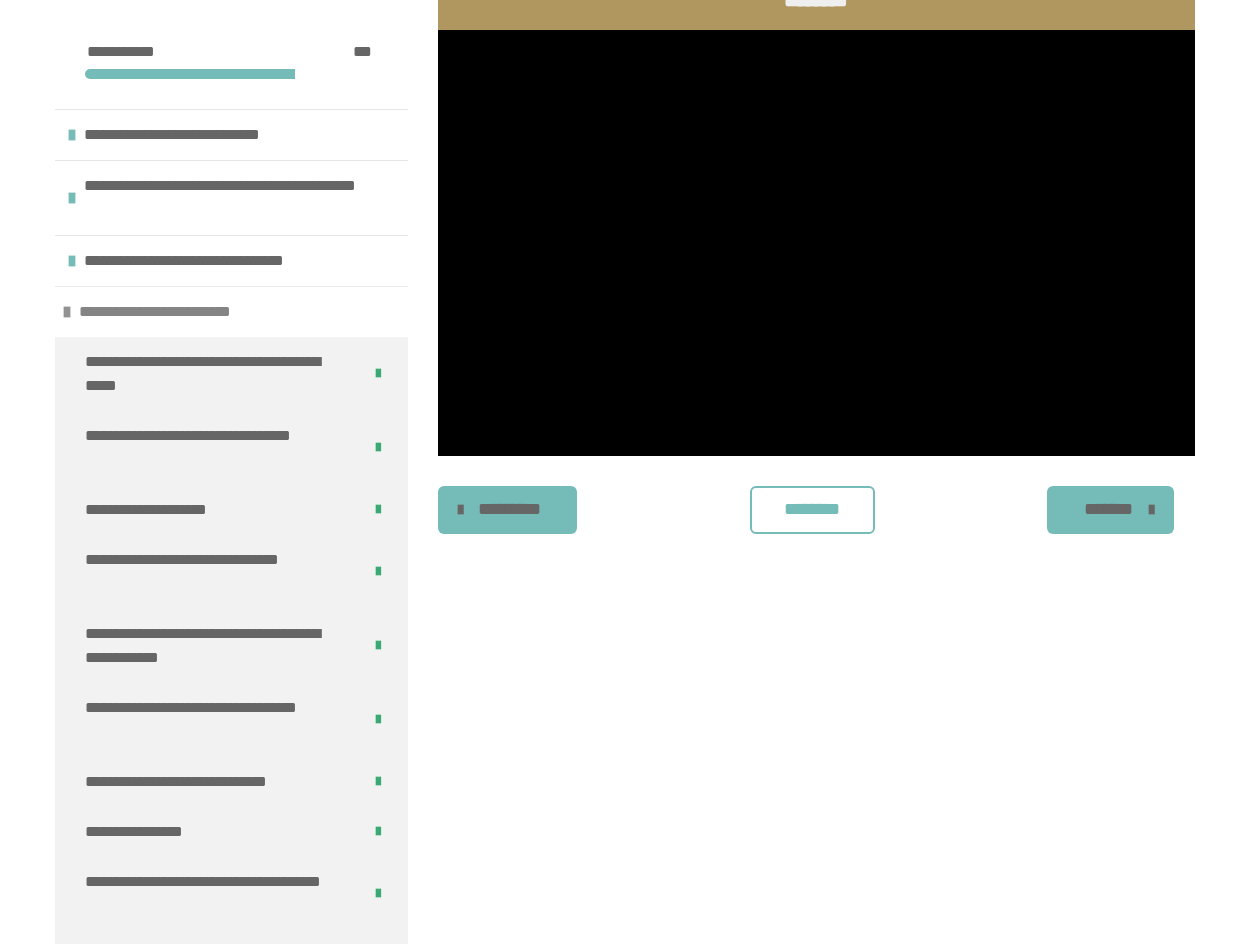click at bounding box center (67, 312) 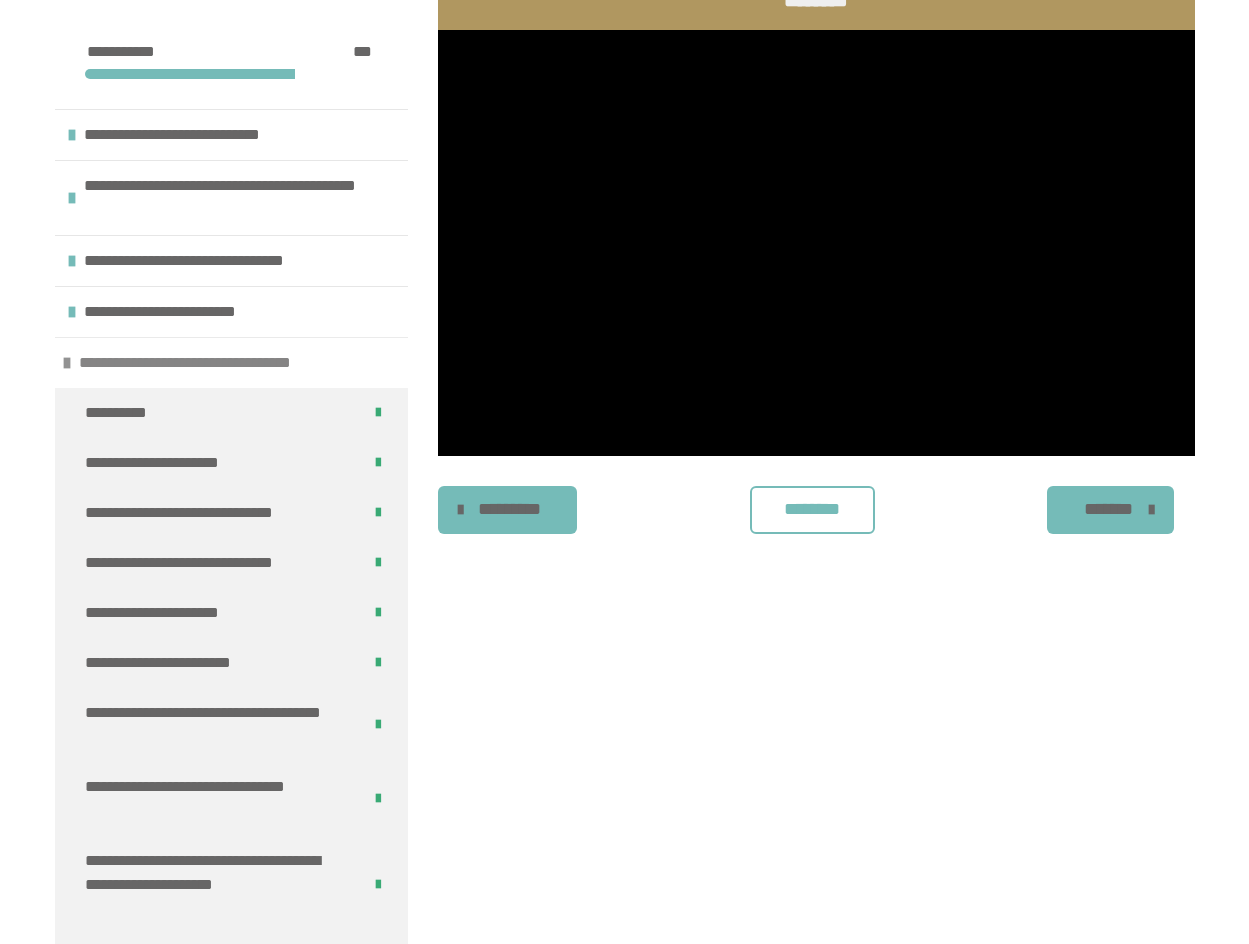 click at bounding box center (67, 363) 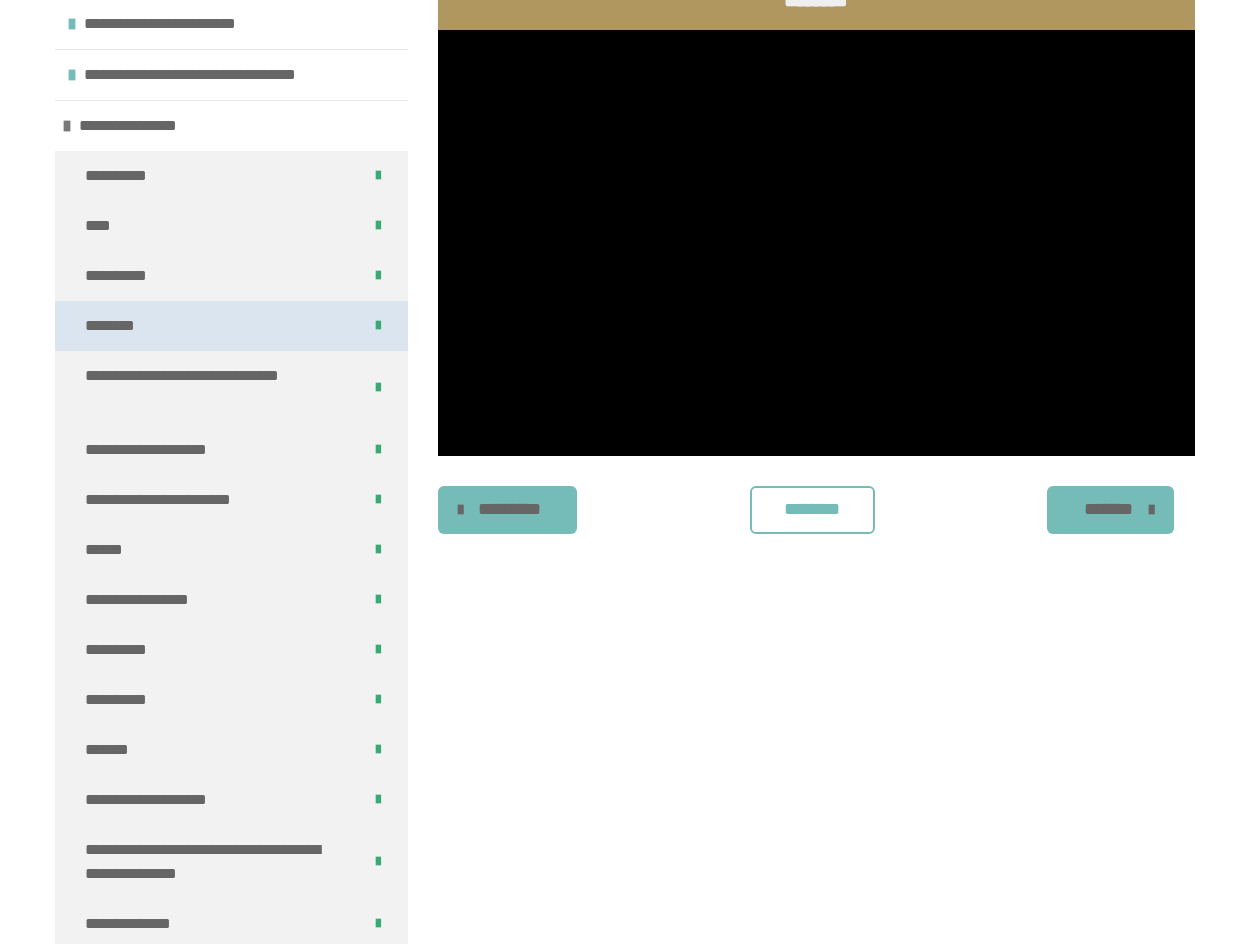 scroll, scrollTop: 0, scrollLeft: 0, axis: both 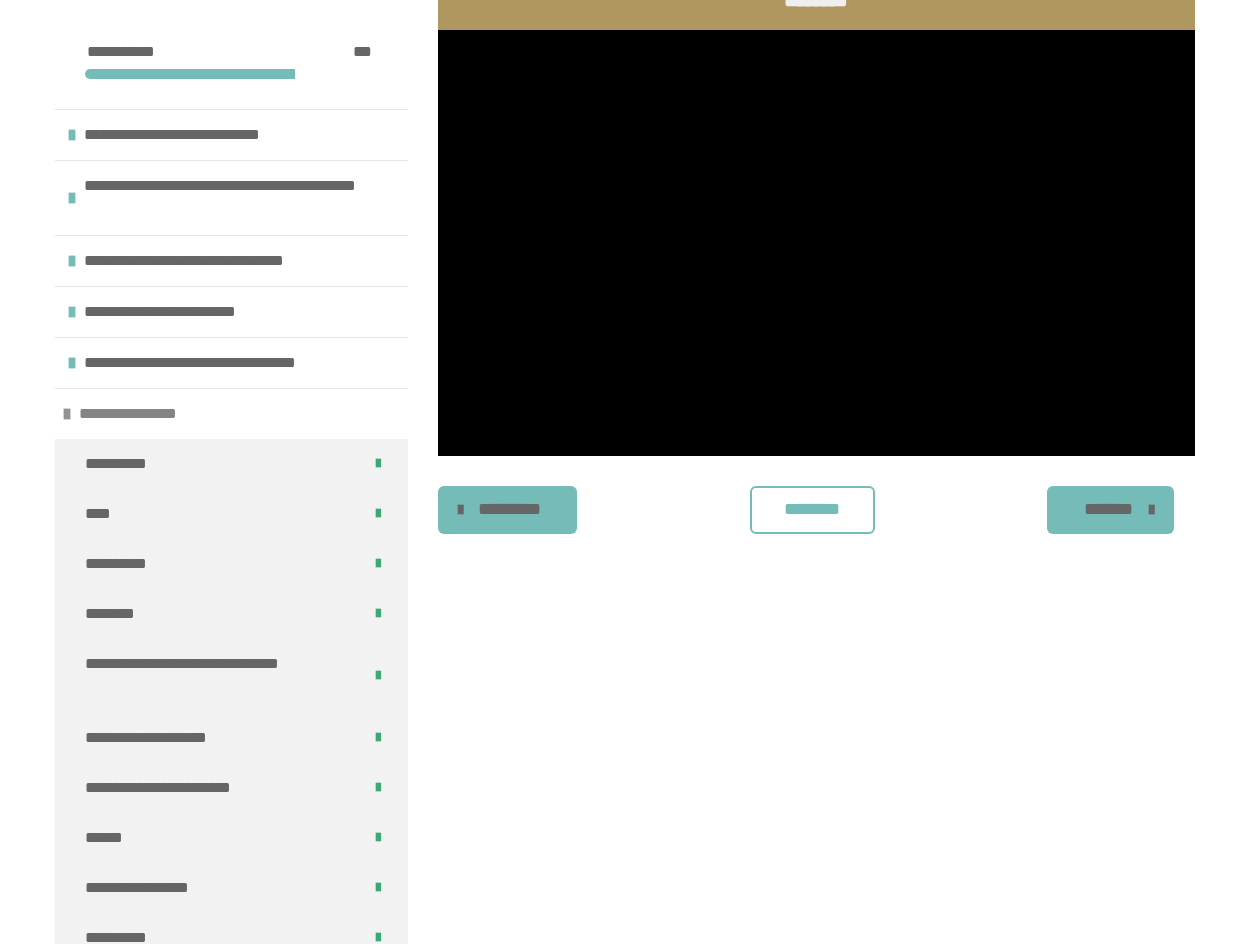 click at bounding box center [67, 414] 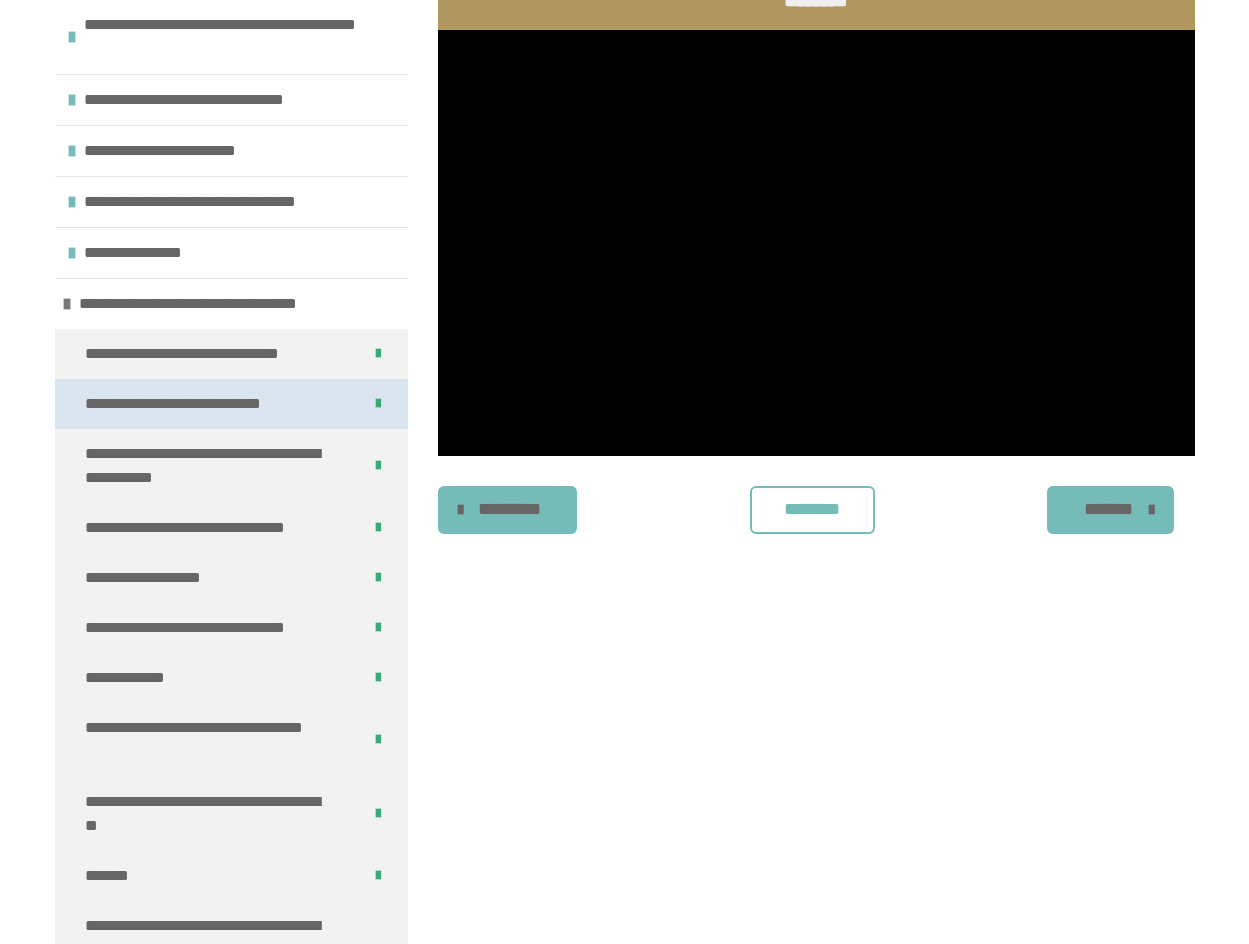 scroll, scrollTop: 96, scrollLeft: 0, axis: vertical 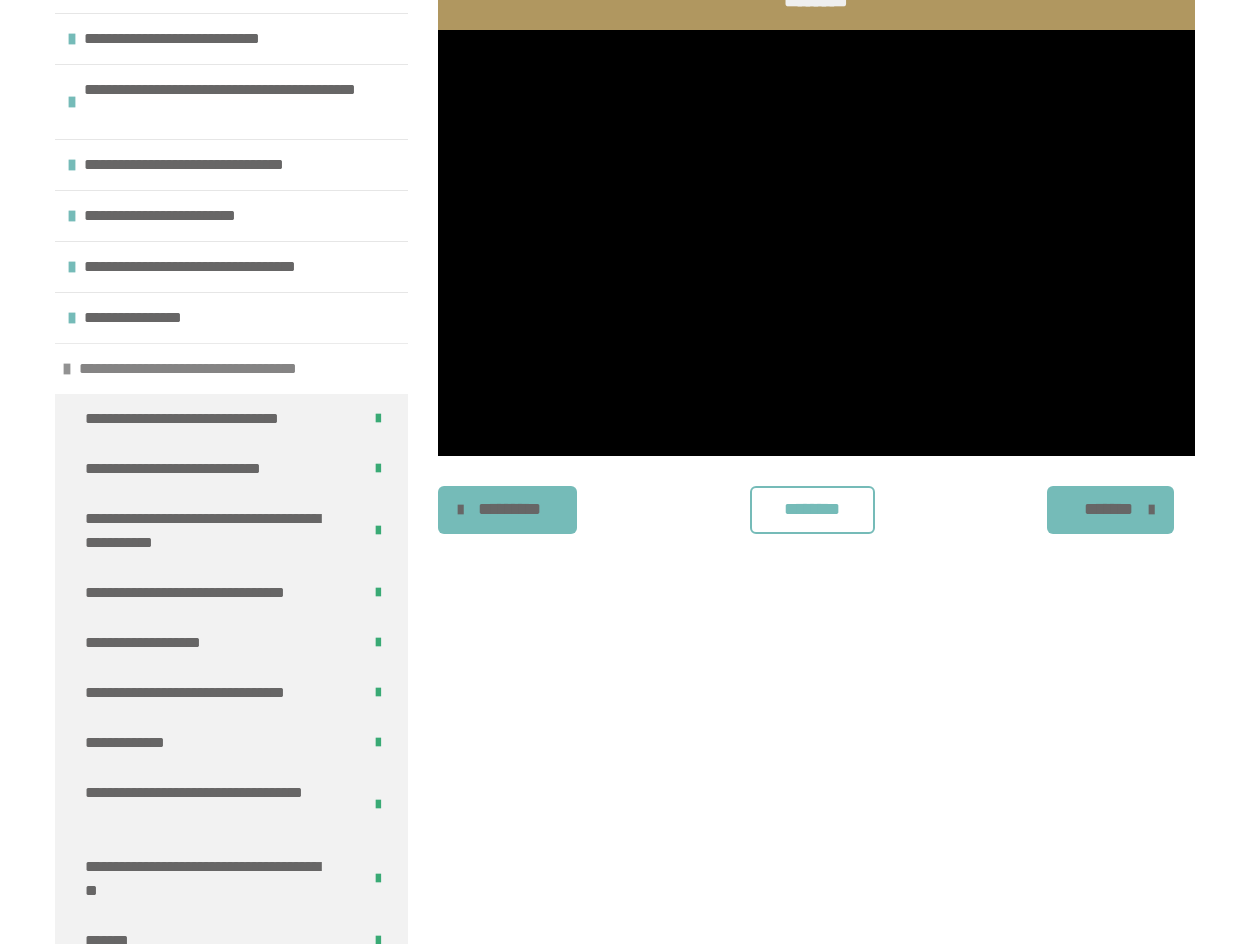 click at bounding box center [67, 369] 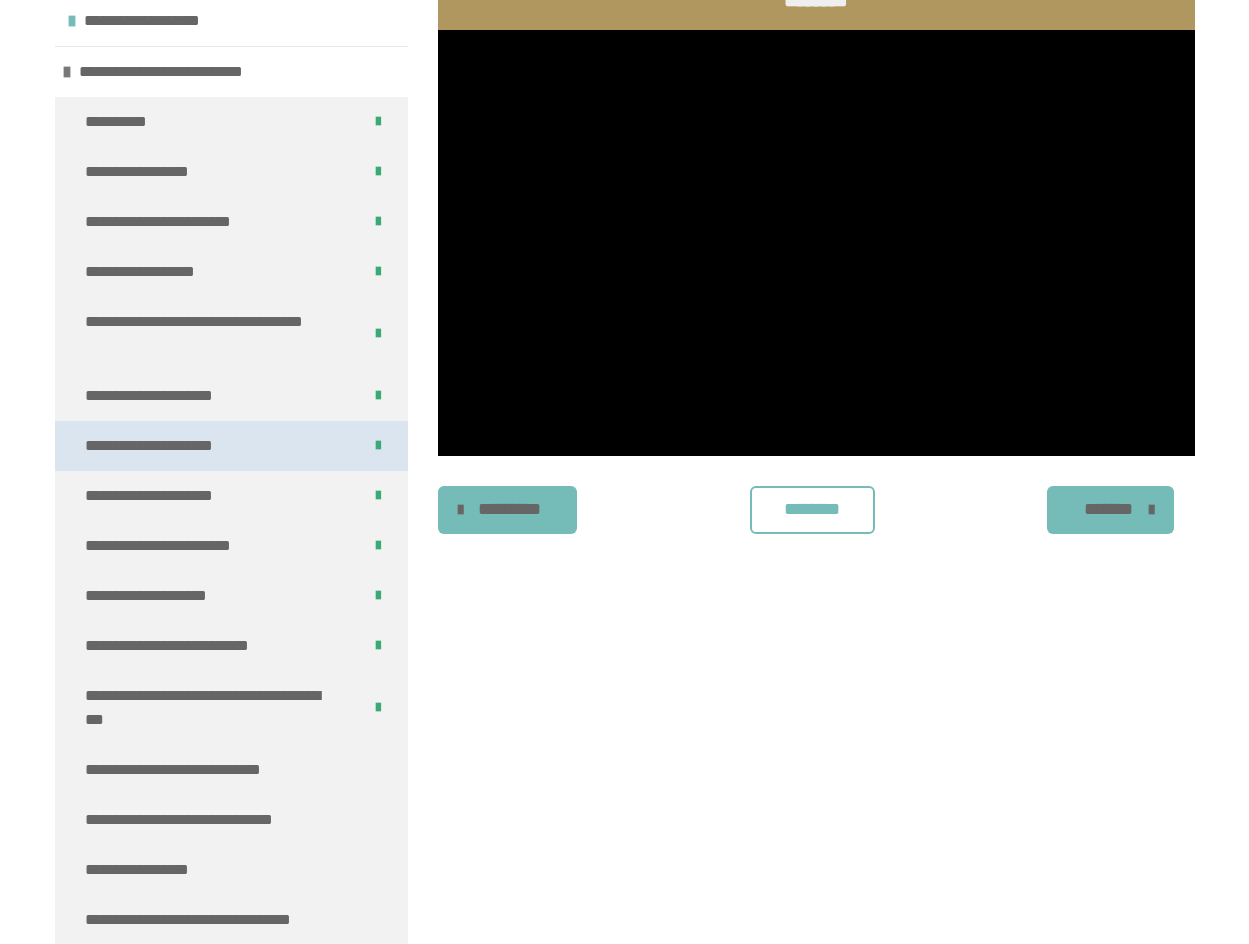 scroll, scrollTop: 384, scrollLeft: 0, axis: vertical 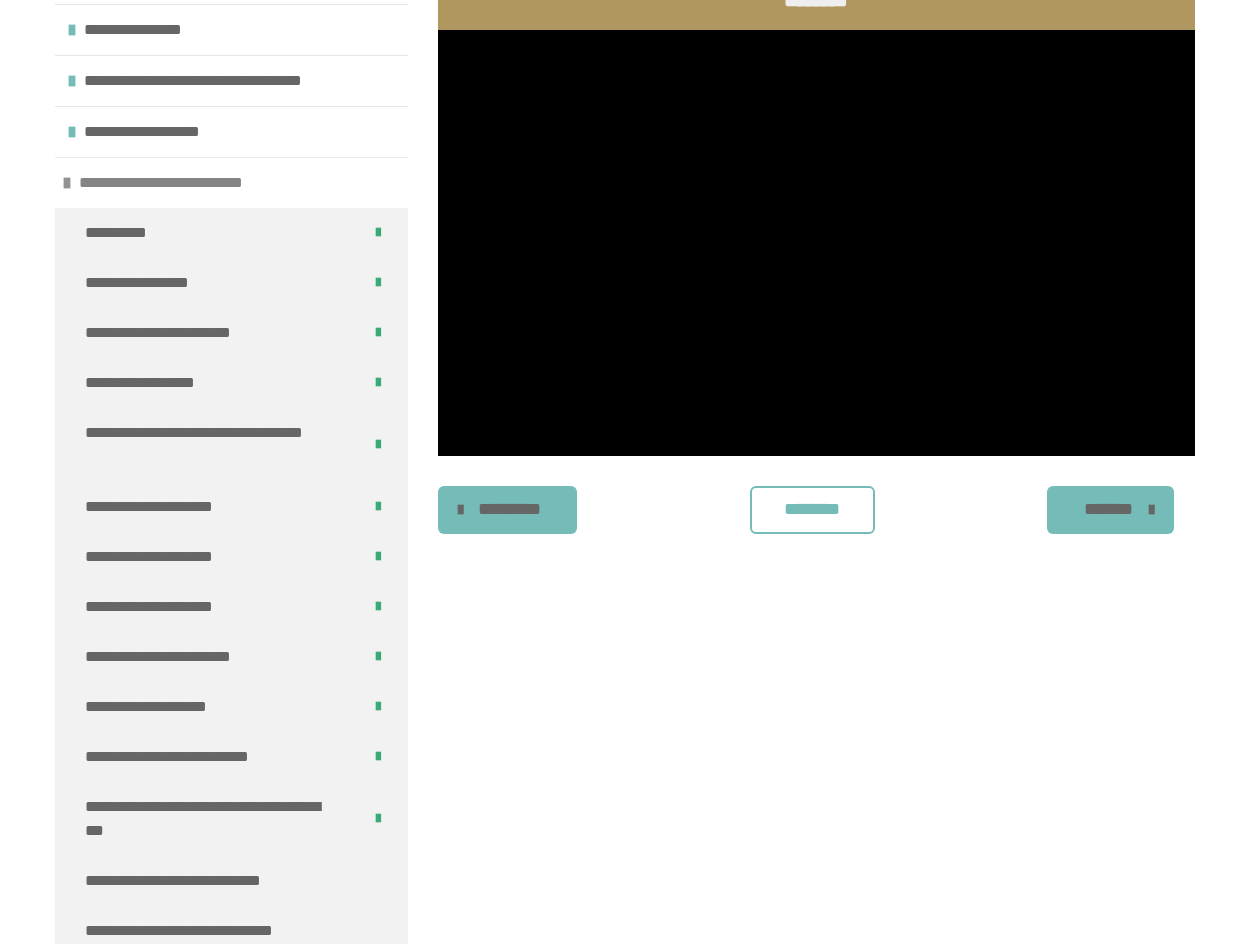 click at bounding box center (67, 183) 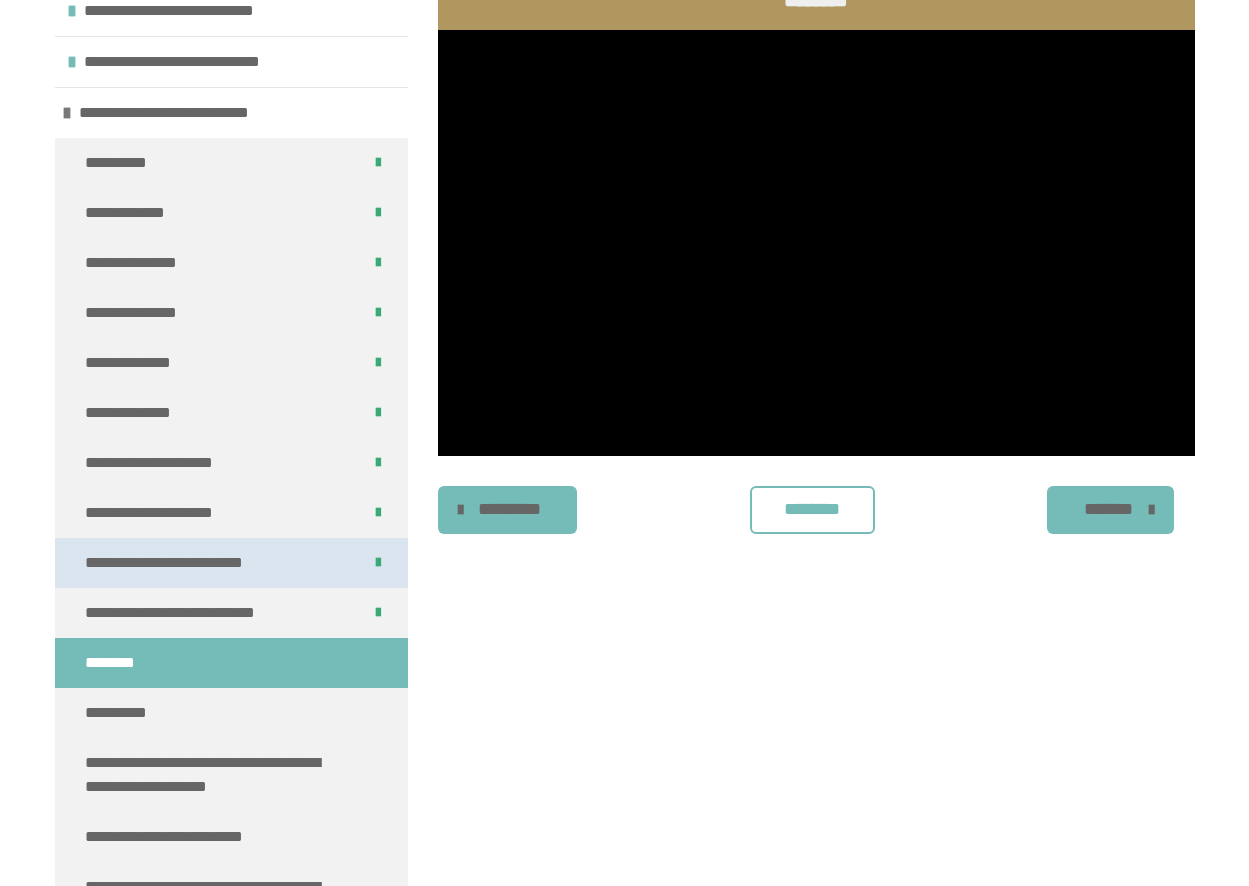 scroll, scrollTop: 431, scrollLeft: 0, axis: vertical 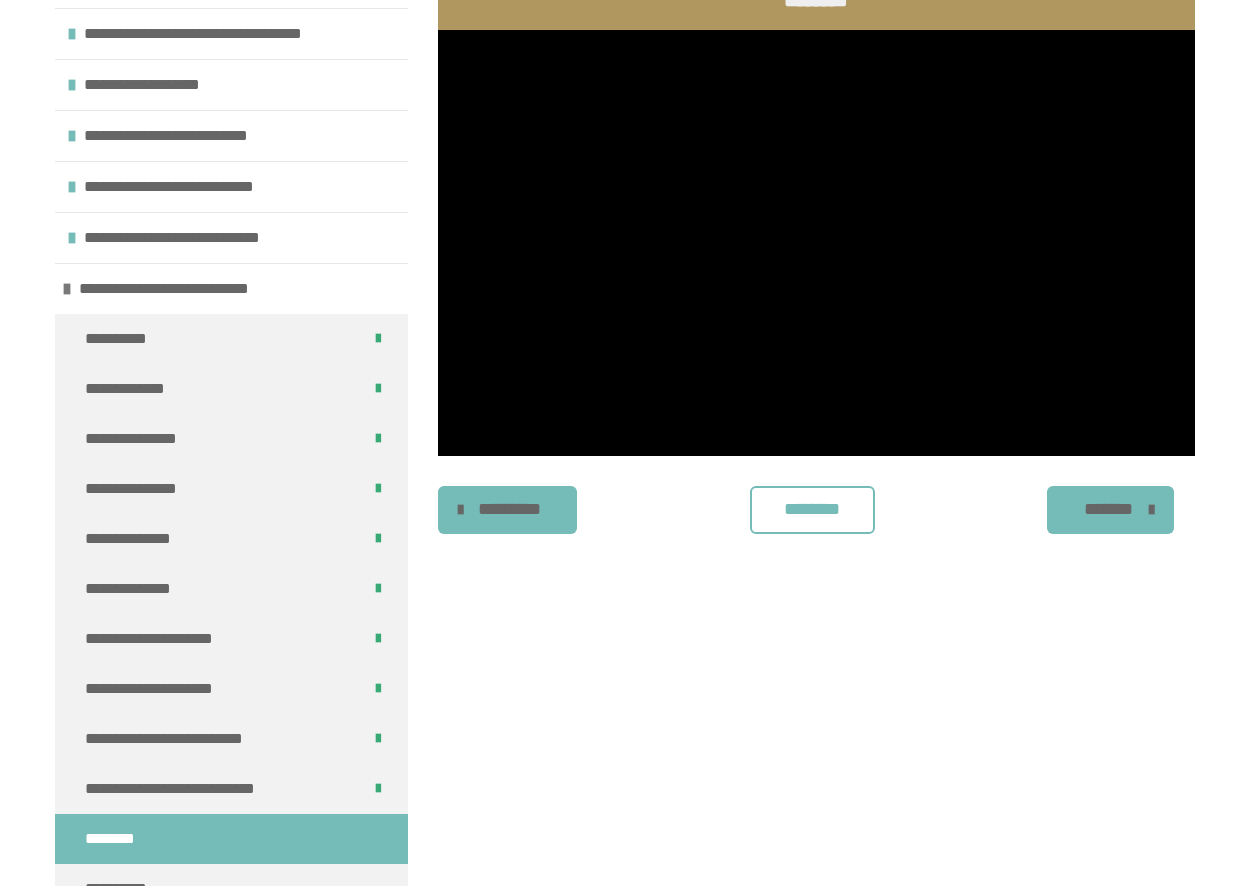 click on "********" at bounding box center [812, 509] 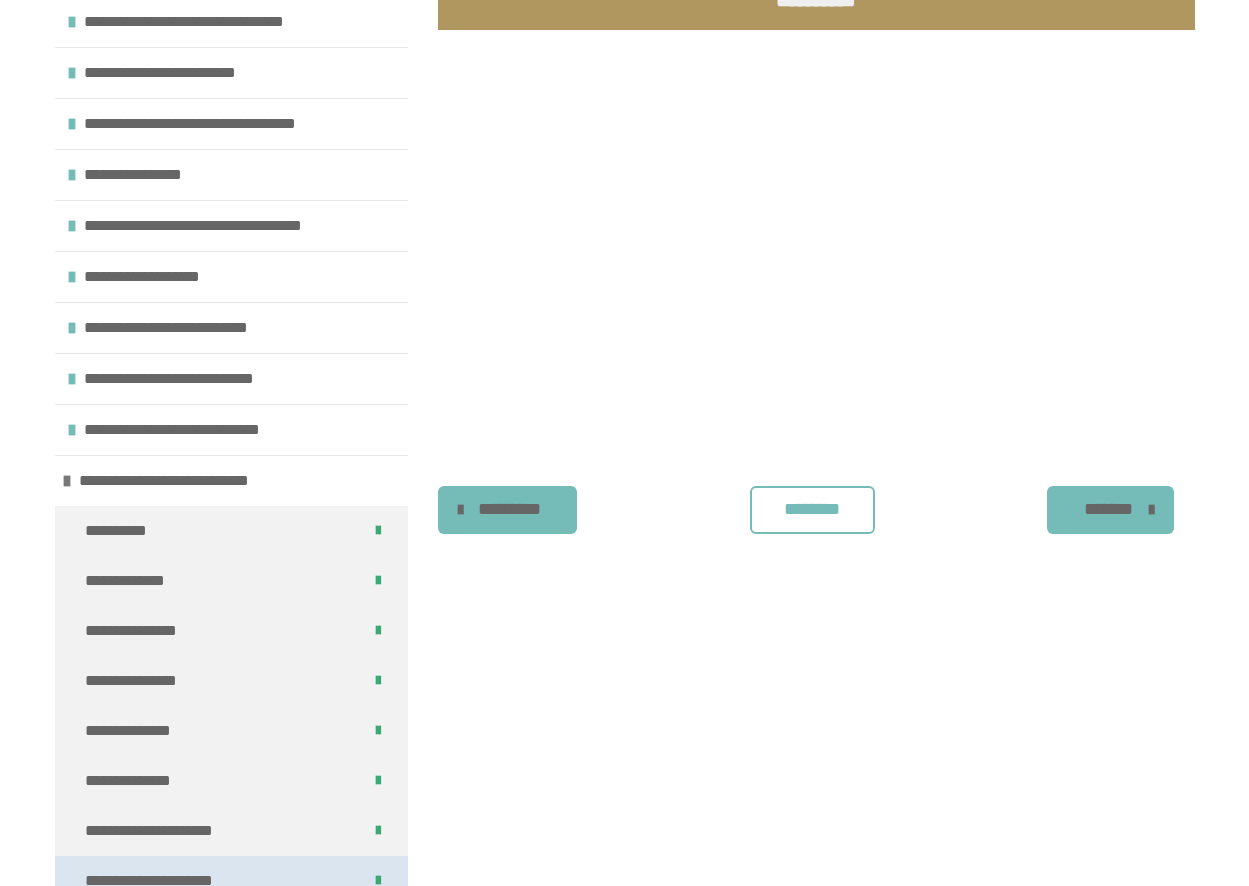 scroll, scrollTop: 0, scrollLeft: 0, axis: both 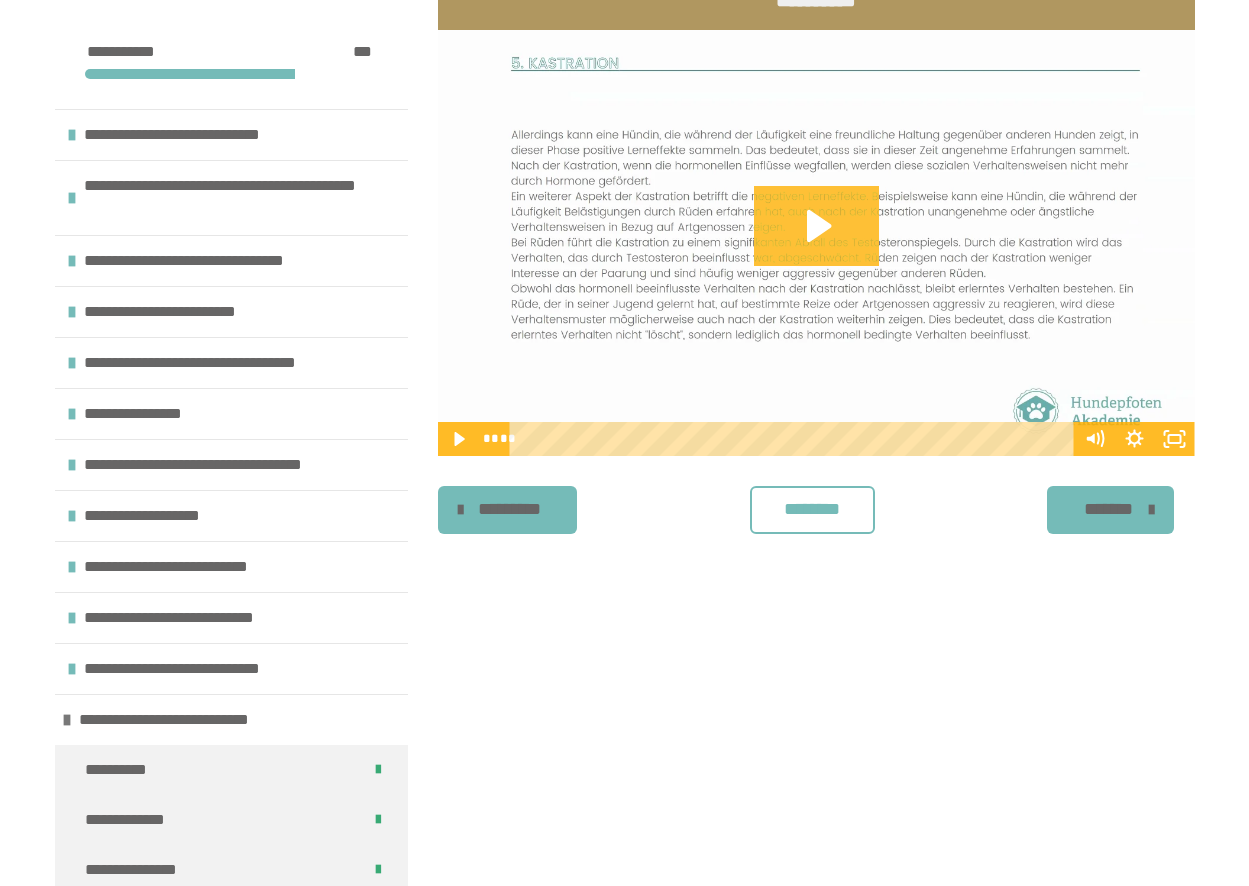 click 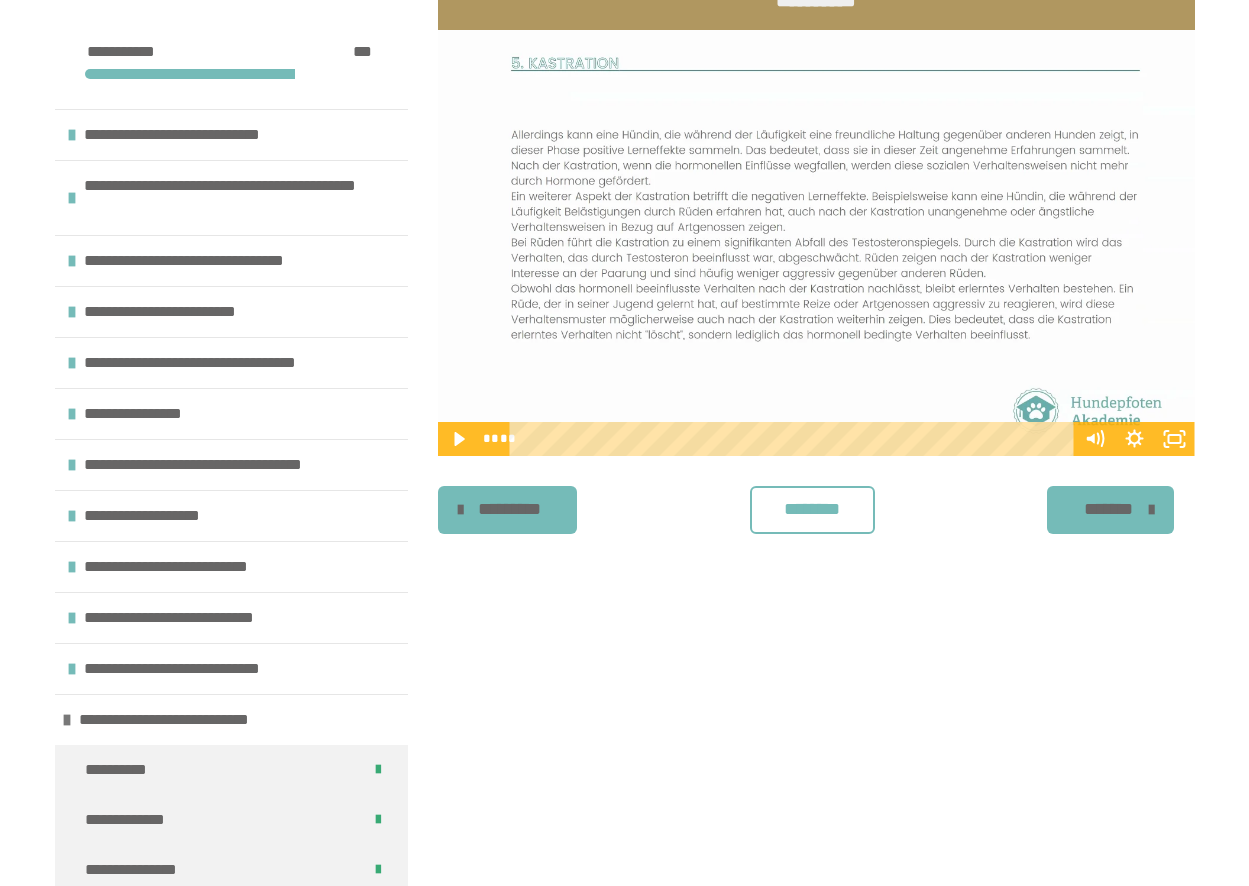 click on "********" at bounding box center [812, 510] 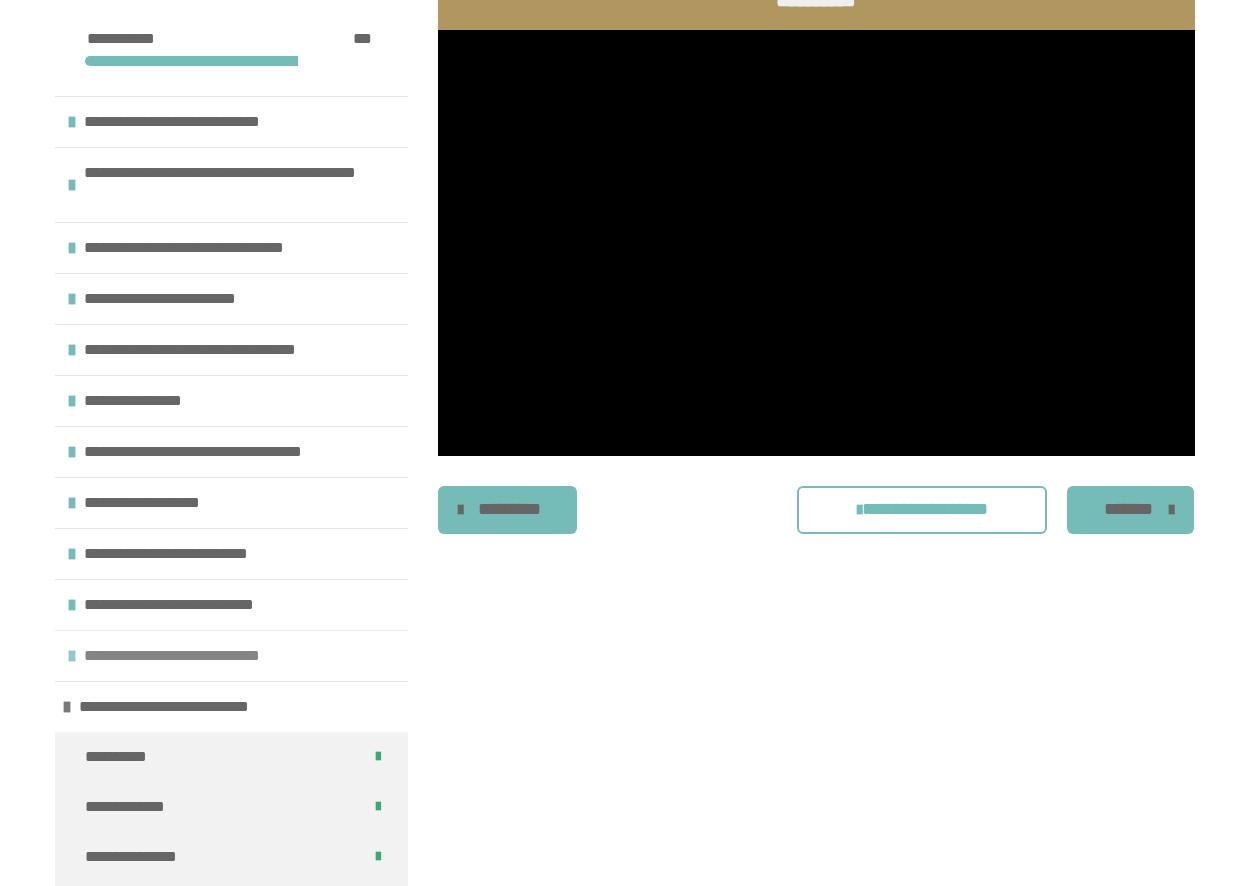 scroll, scrollTop: 0, scrollLeft: 0, axis: both 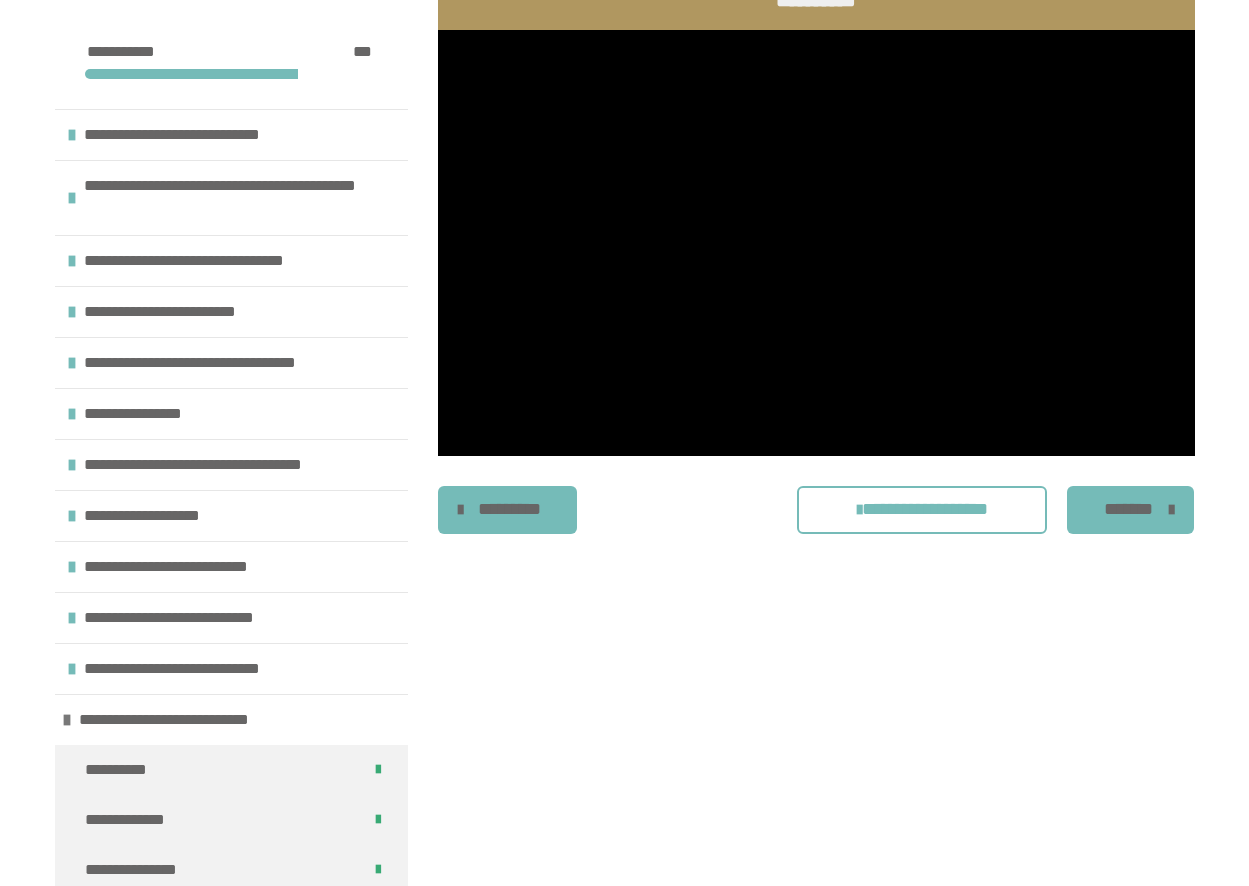 click on "*******" at bounding box center [1128, 509] 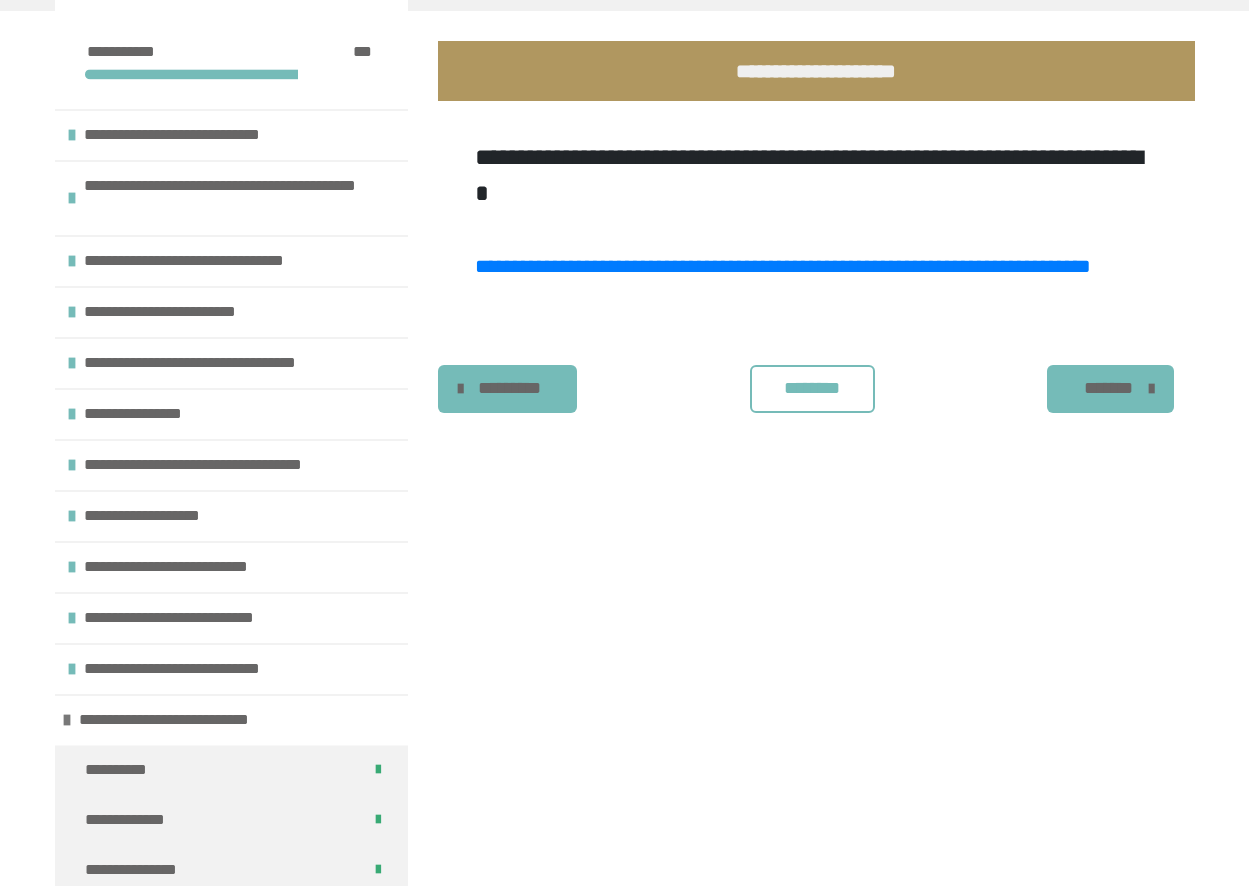 scroll, scrollTop: 340, scrollLeft: 0, axis: vertical 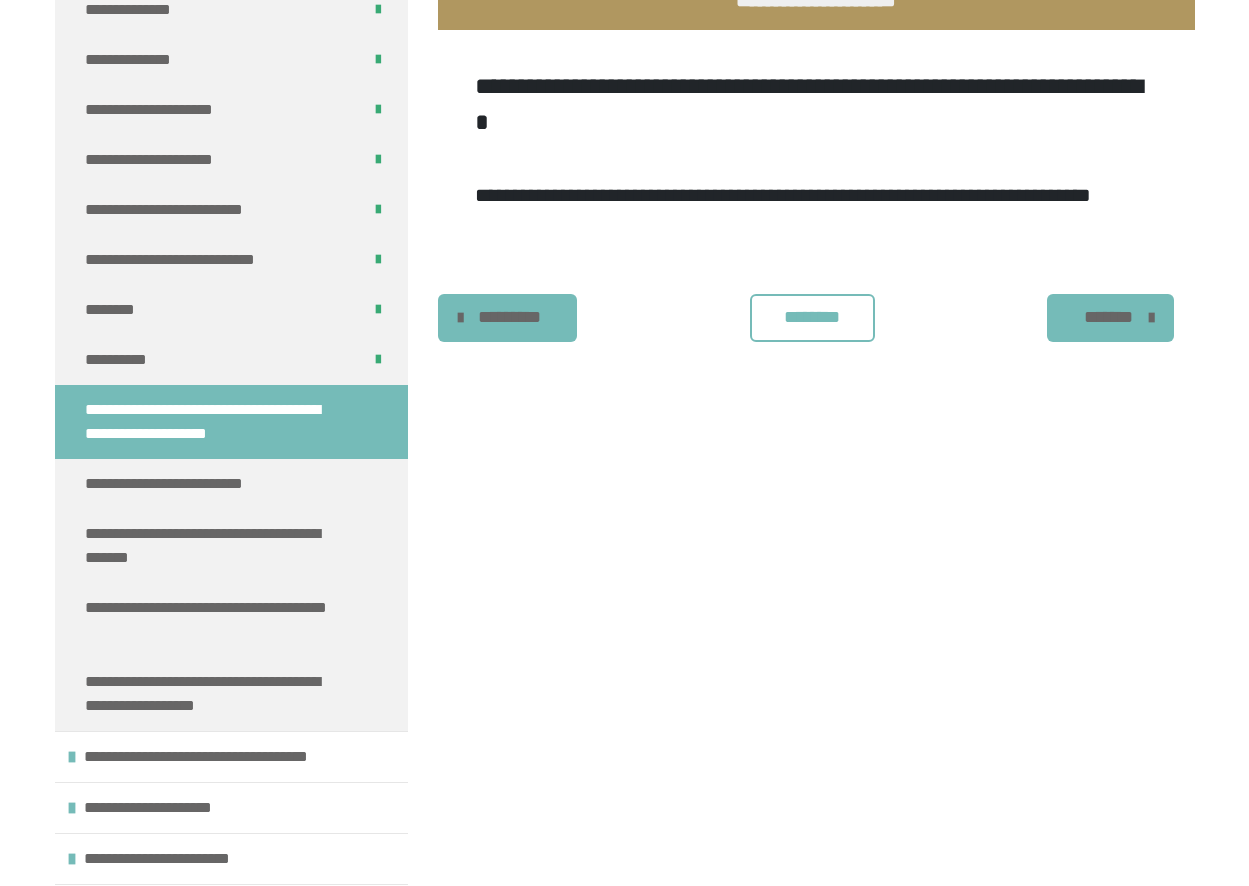click on "**********" at bounding box center (783, 195) 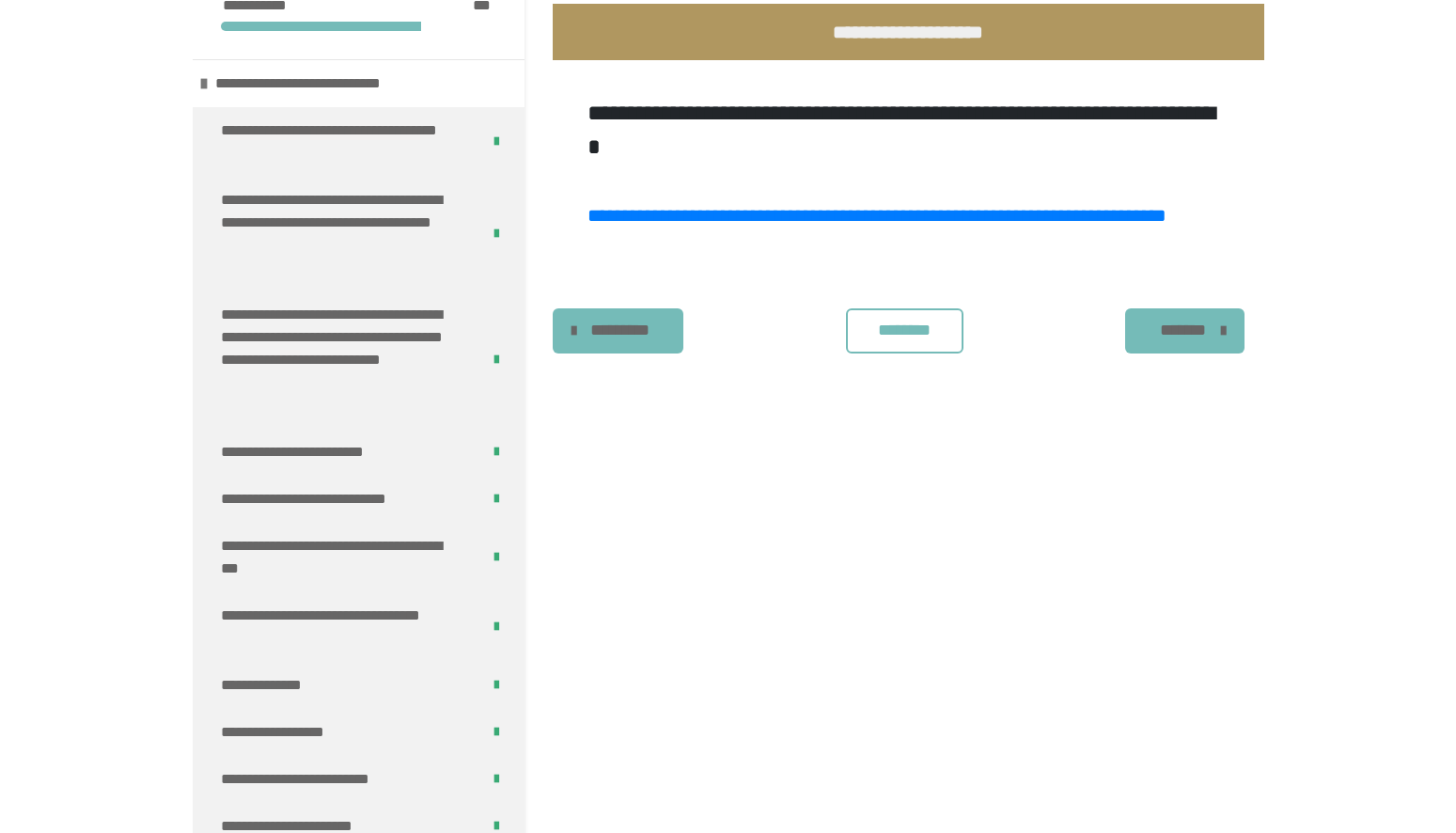 scroll, scrollTop: 95, scrollLeft: 0, axis: vertical 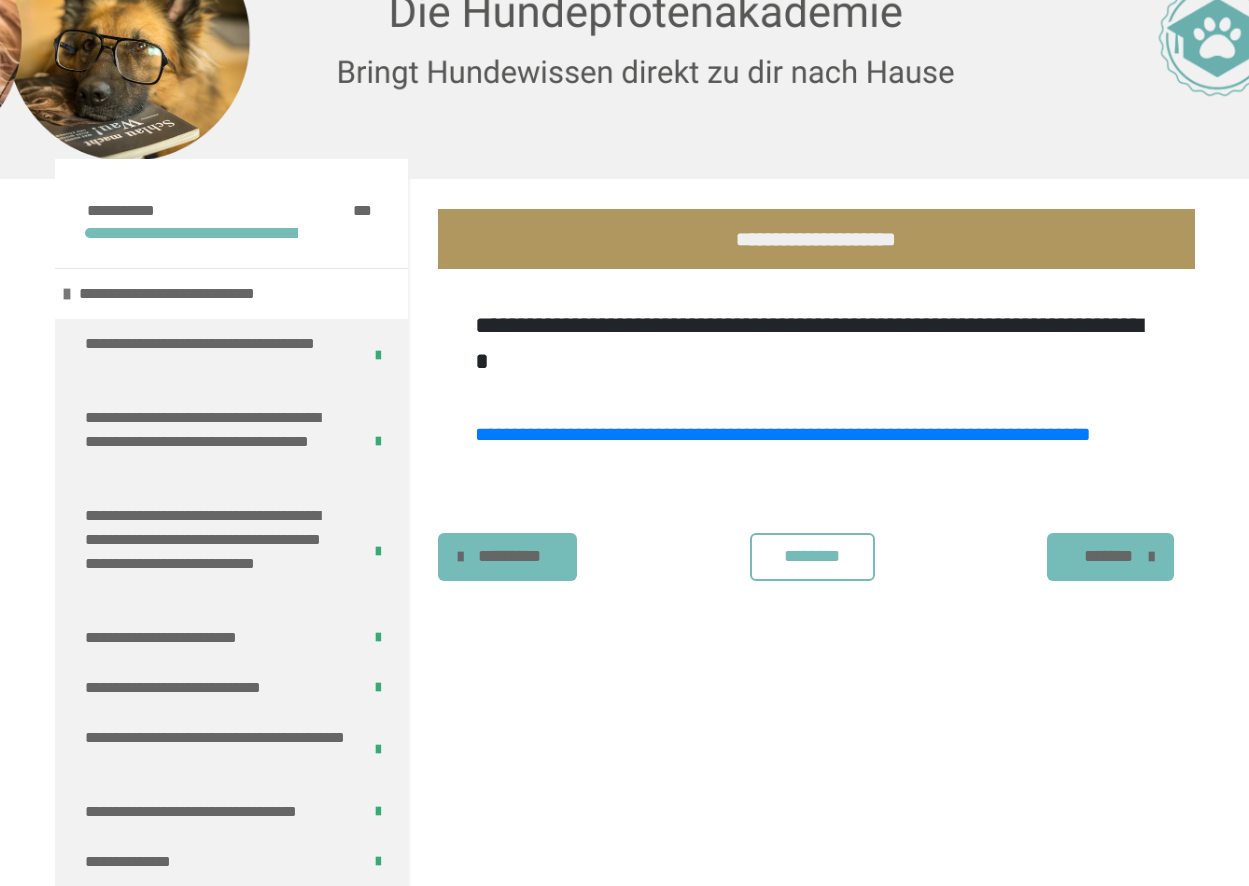 click on "********" at bounding box center (812, 556) 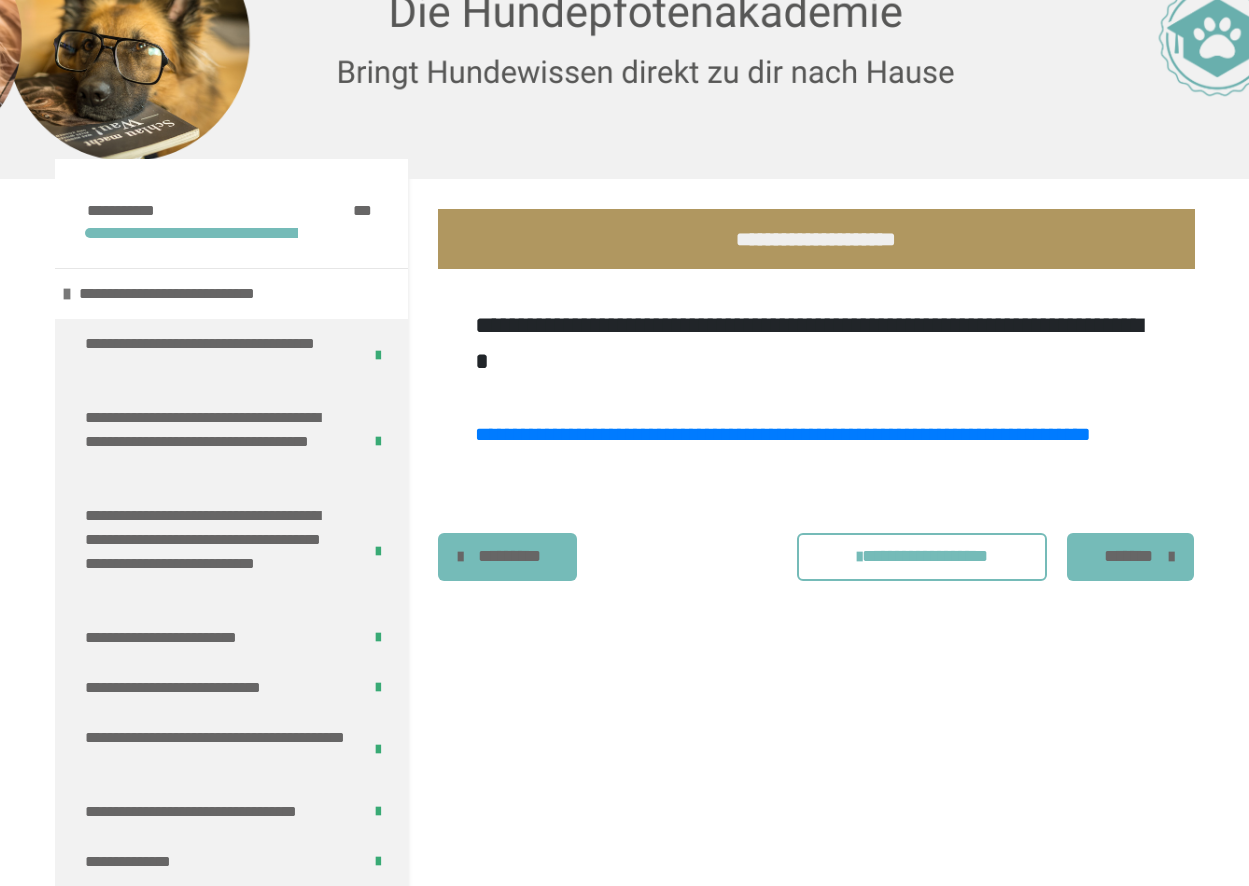 drag, startPoint x: 1113, startPoint y: 589, endPoint x: 809, endPoint y: 701, distance: 323.9753 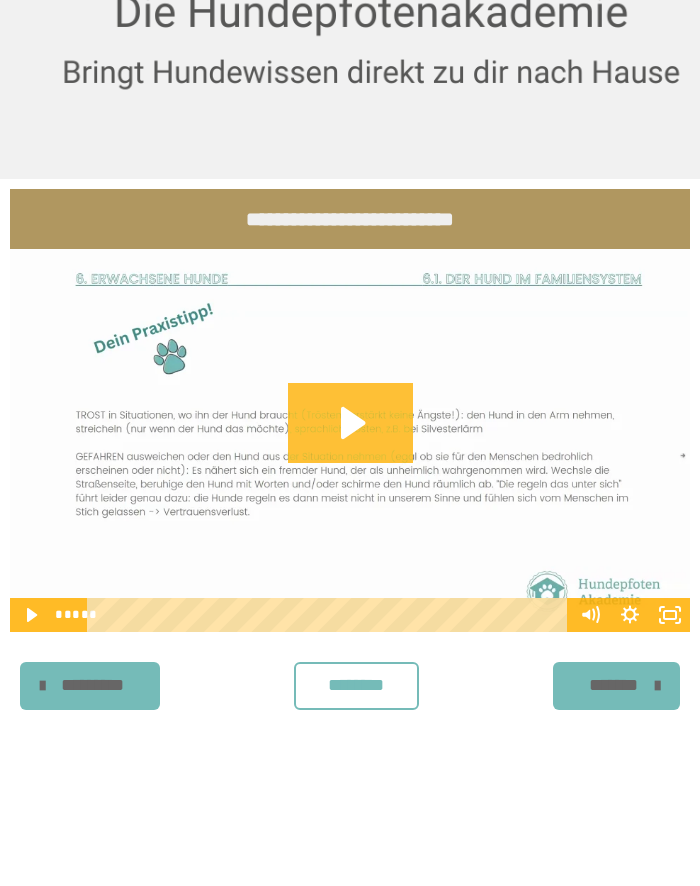click 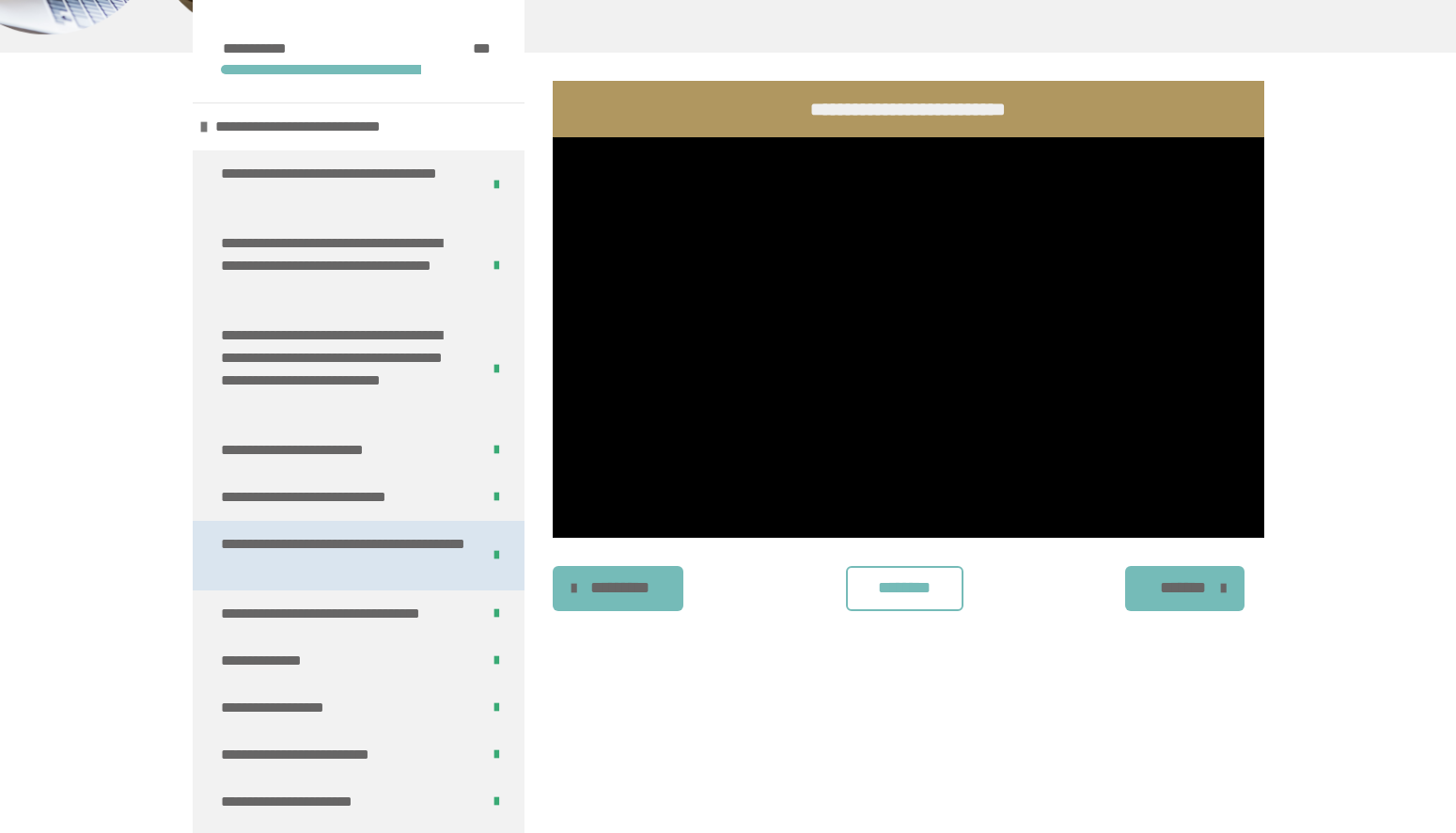 scroll, scrollTop: 320, scrollLeft: 0, axis: vertical 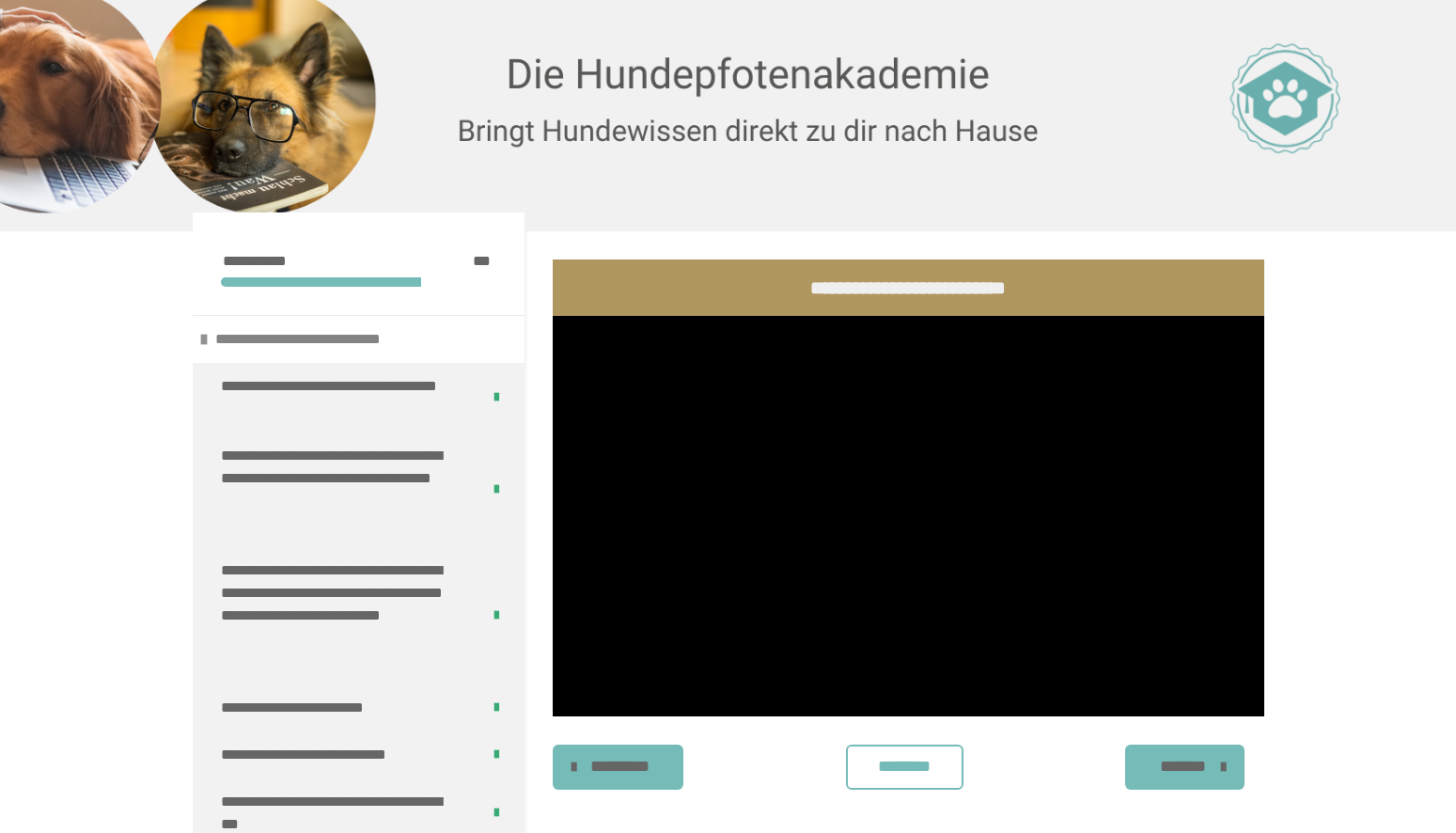 click on "**********" at bounding box center [358, 5060] 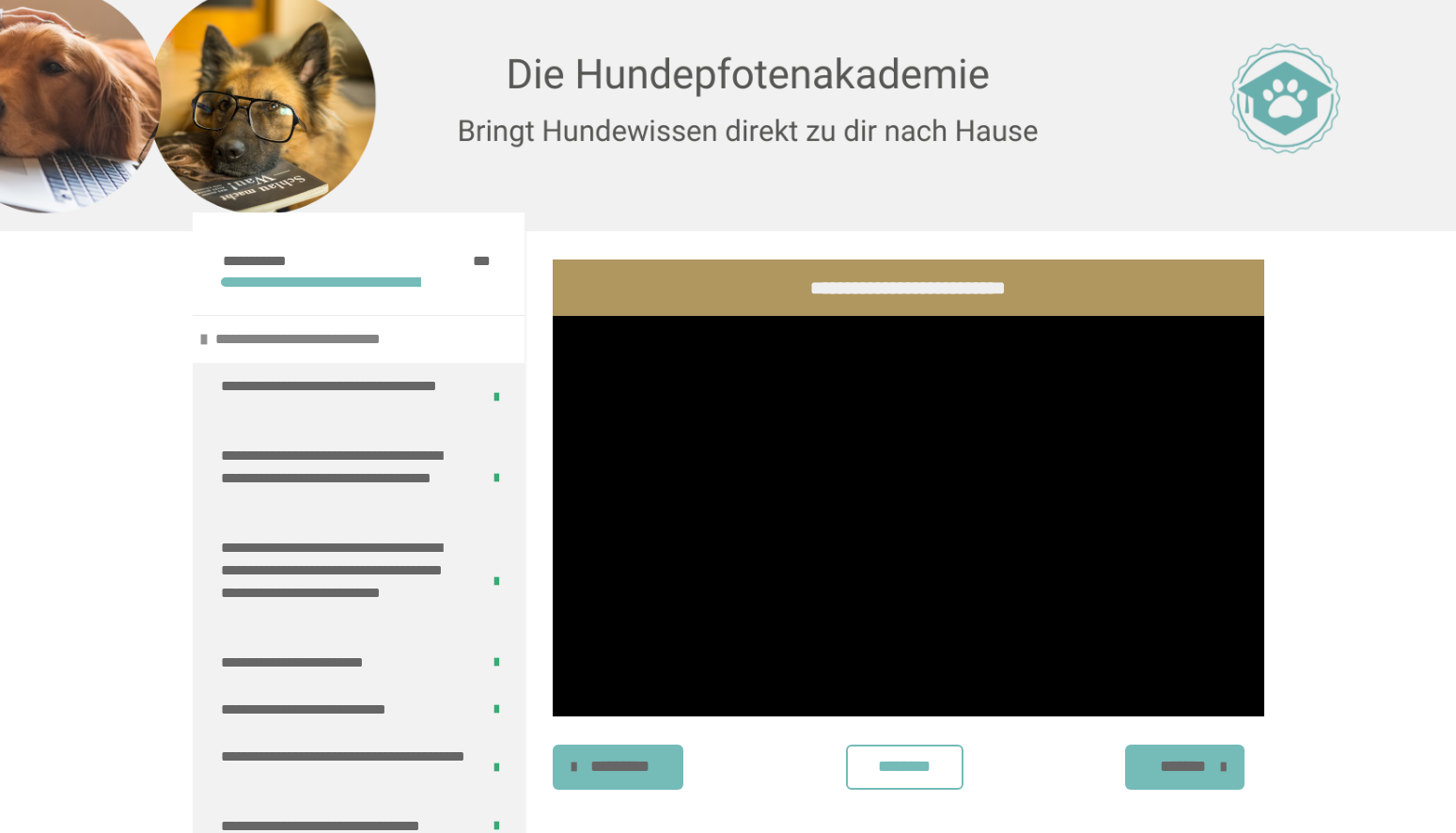 click at bounding box center [204, 339] 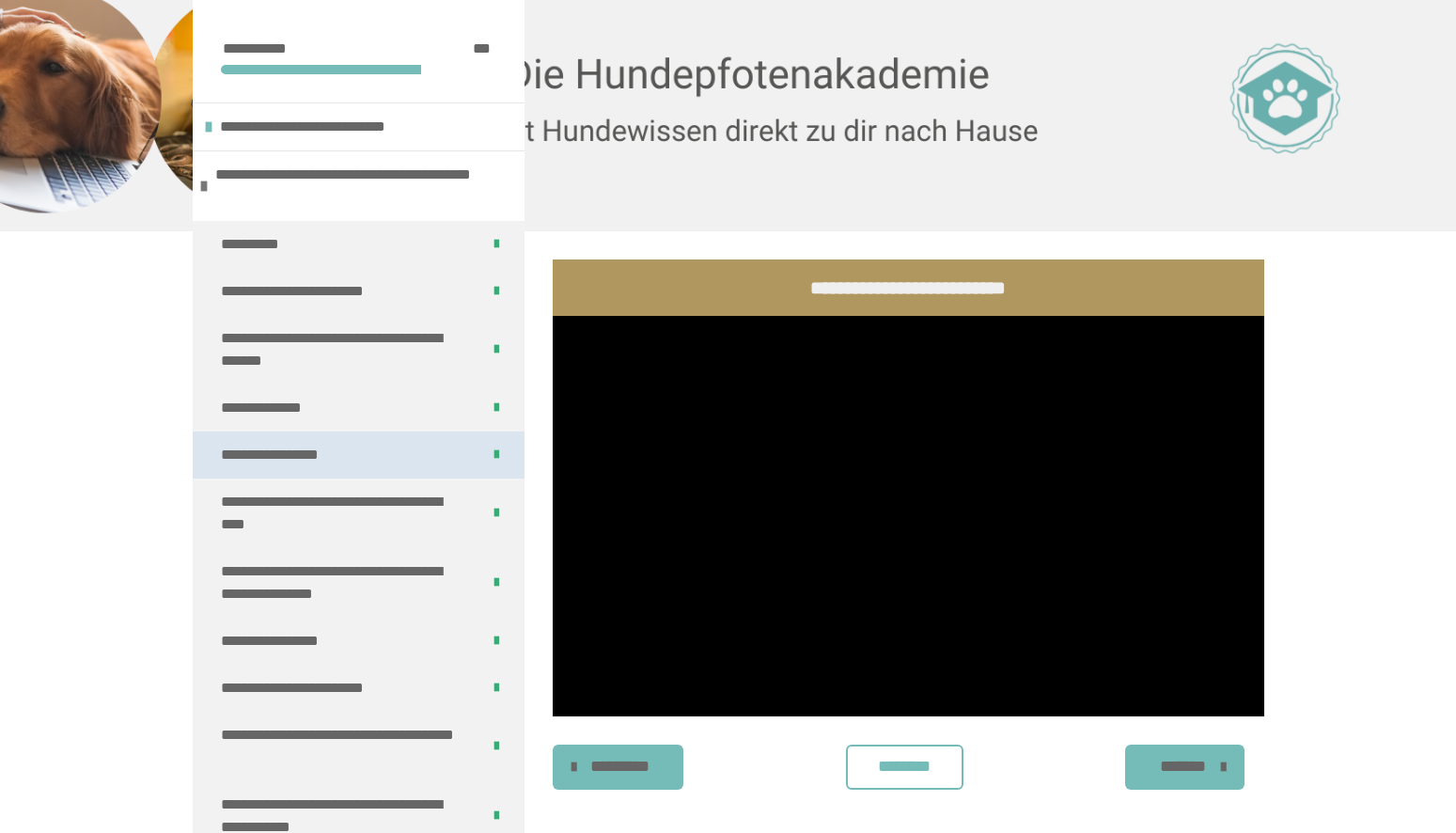scroll, scrollTop: 320, scrollLeft: 0, axis: vertical 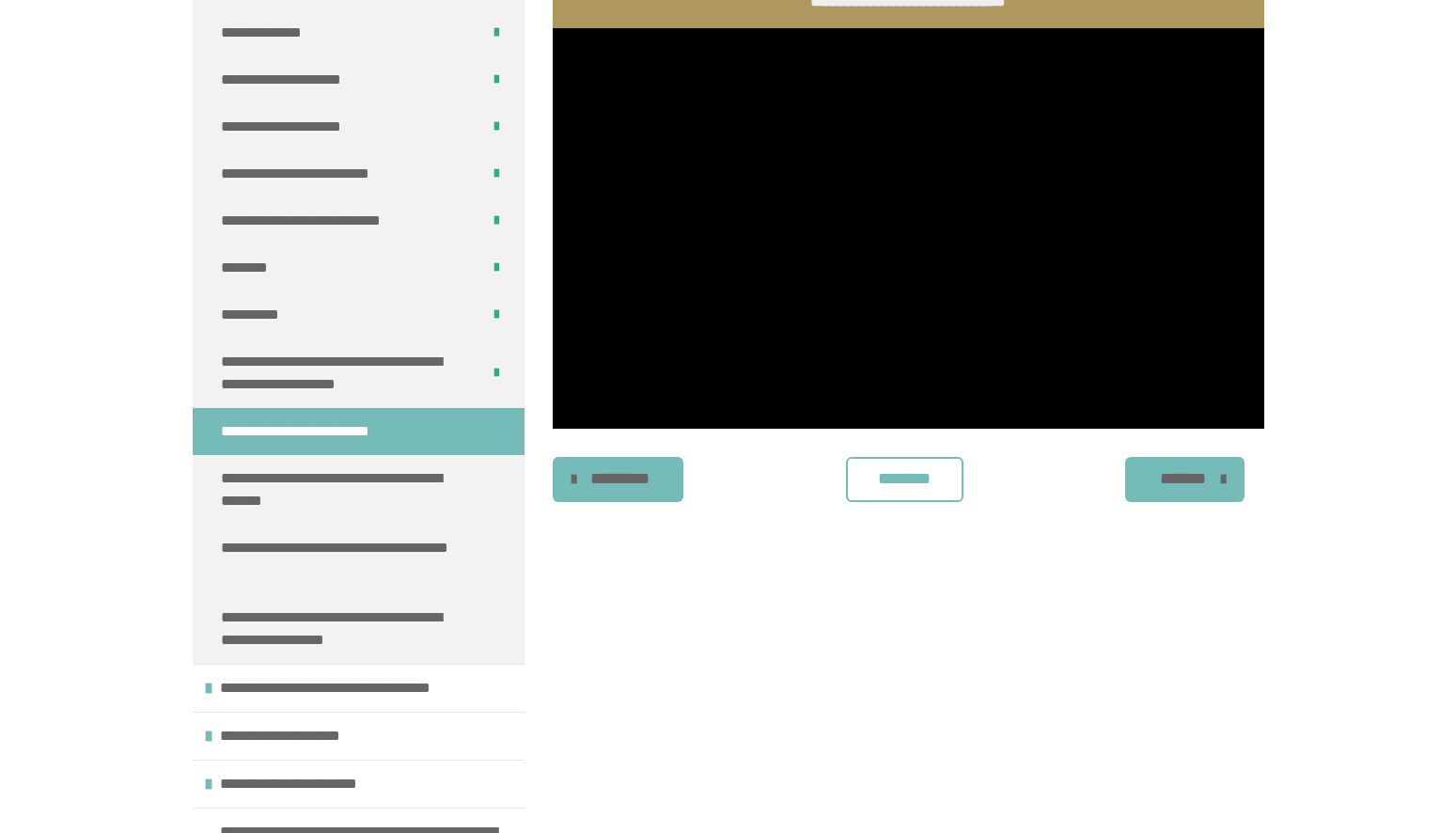 click at bounding box center [908, 228] 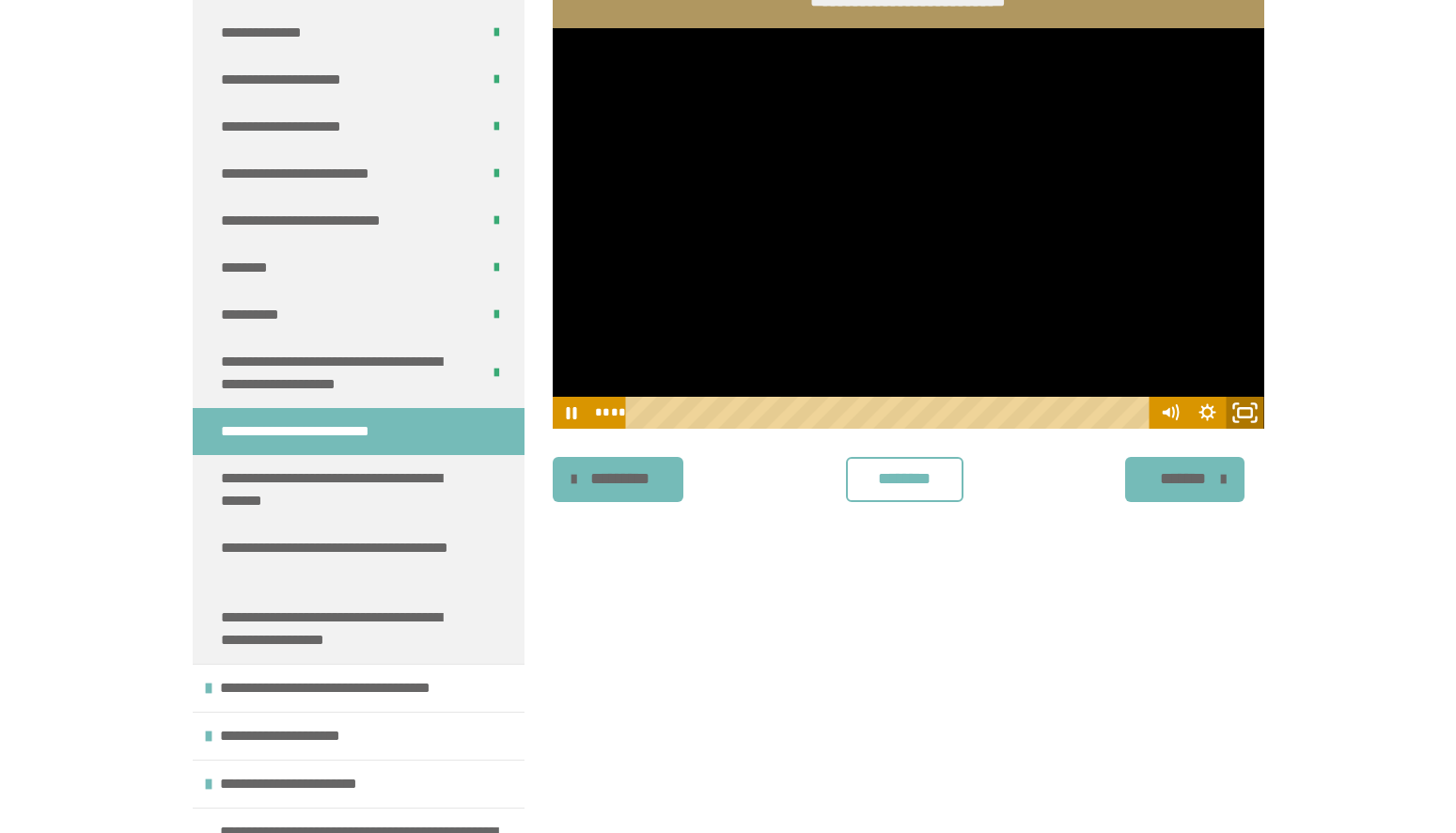 click 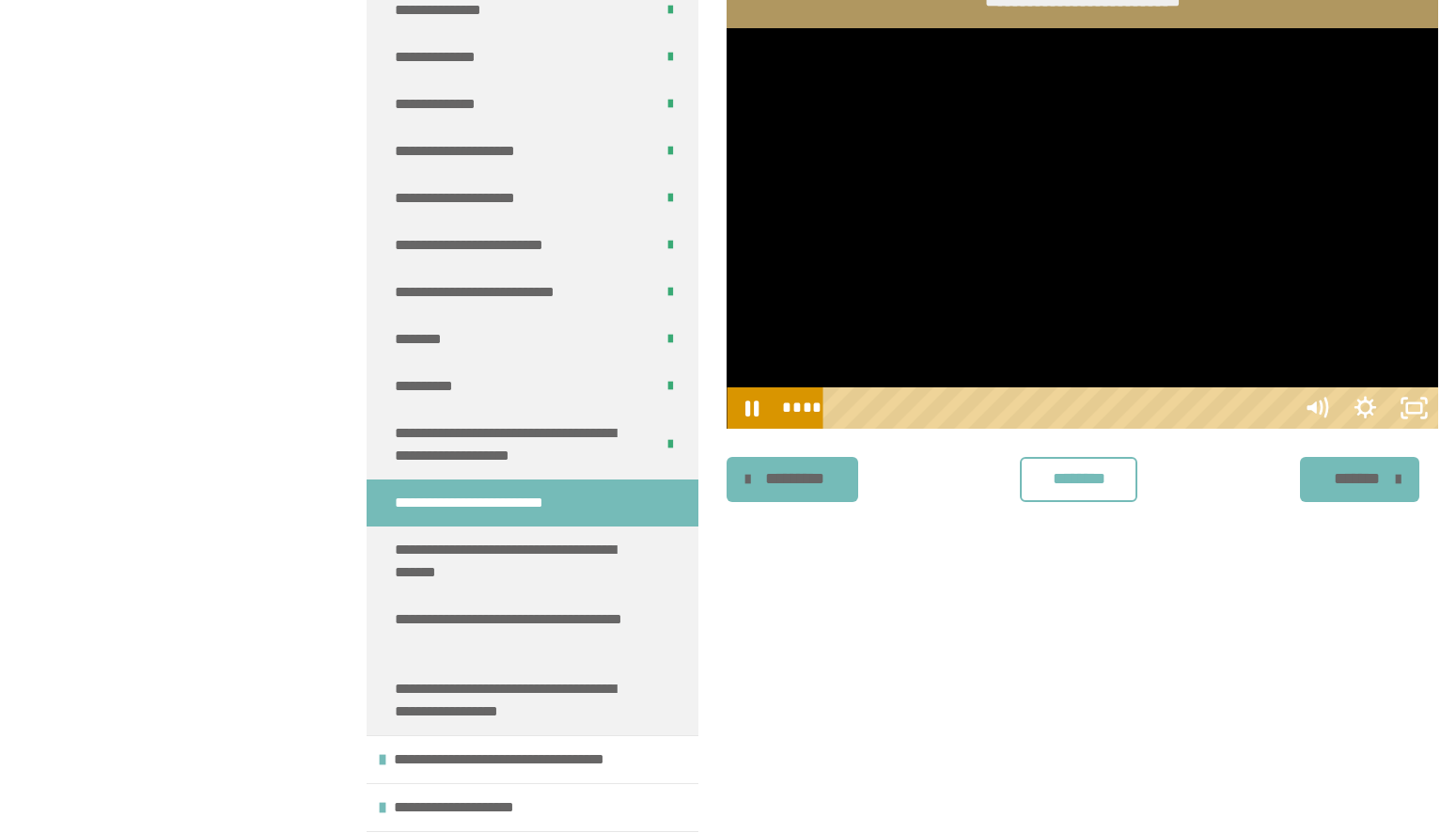 scroll, scrollTop: 7675, scrollLeft: 0, axis: vertical 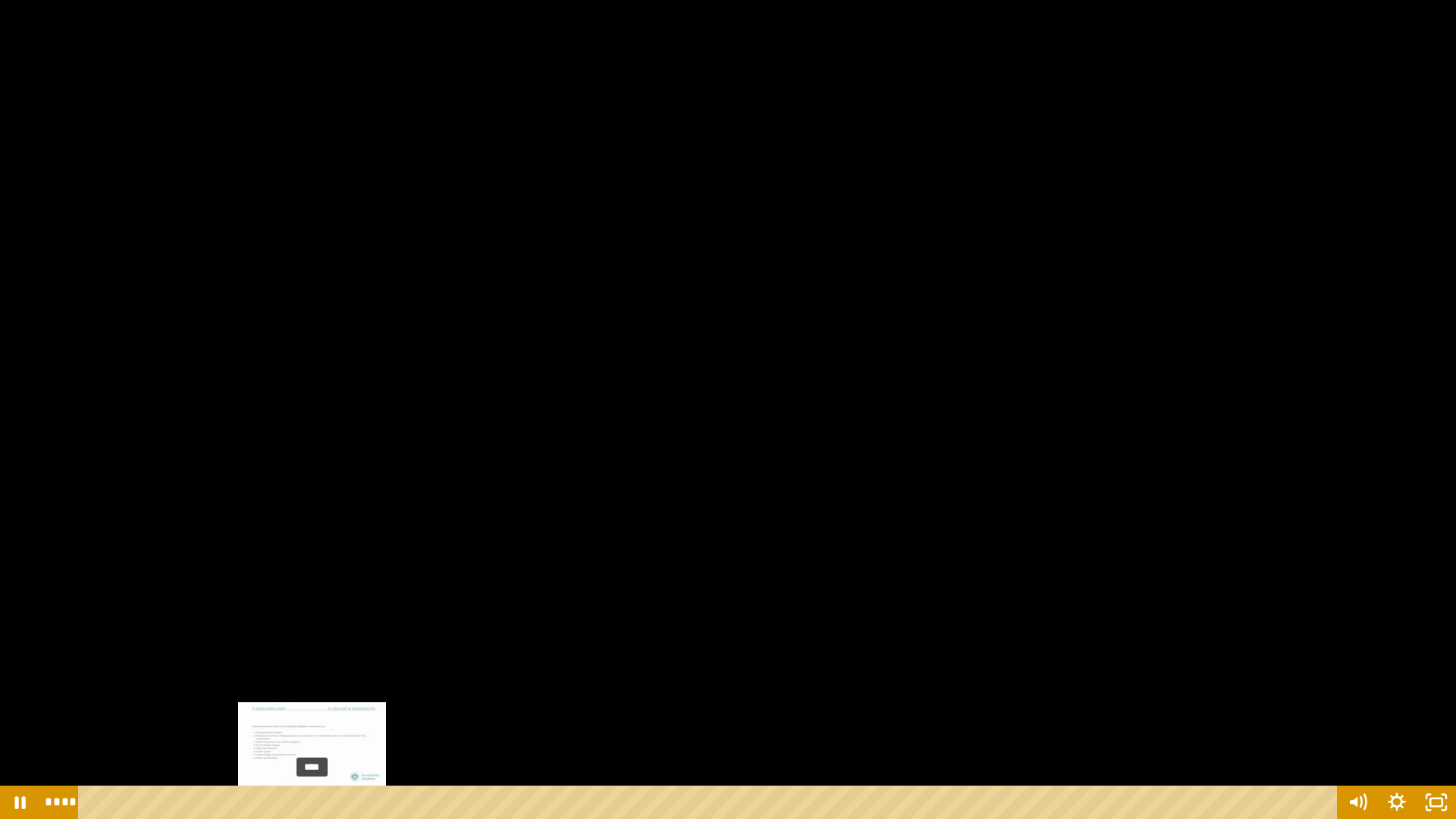 click on "****" at bounding box center [710, 802] 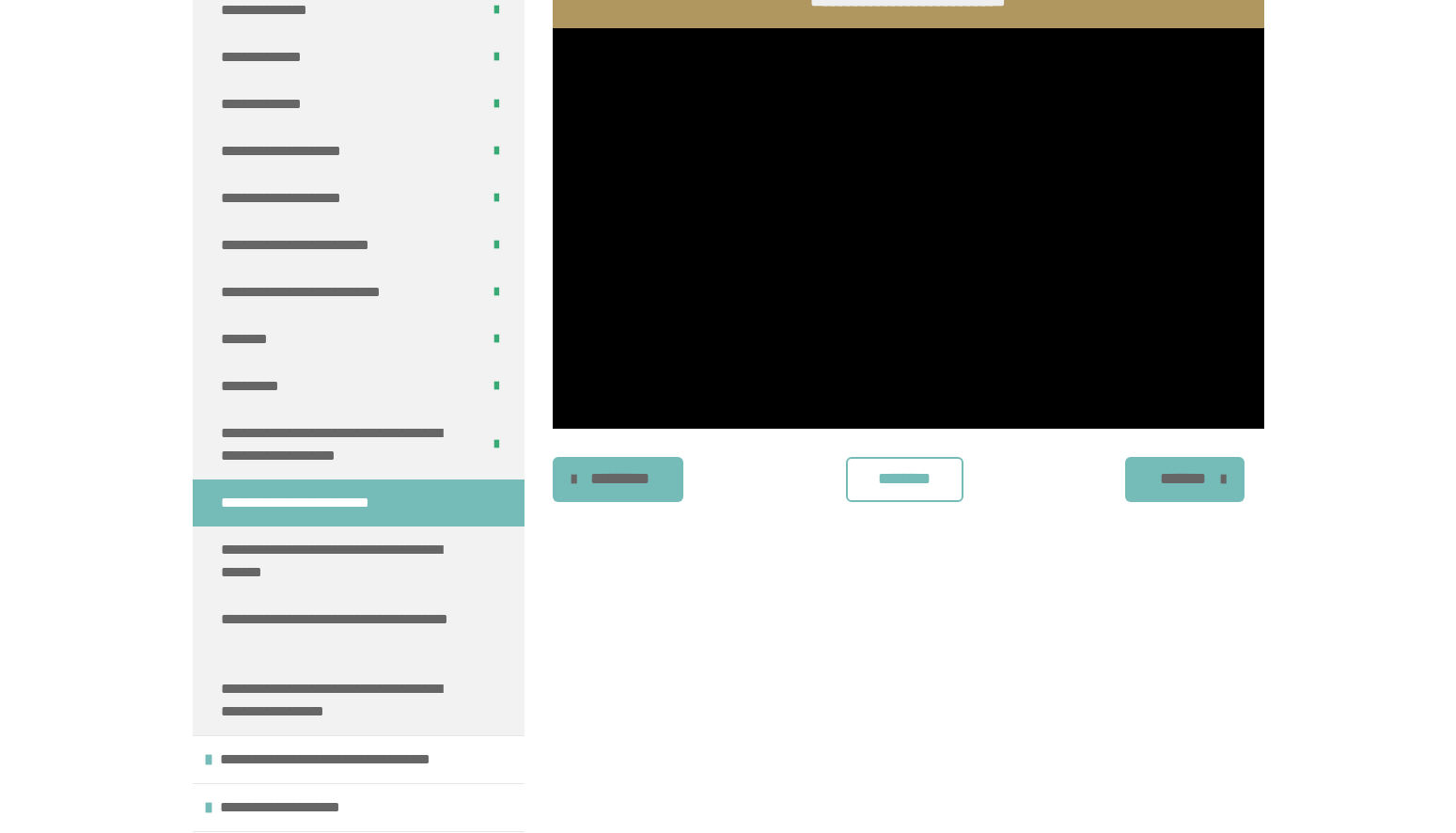click on "********" at bounding box center [904, 479] 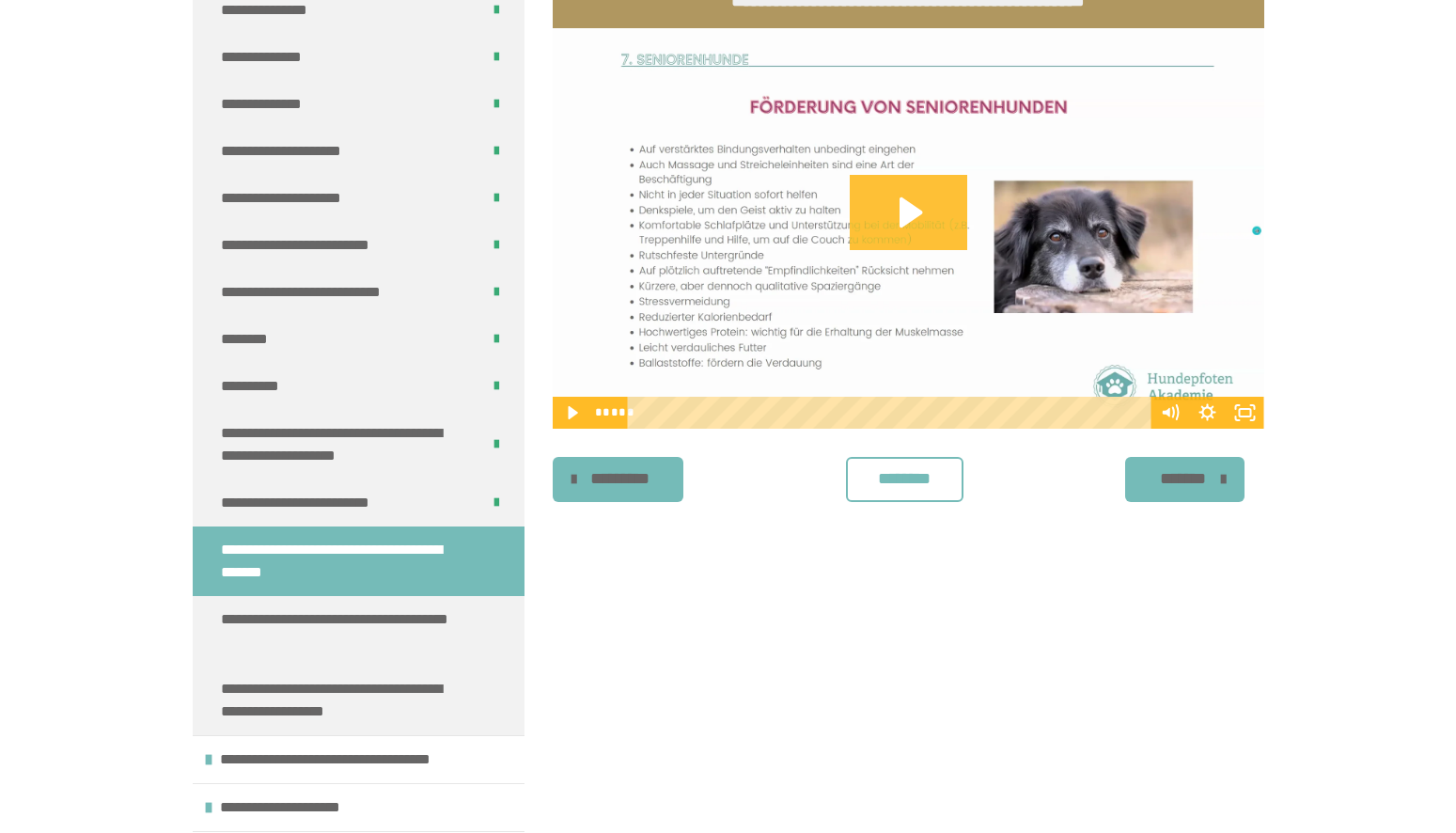 click 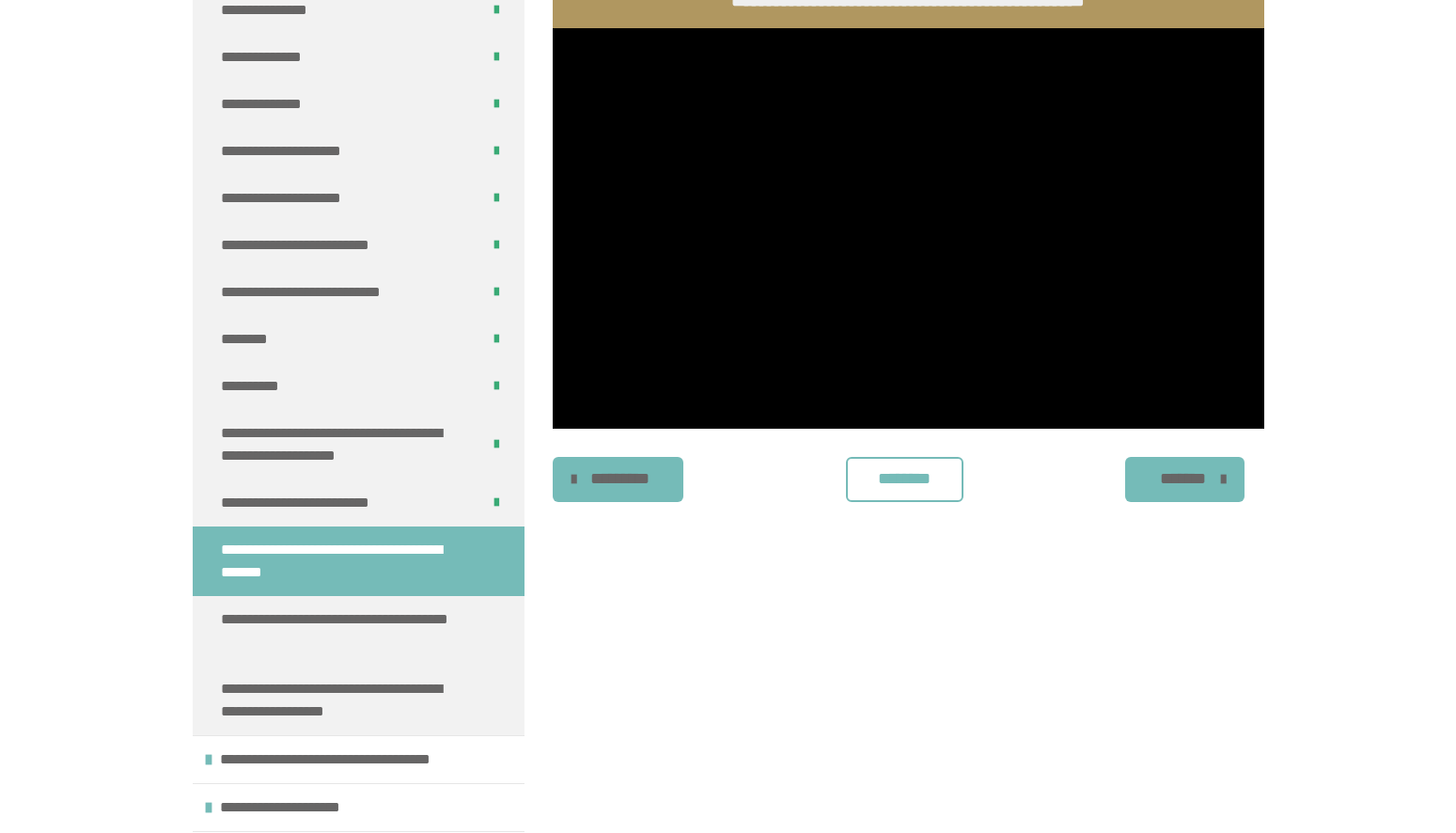 click on "********" at bounding box center (904, 479) 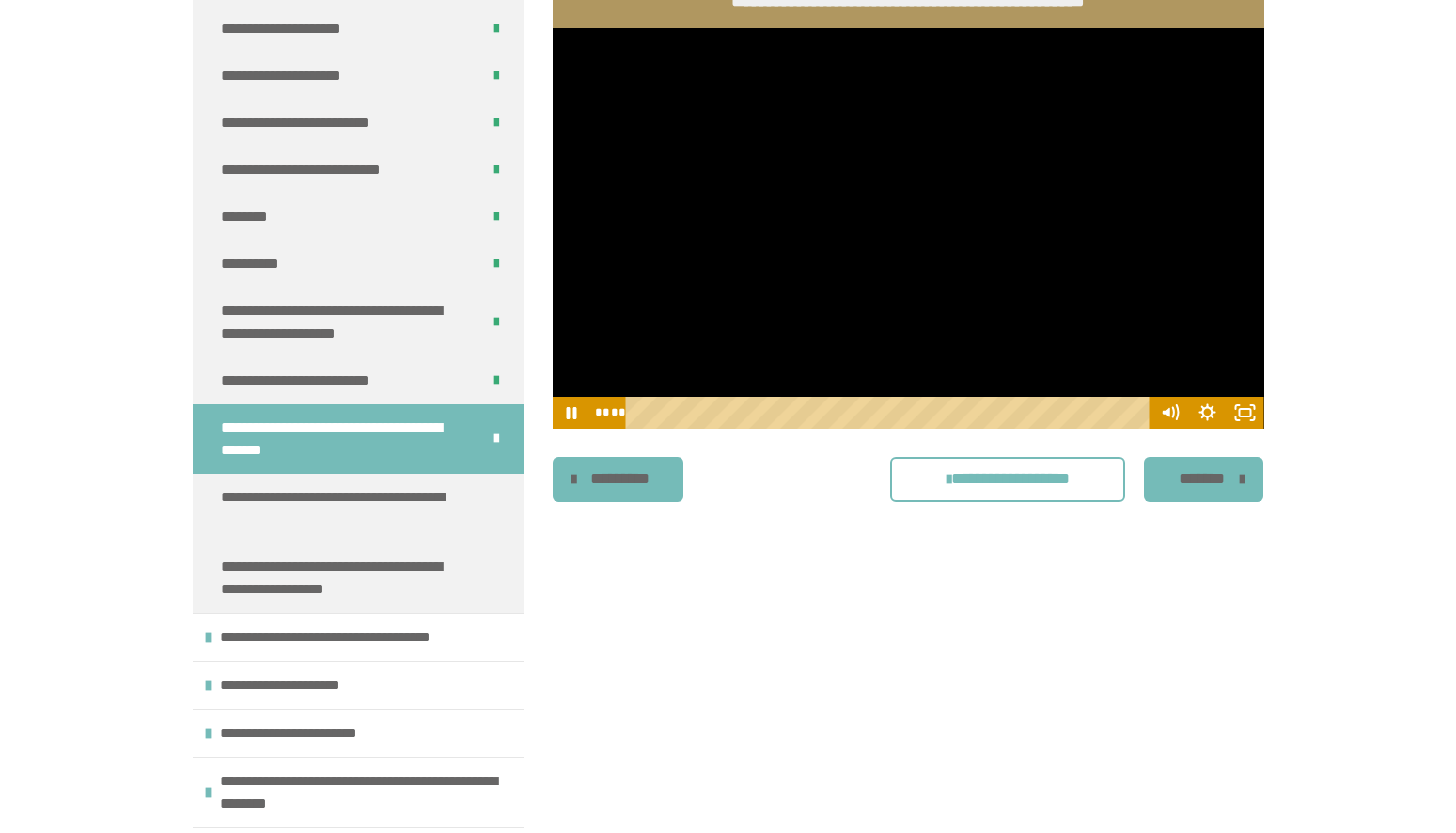 scroll, scrollTop: 7857, scrollLeft: 0, axis: vertical 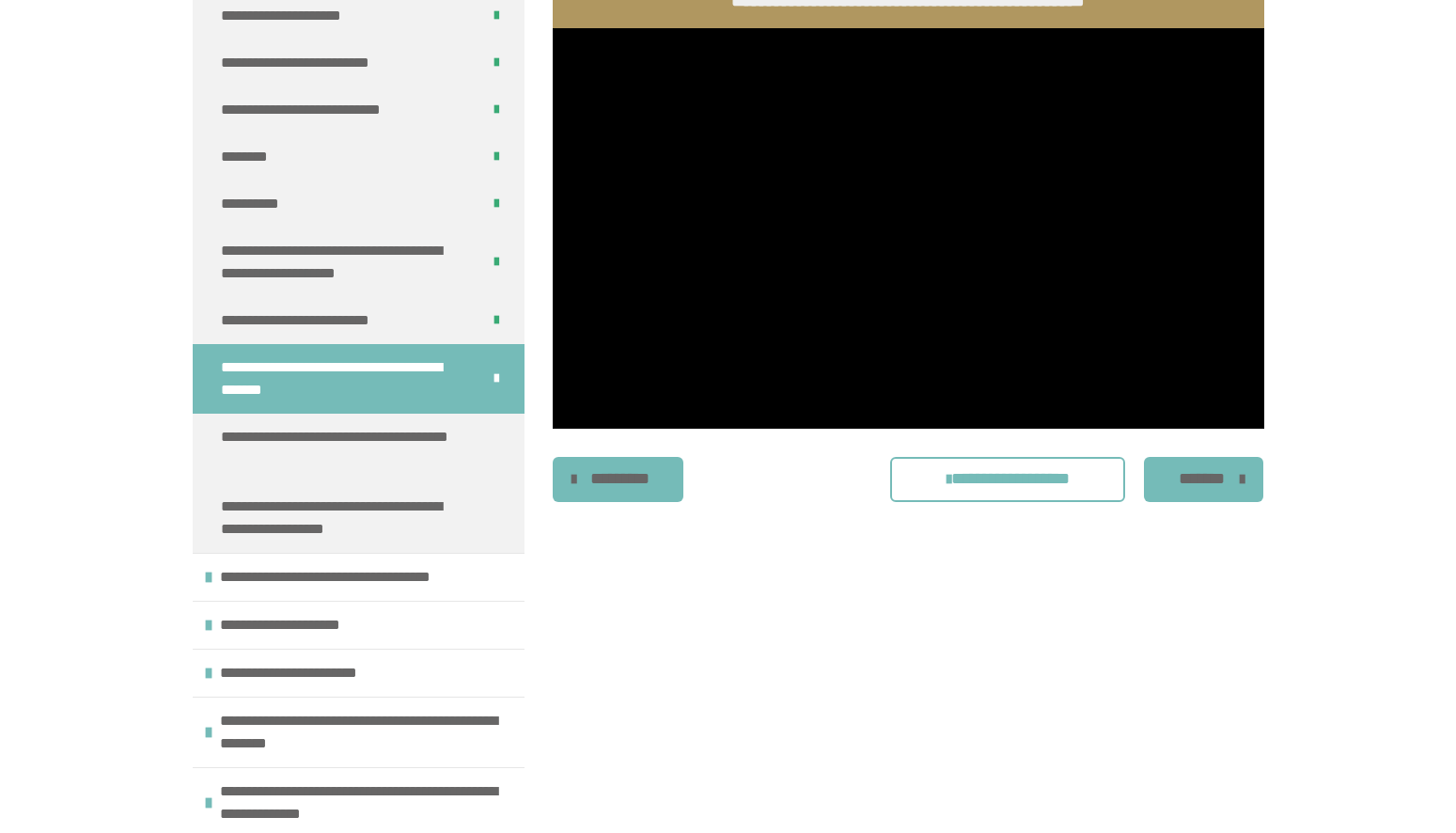 drag, startPoint x: 425, startPoint y: 461, endPoint x: 909, endPoint y: 640, distance: 516.0397 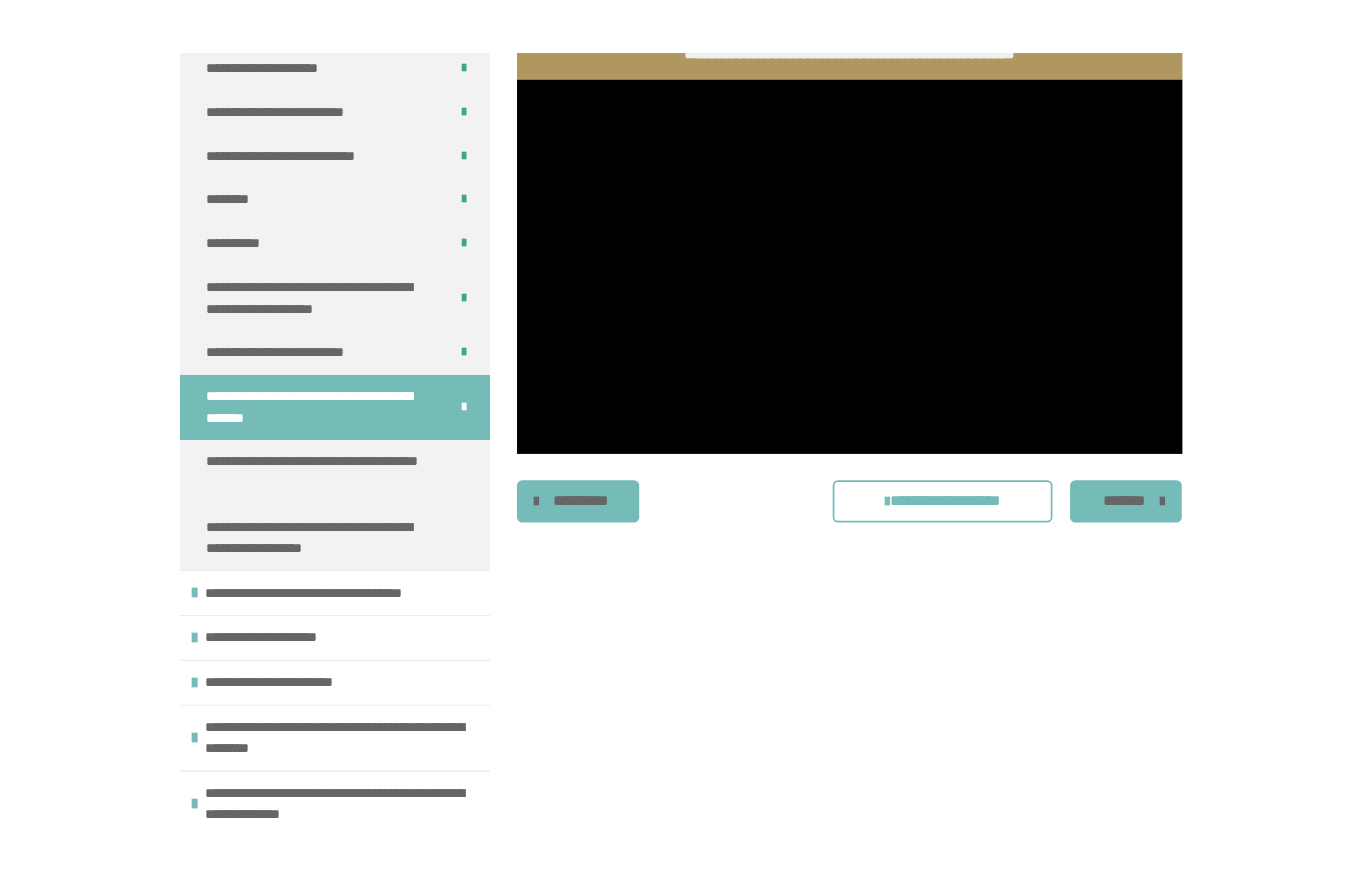 scroll, scrollTop: 270, scrollLeft: 0, axis: vertical 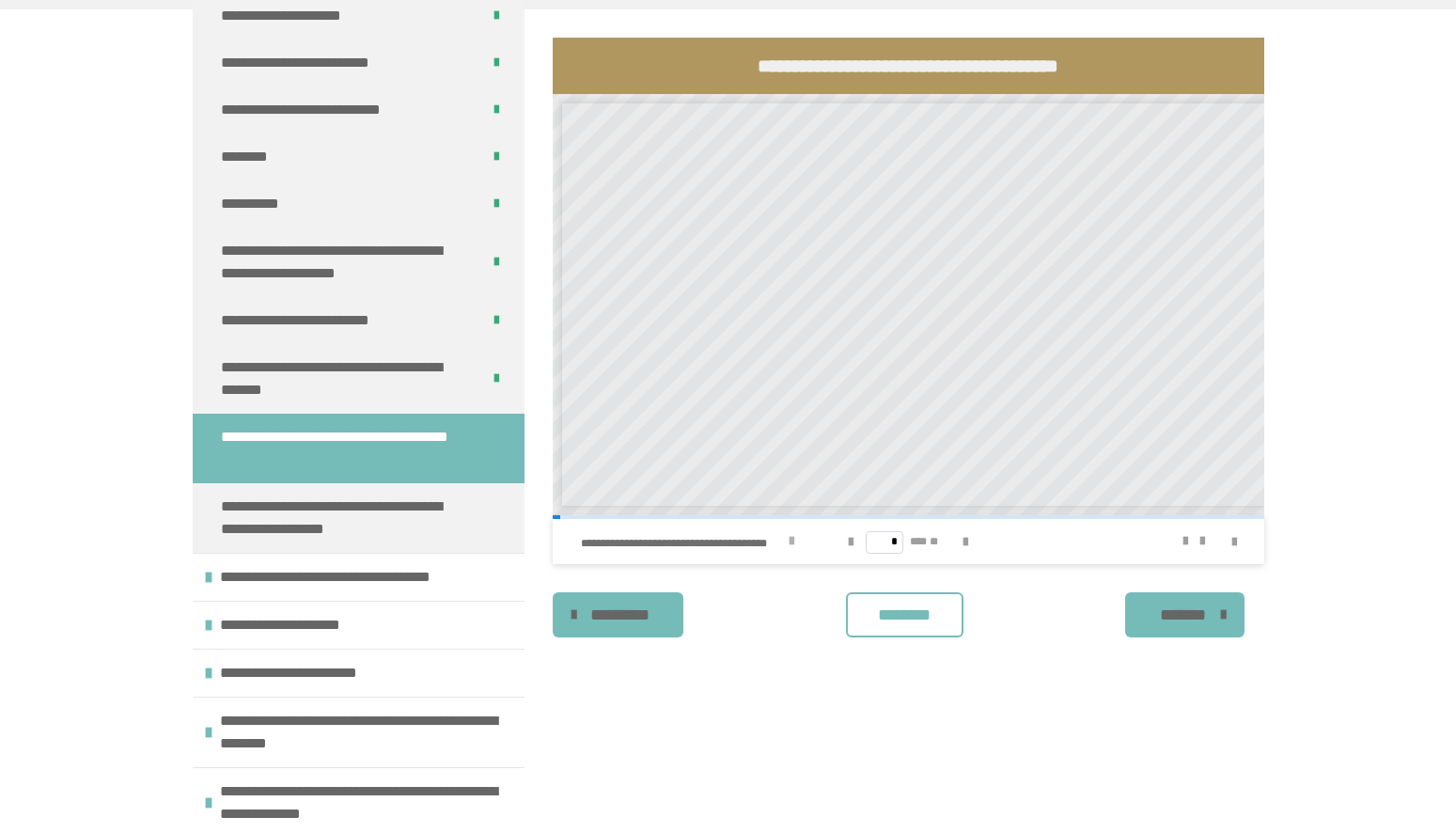 click on "**********" at bounding box center (693, 542) 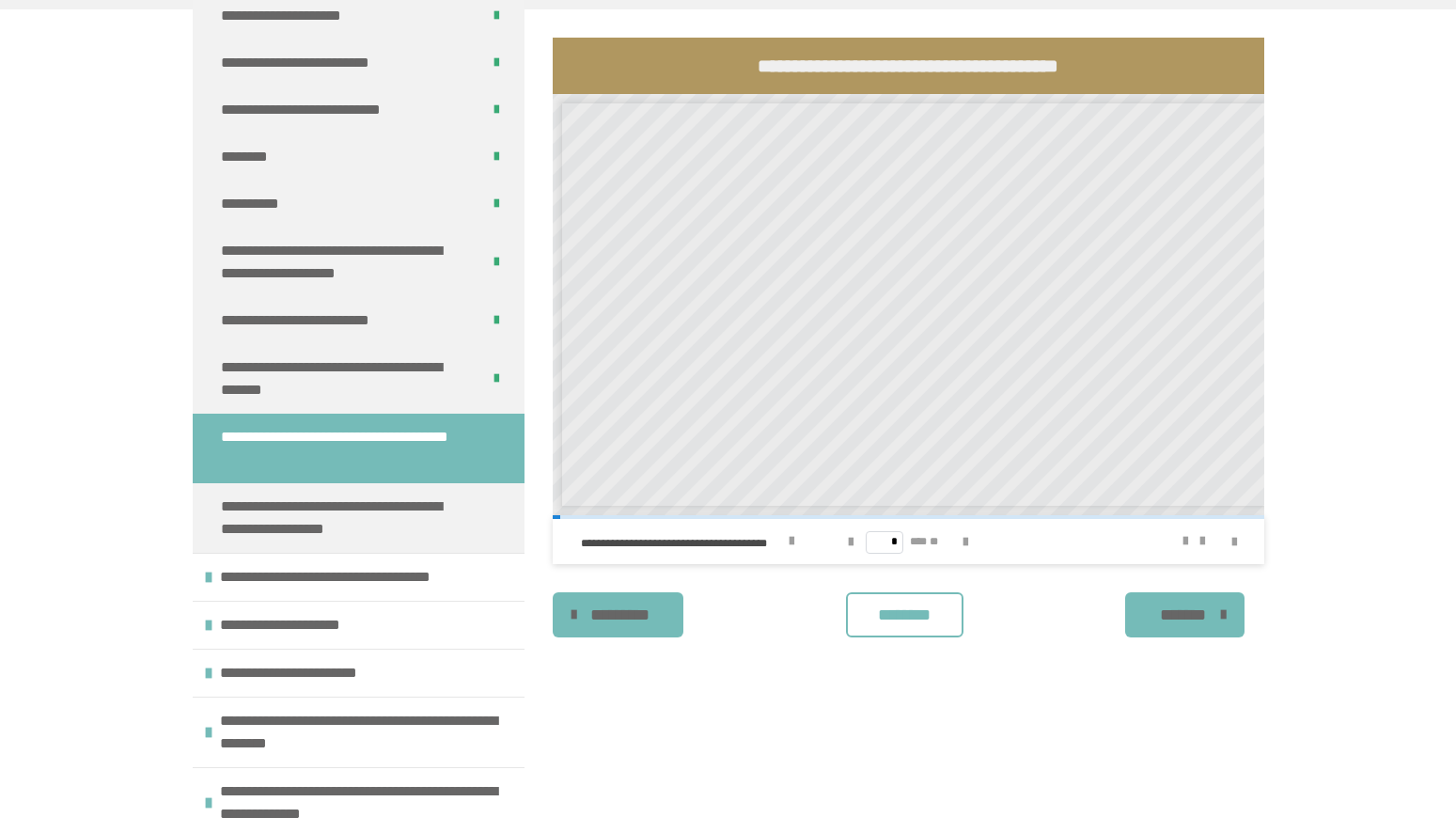 click on "********" at bounding box center [904, 615] 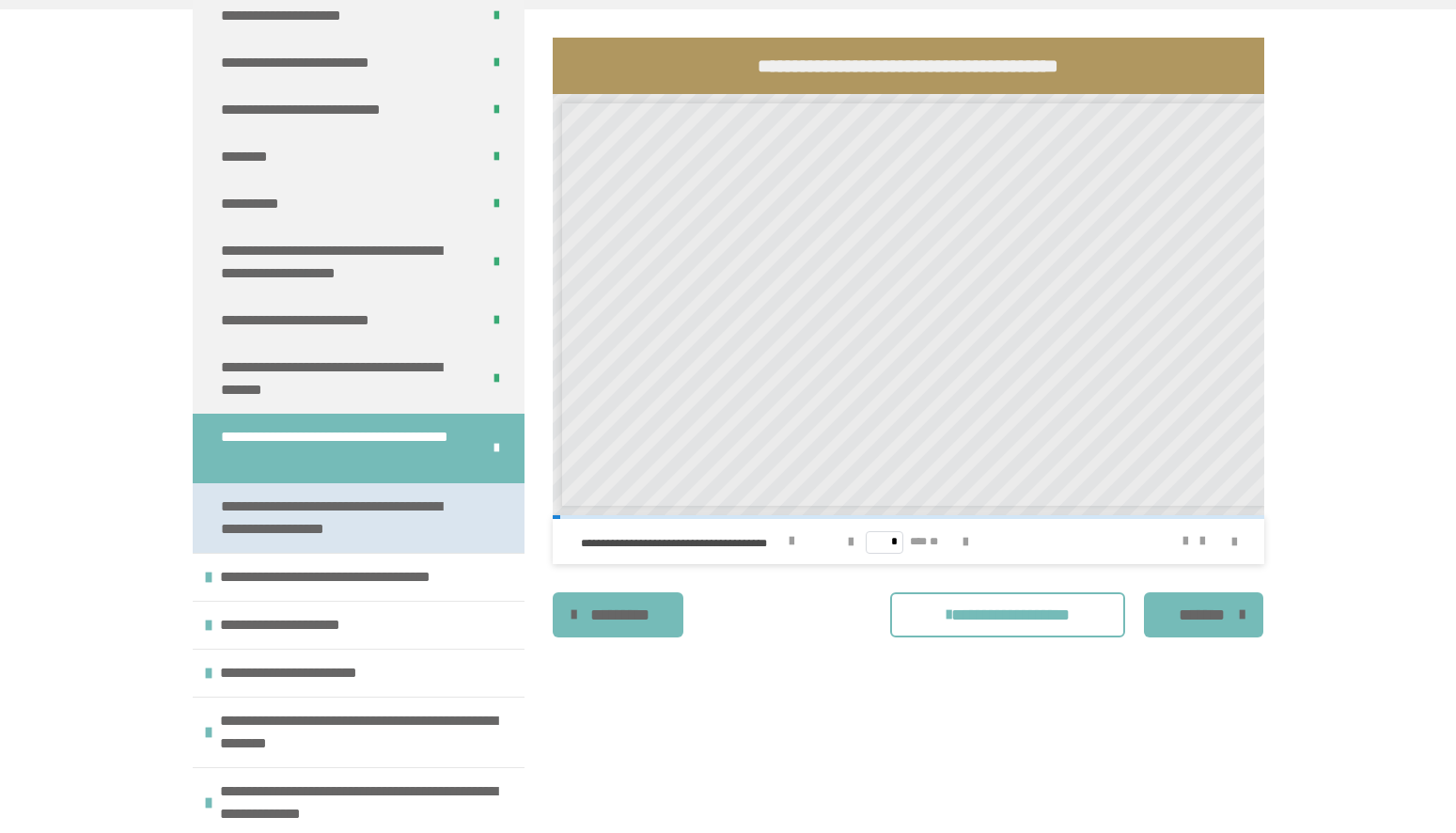 click on "**********" at bounding box center (343, 518) 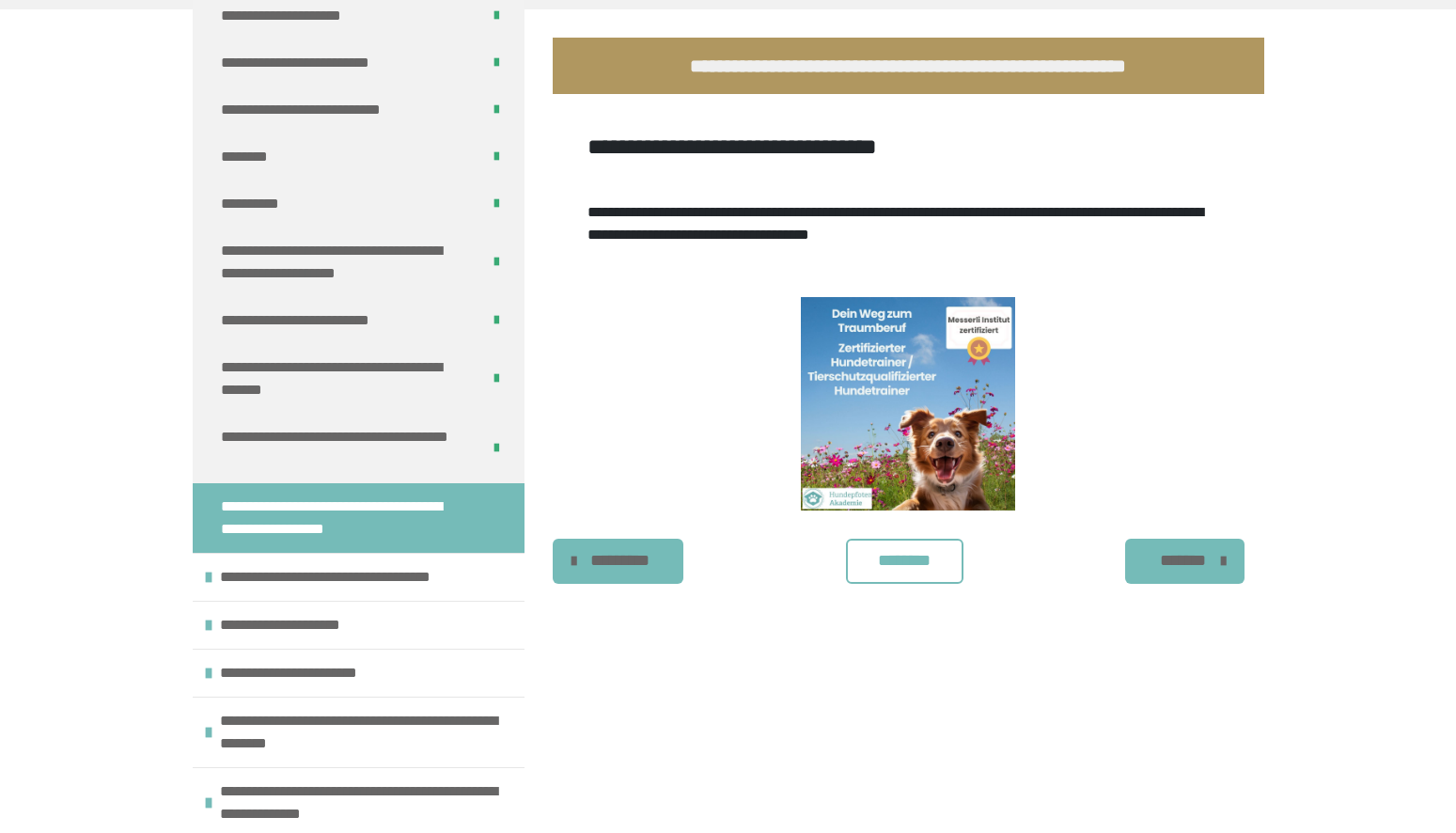 click on "********" at bounding box center [904, 560] 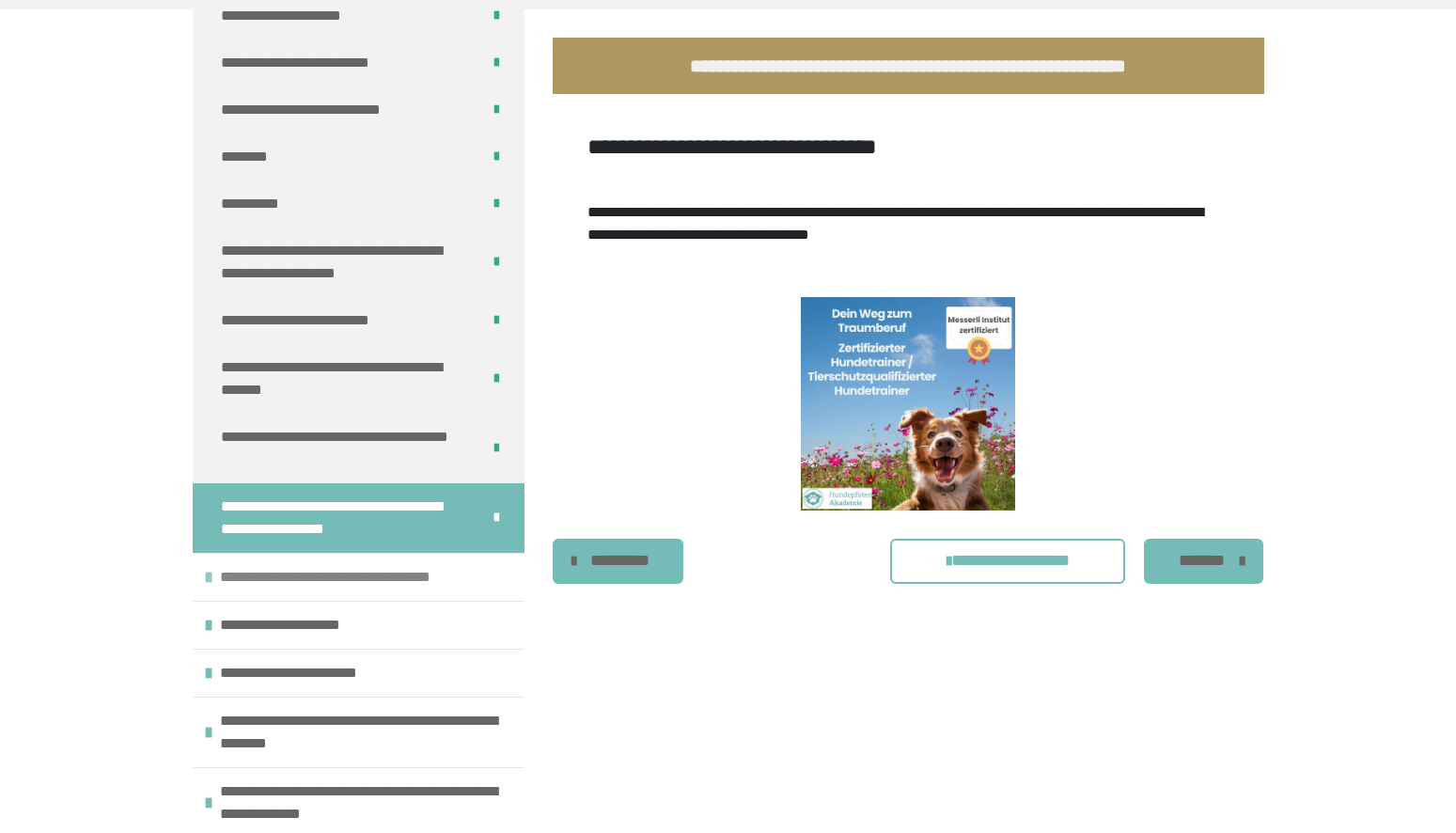 click on "**********" at bounding box center (354, 577) 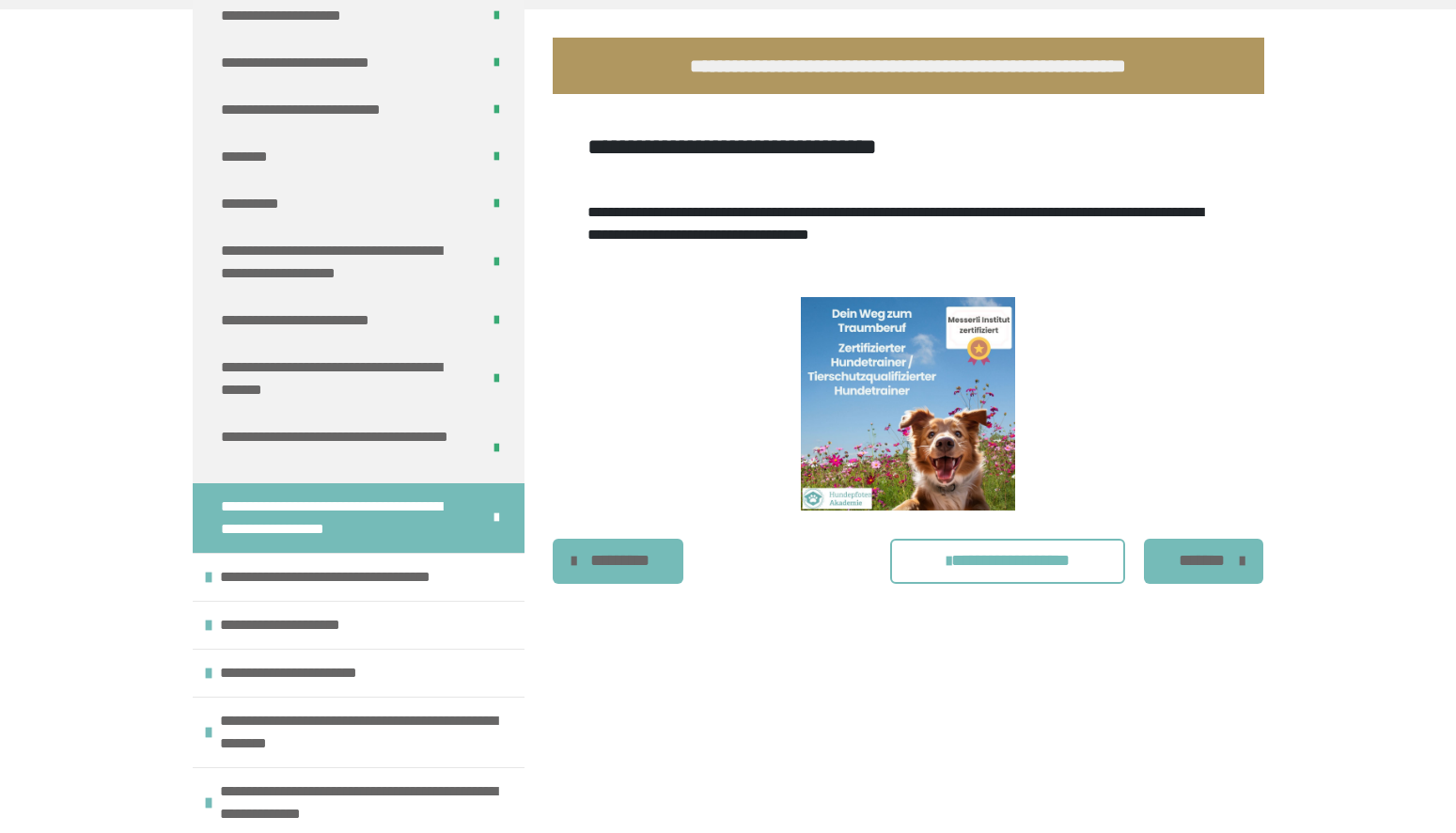 click at bounding box center [209, 577] 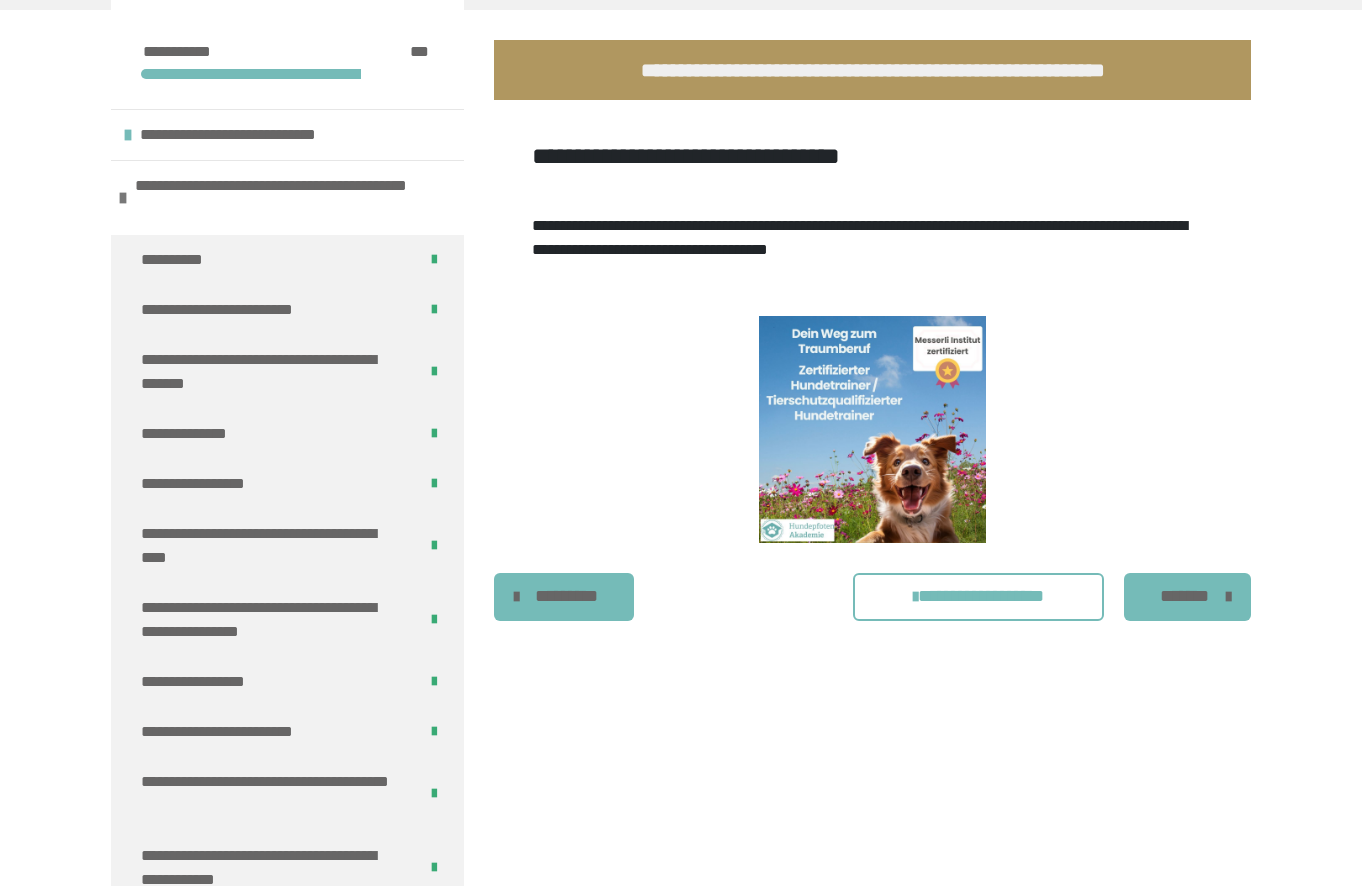 scroll, scrollTop: 340, scrollLeft: 0, axis: vertical 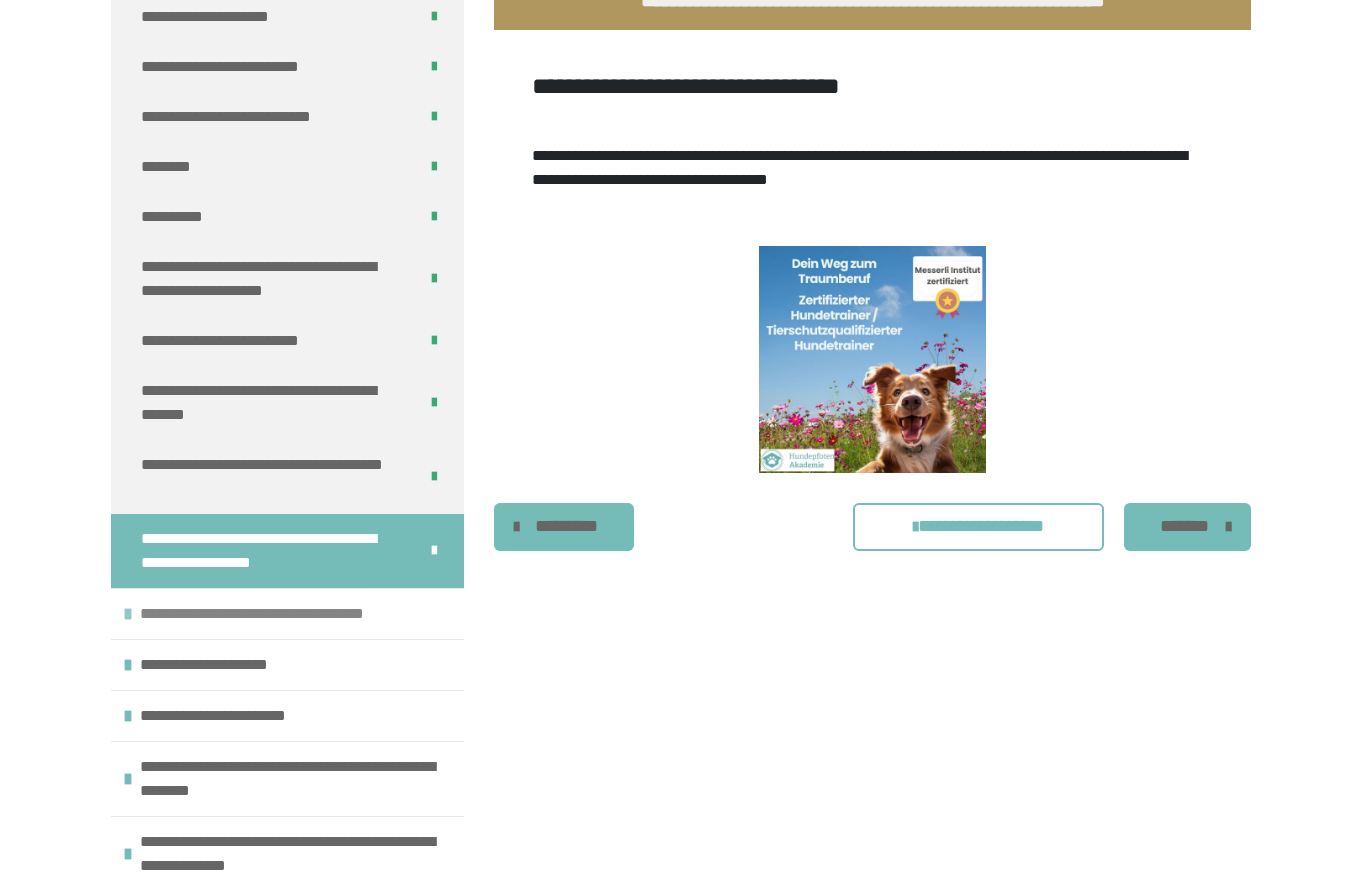 click at bounding box center (128, 614) 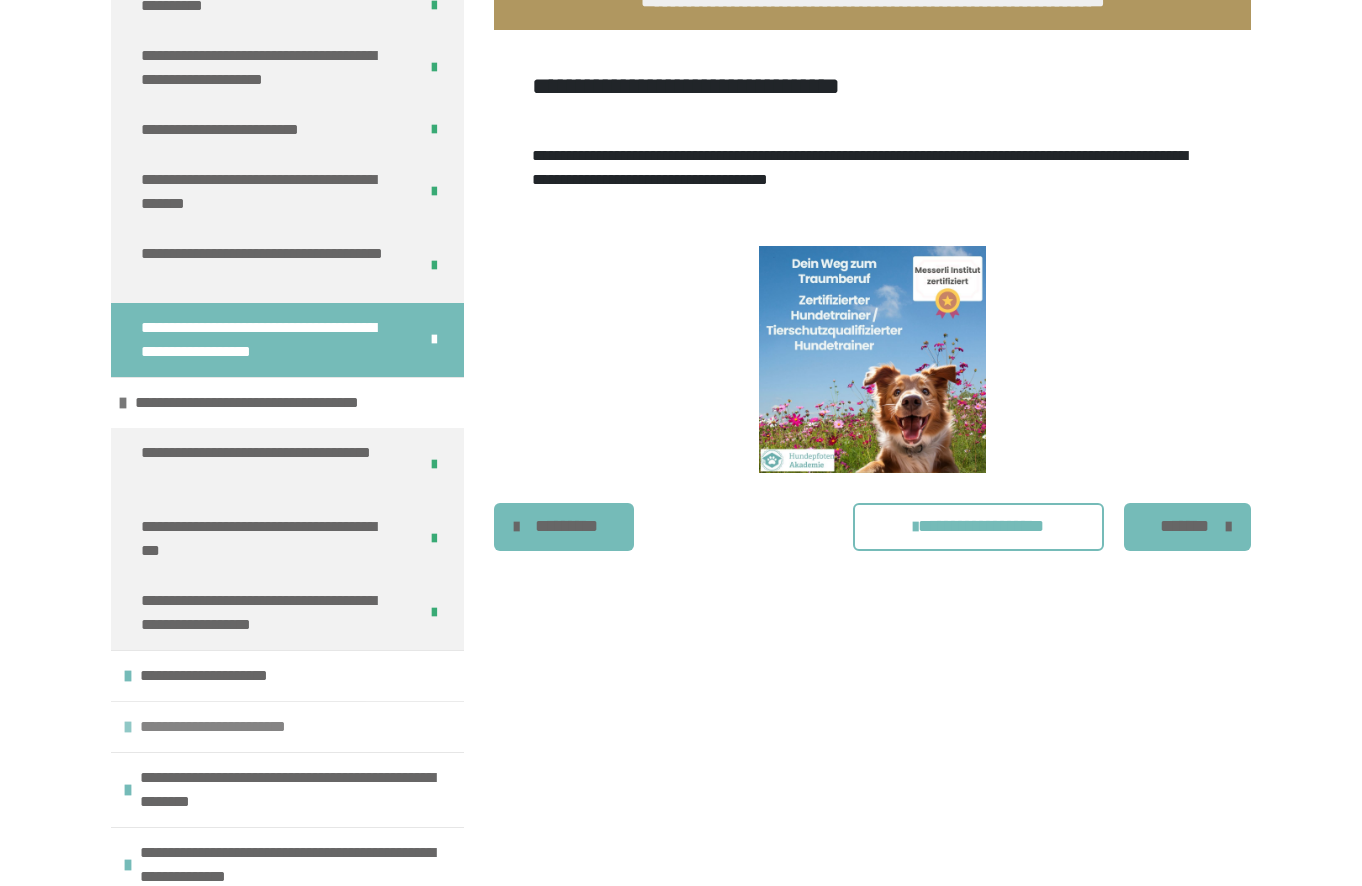 scroll, scrollTop: 8579, scrollLeft: 0, axis: vertical 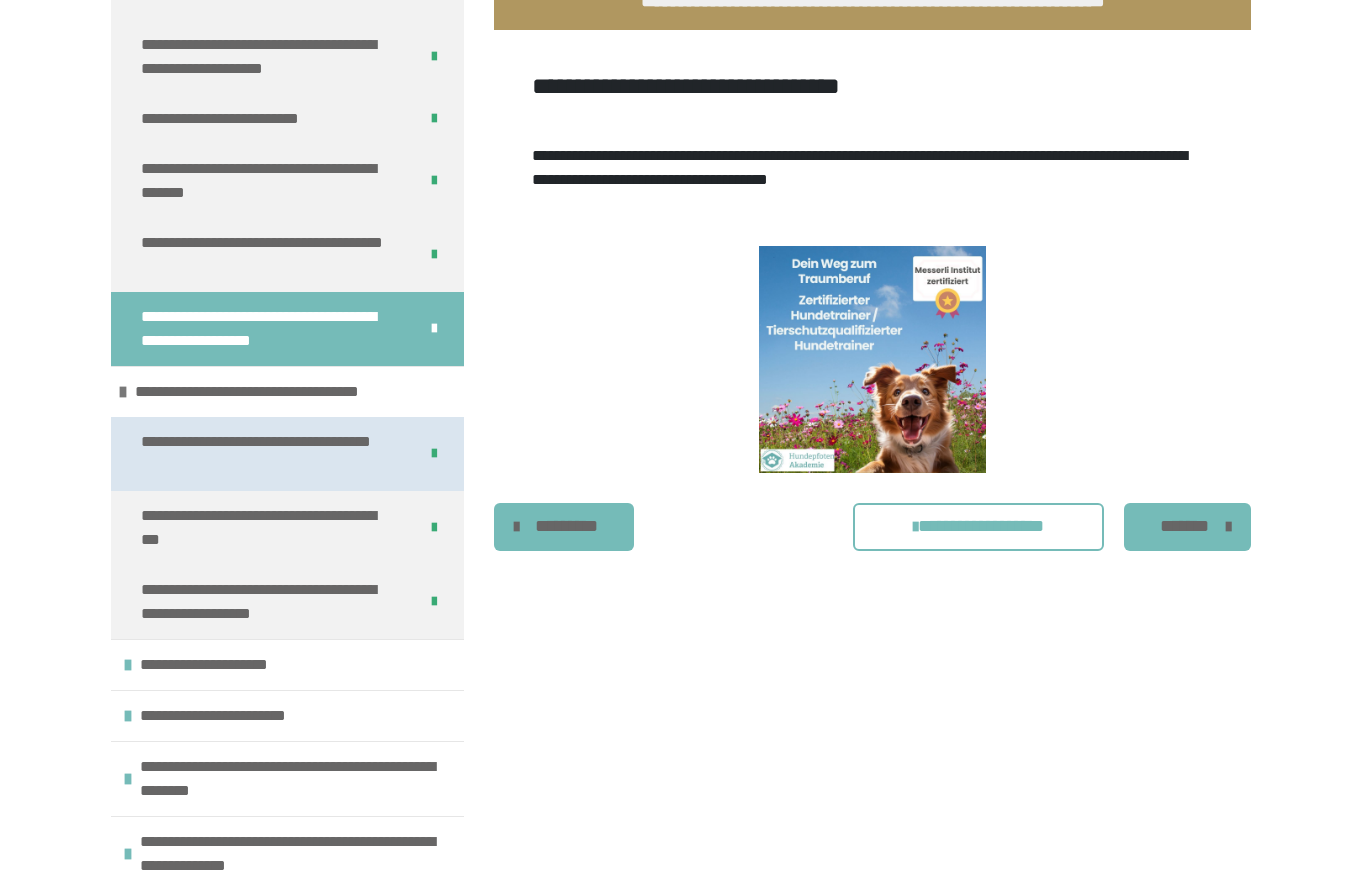 click on "**********" at bounding box center [263, 454] 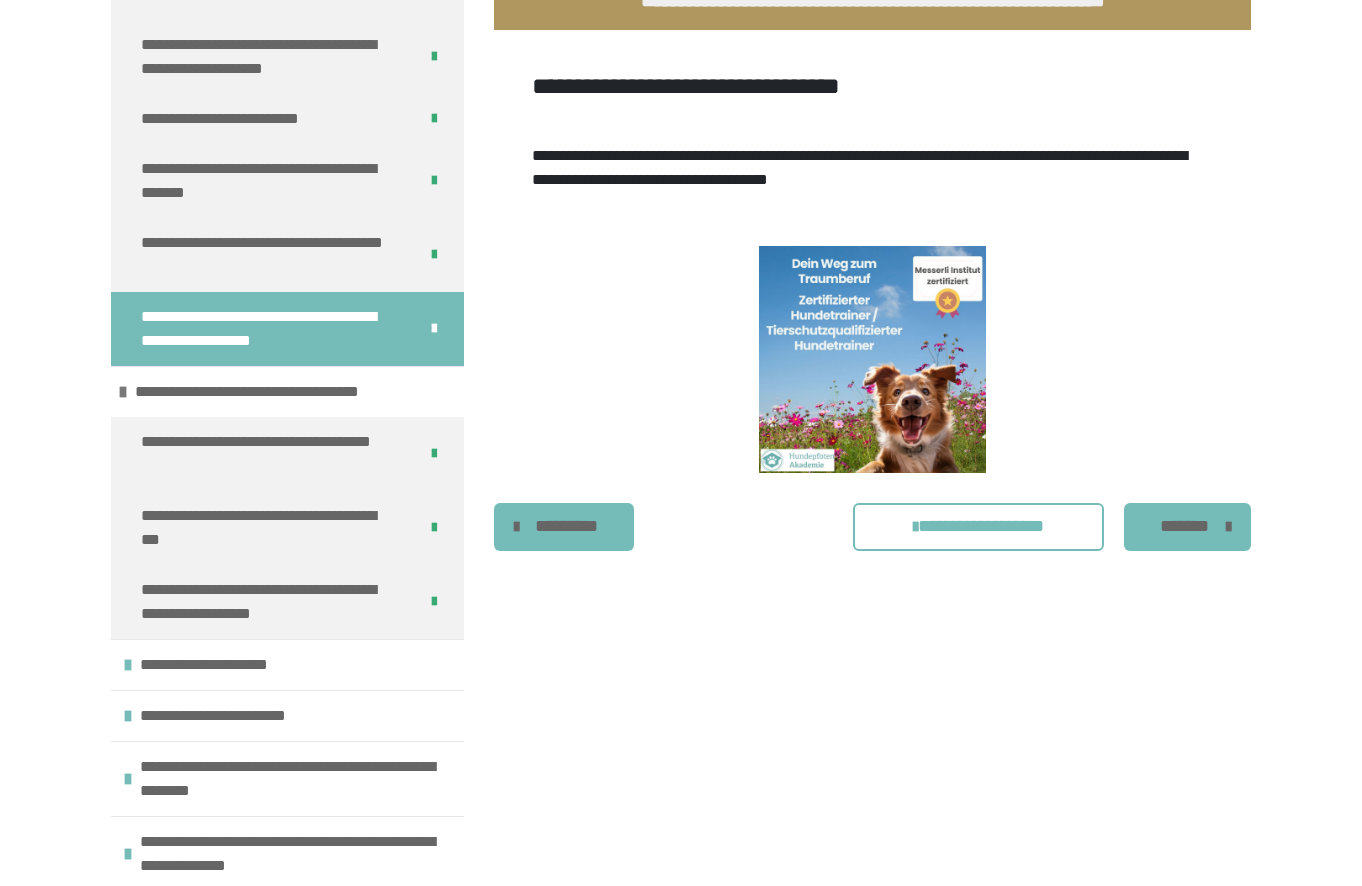 scroll, scrollTop: 270, scrollLeft: 0, axis: vertical 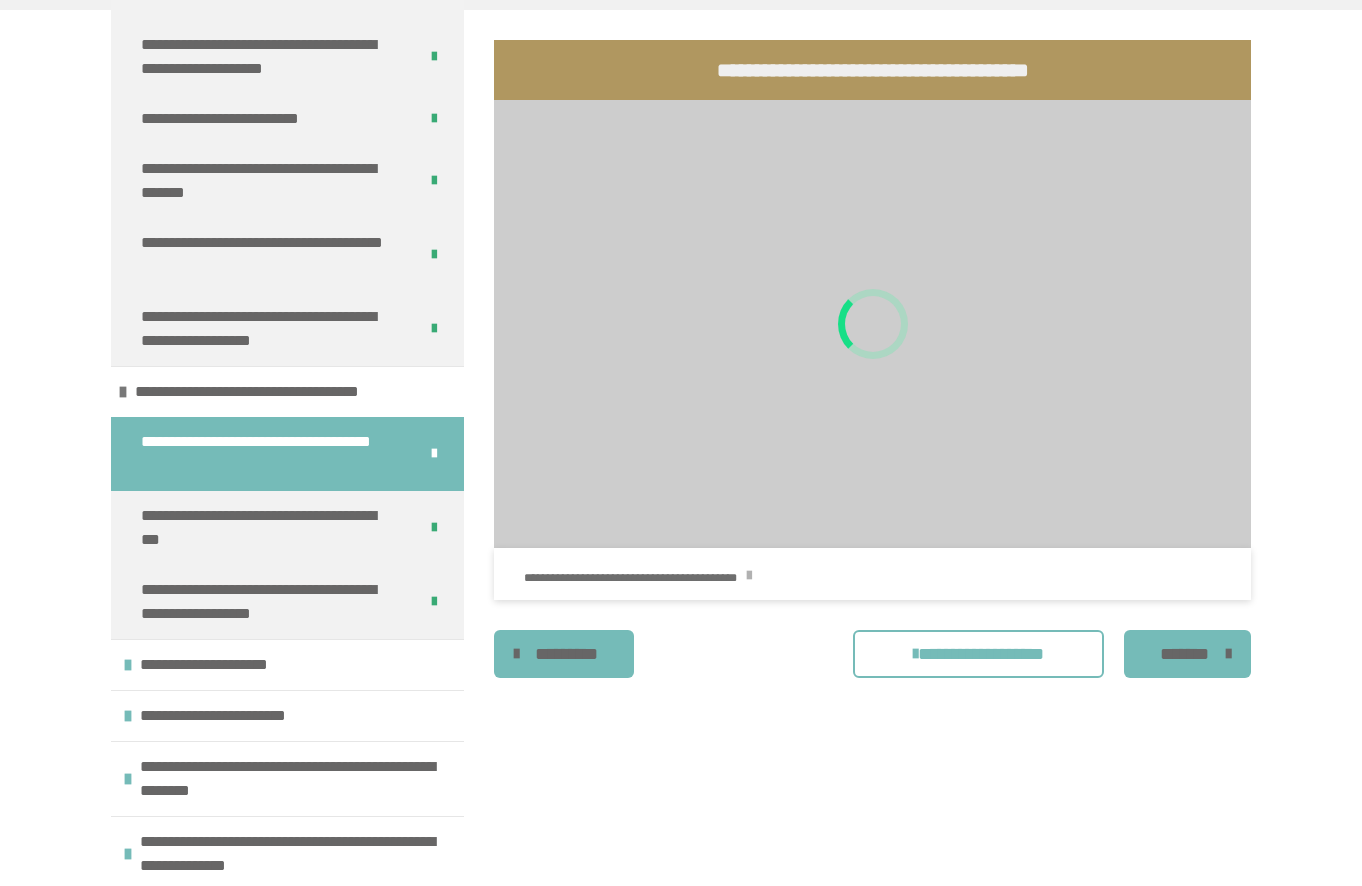 click at bounding box center (749, 576) 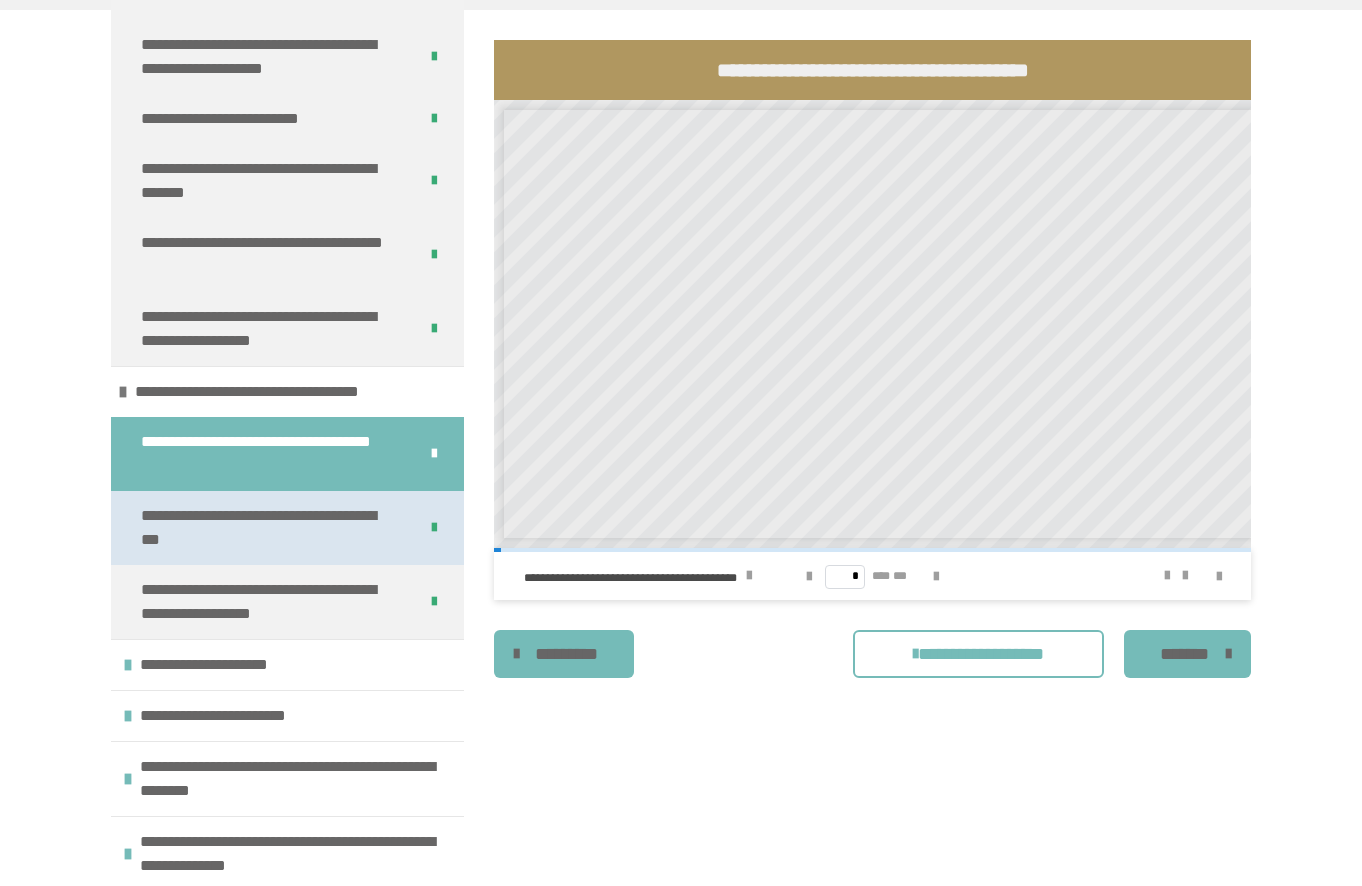 click on "**********" at bounding box center (263, 528) 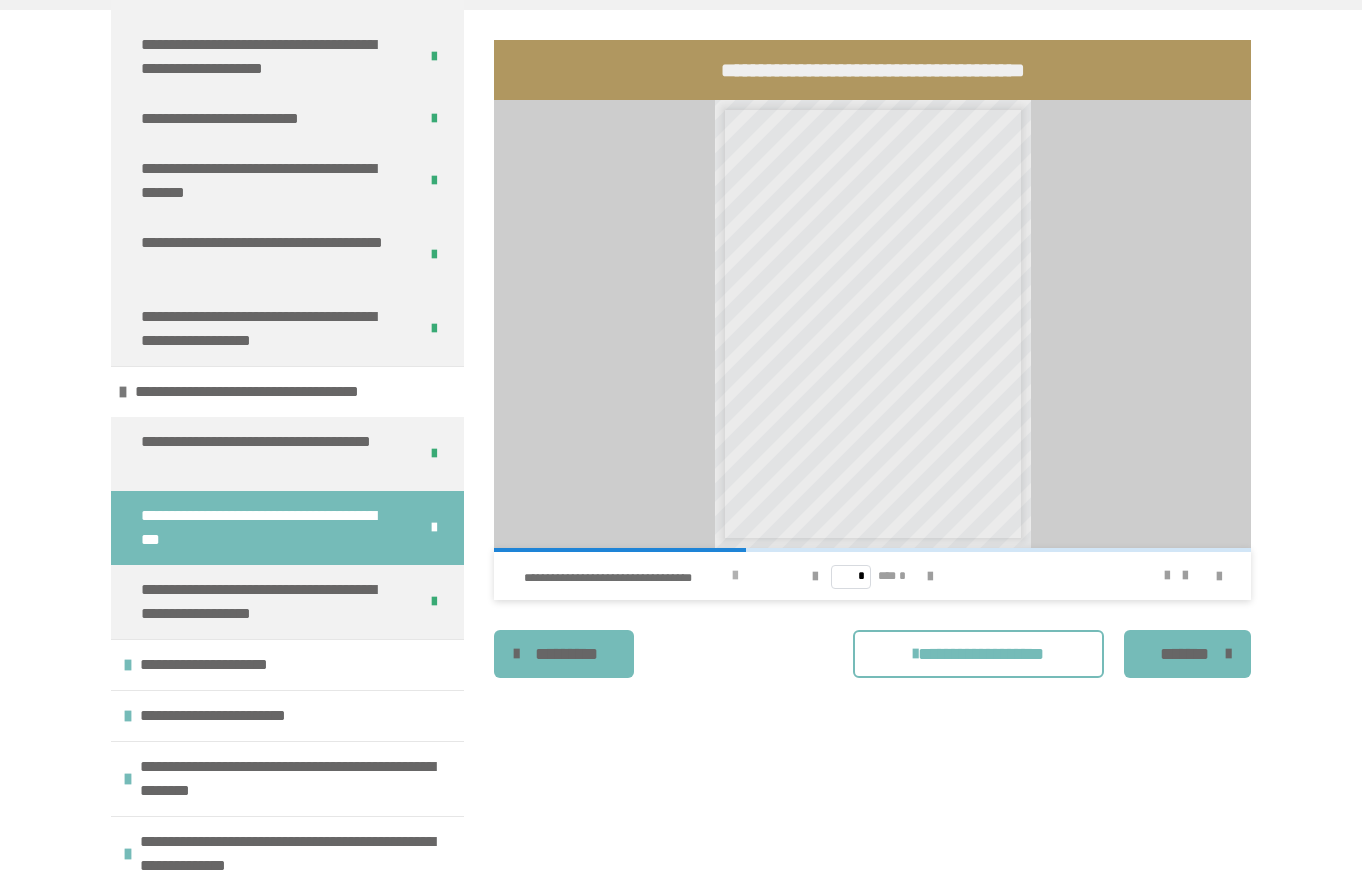 click at bounding box center [735, 576] 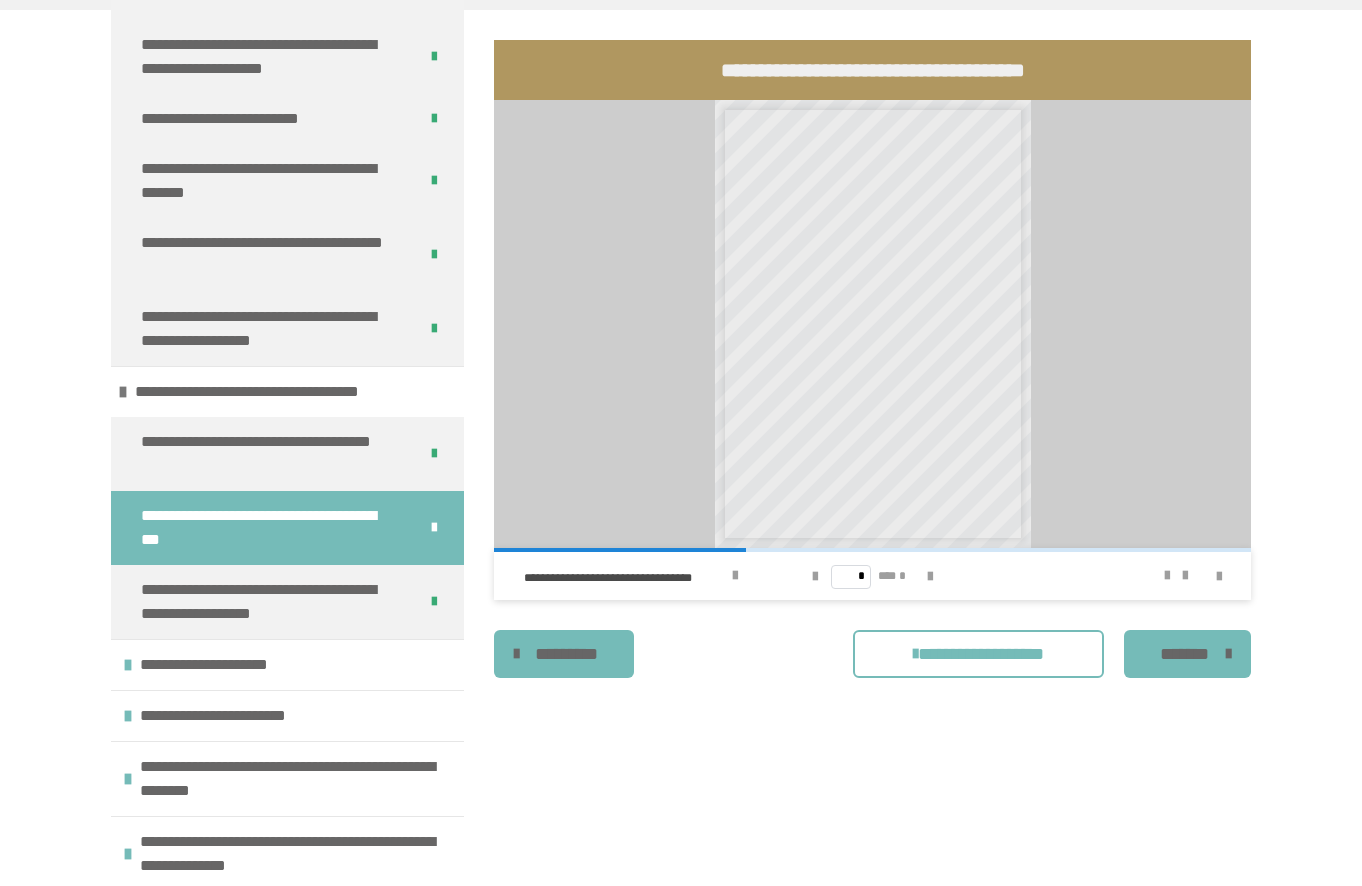 click on "**********" at bounding box center (872, 483) 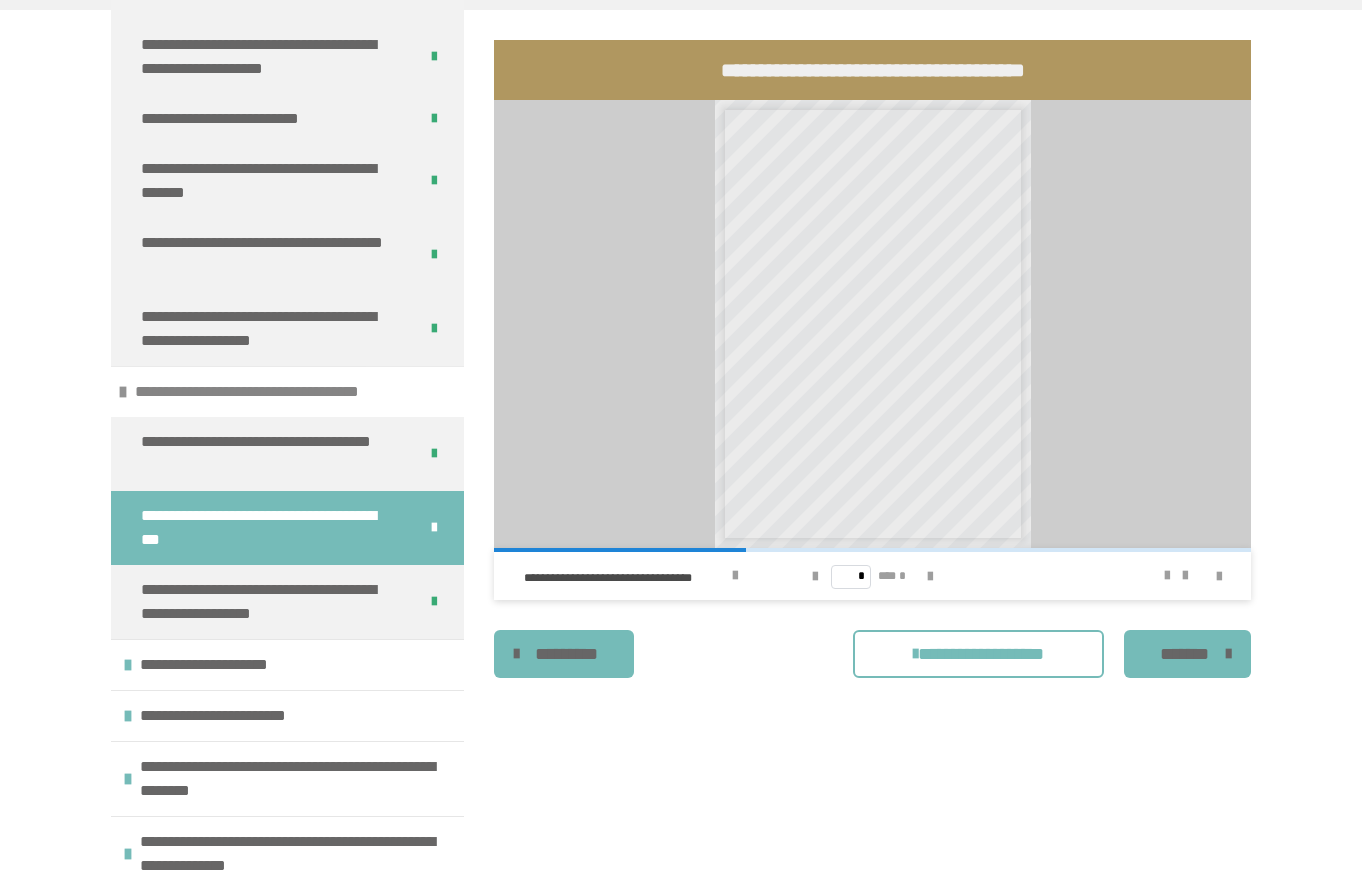 click at bounding box center [123, 392] 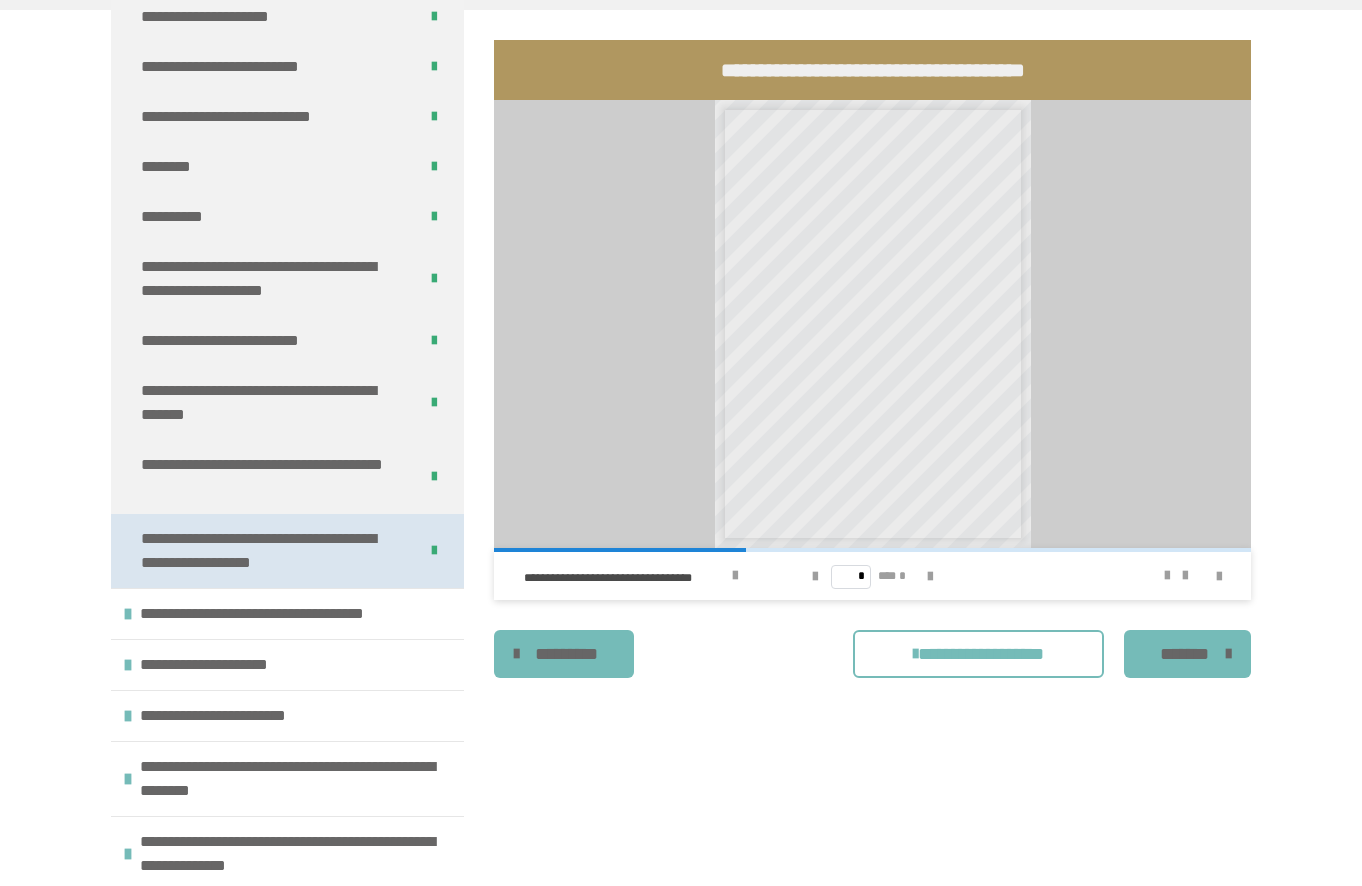 scroll, scrollTop: 8357, scrollLeft: 0, axis: vertical 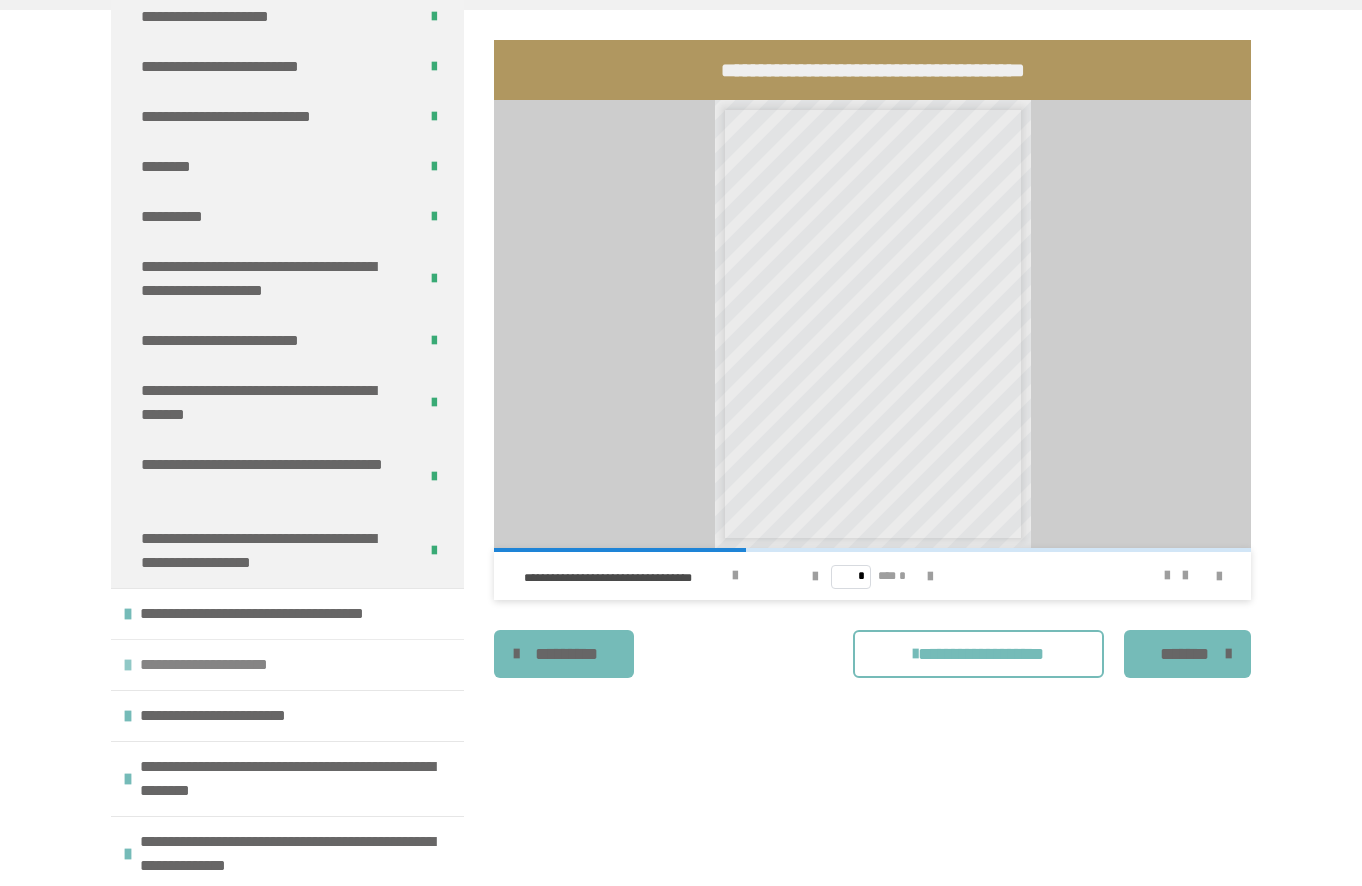 click on "**********" at bounding box center [287, 664] 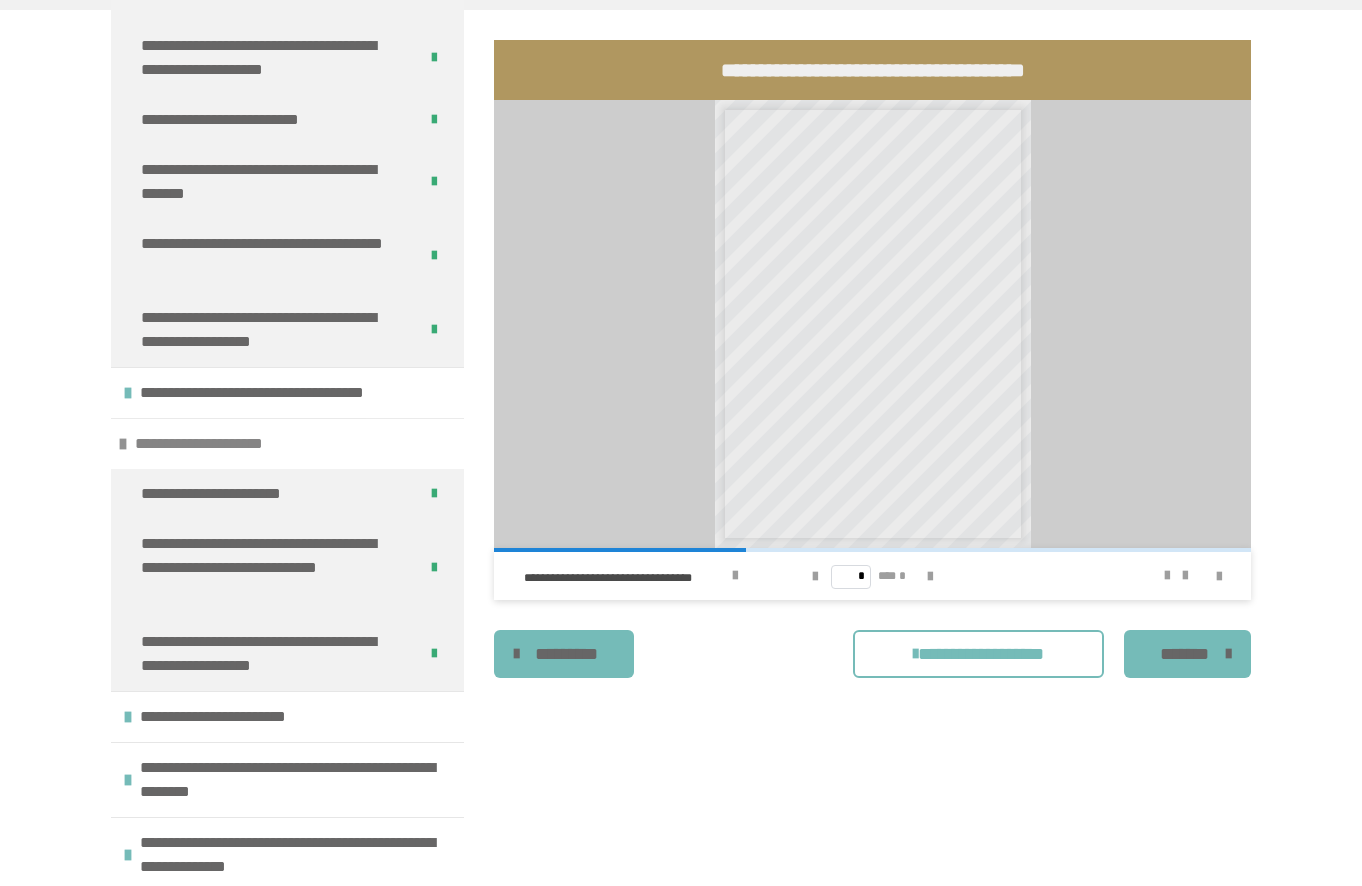 scroll, scrollTop: 8579, scrollLeft: 0, axis: vertical 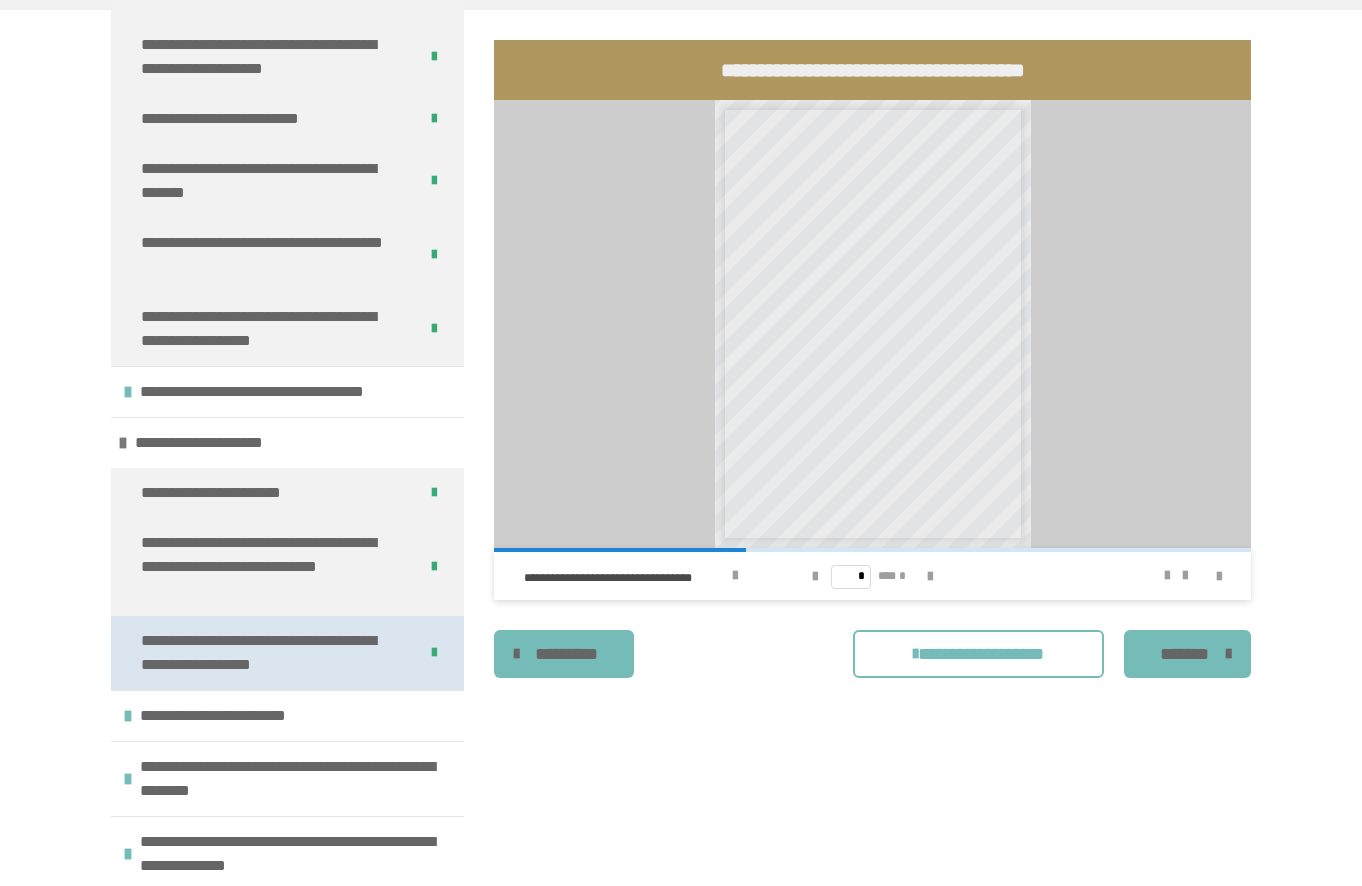click on "**********" at bounding box center [263, 653] 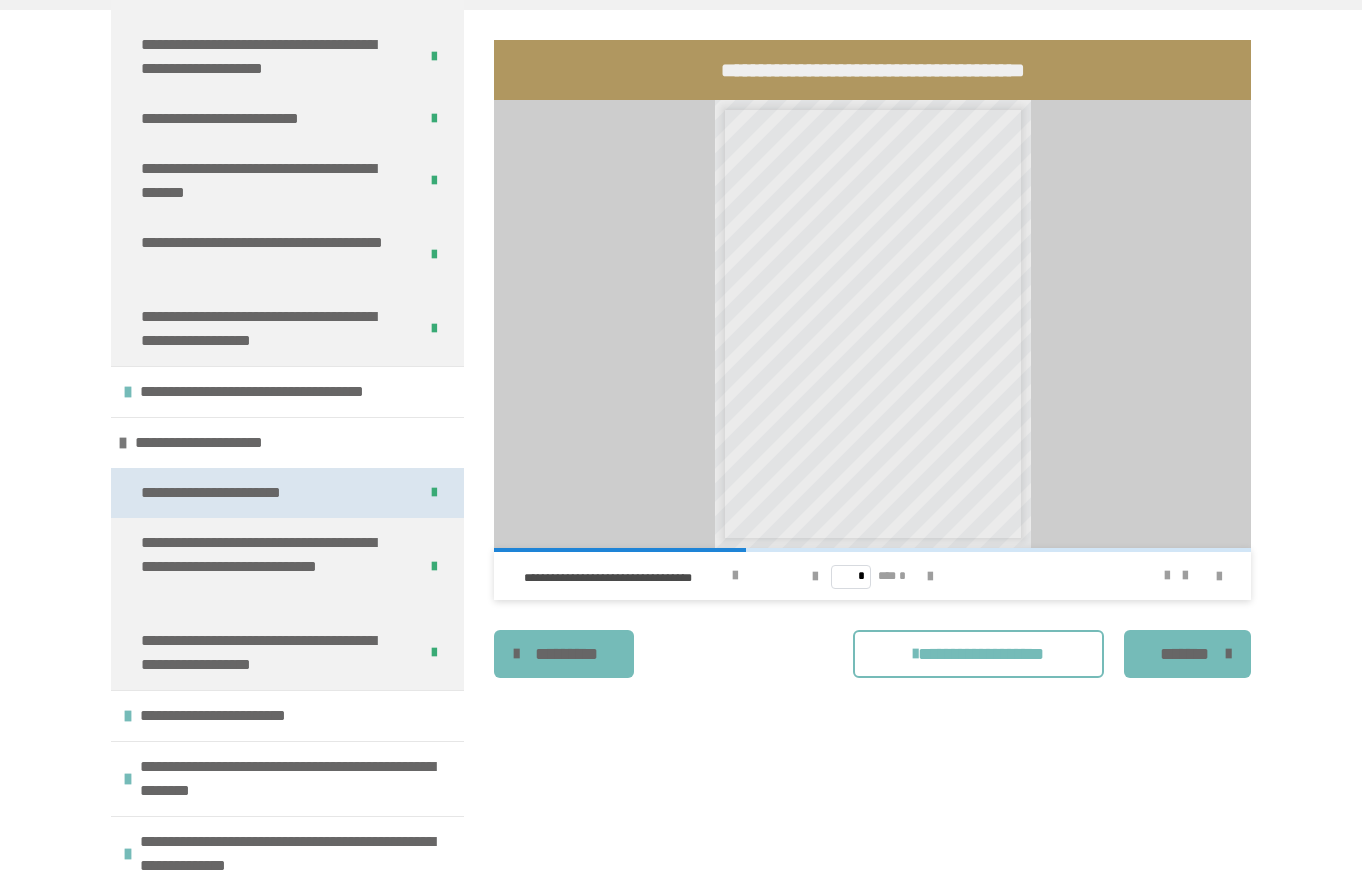 click on "**********" at bounding box center (217, 493) 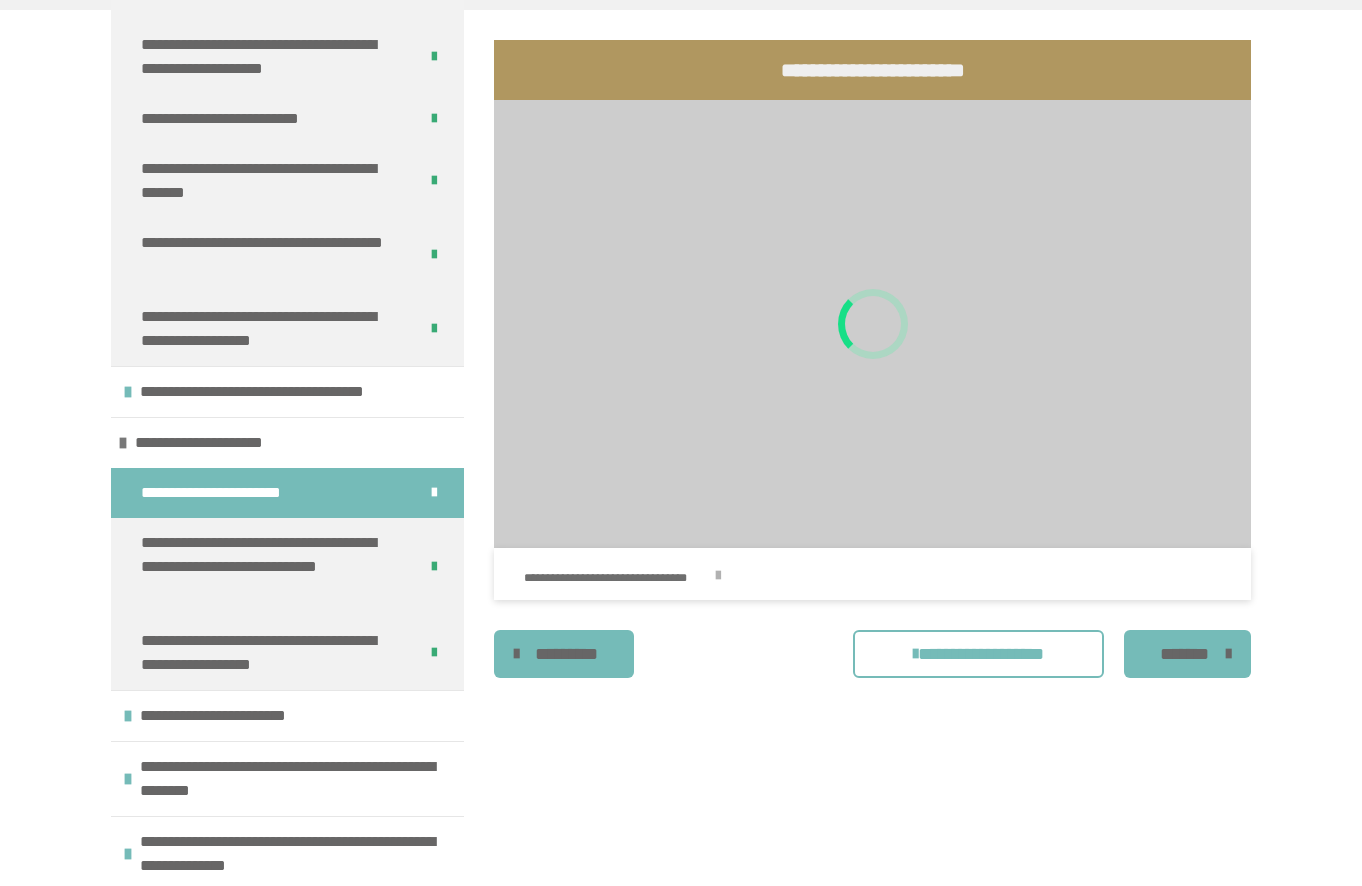 click at bounding box center [718, 576] 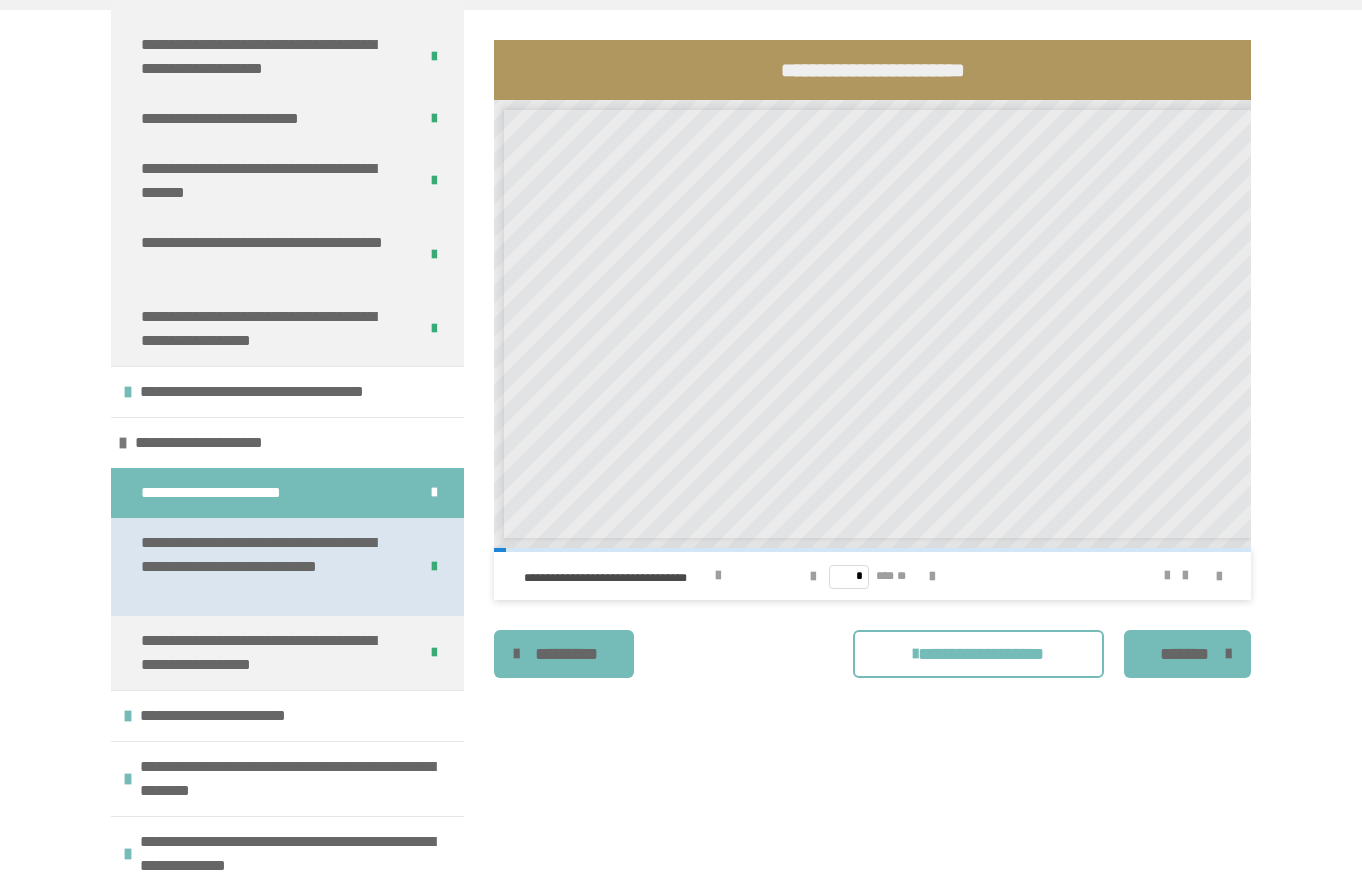 click on "**********" at bounding box center (263, 567) 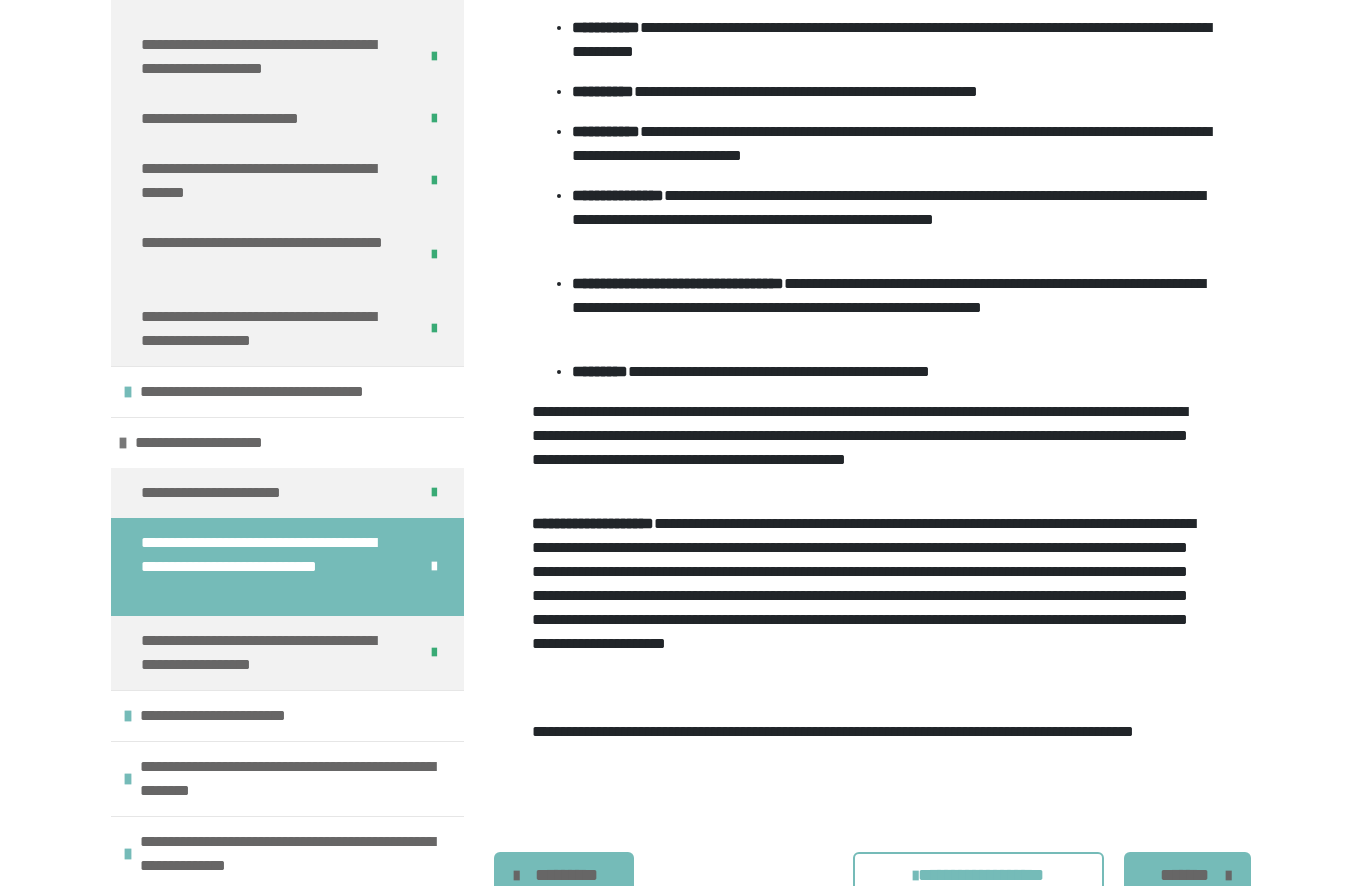 scroll, scrollTop: 1298, scrollLeft: 0, axis: vertical 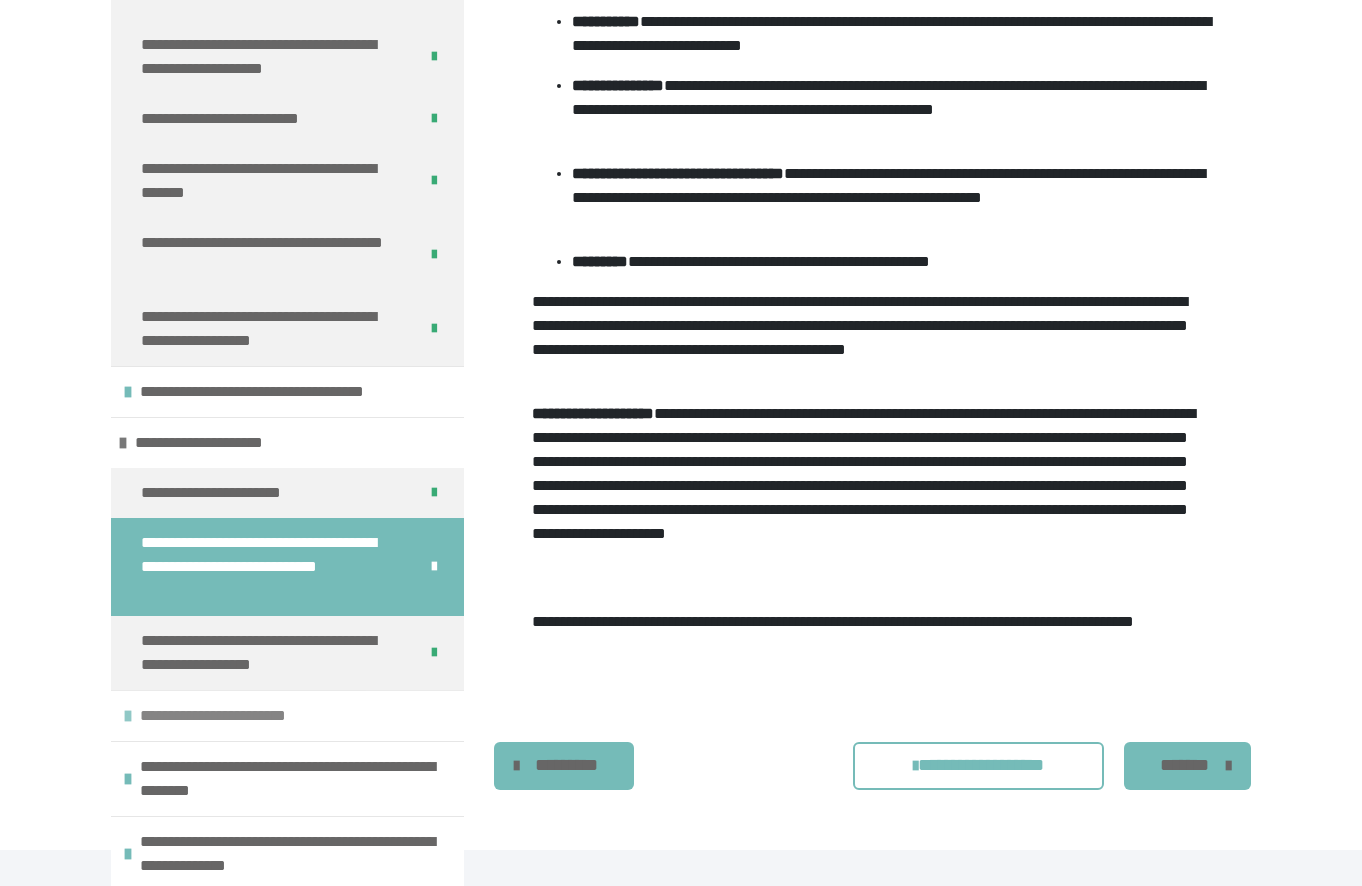 click on "**********" at bounding box center (234, 716) 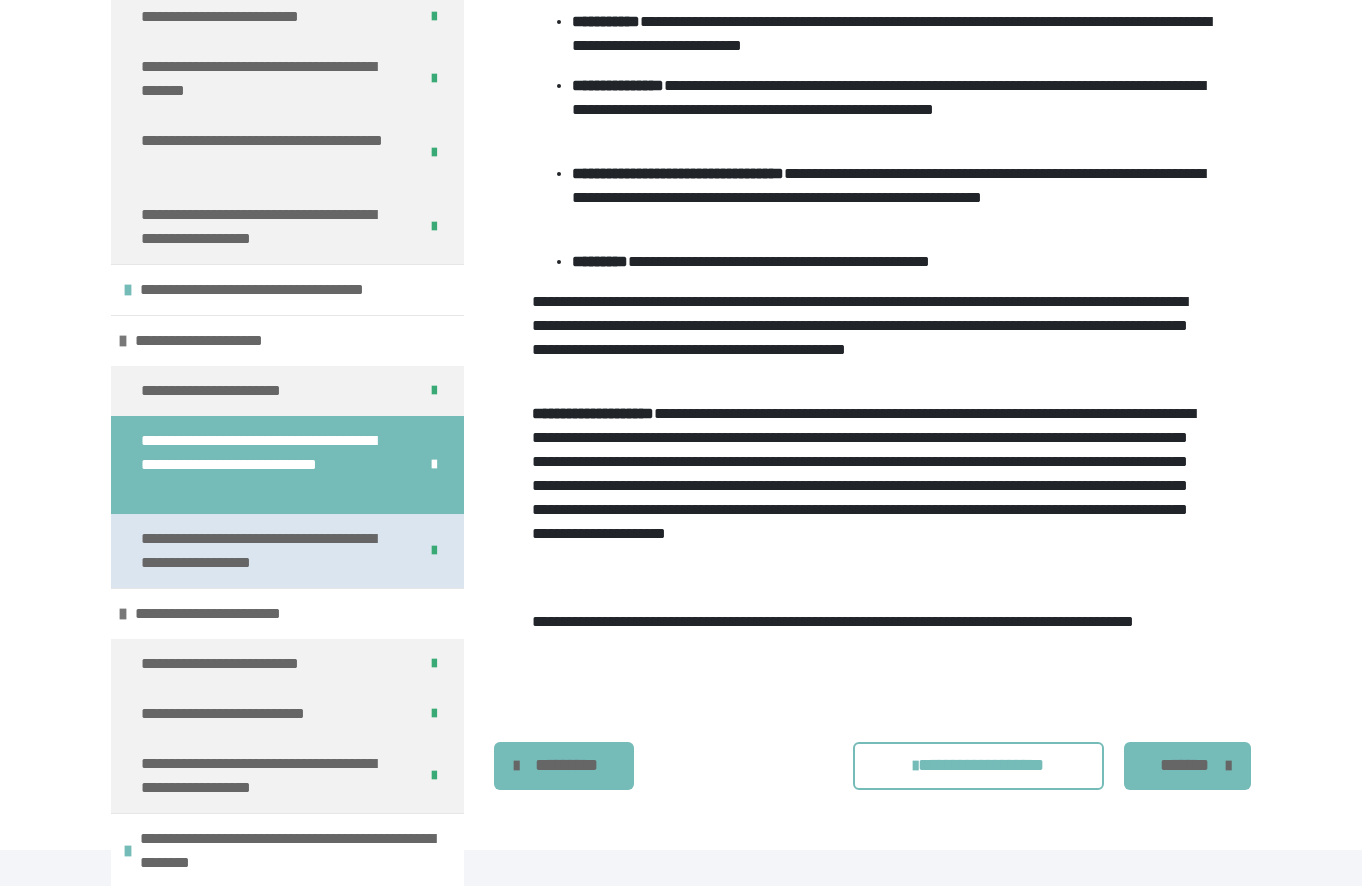 scroll, scrollTop: 8753, scrollLeft: 0, axis: vertical 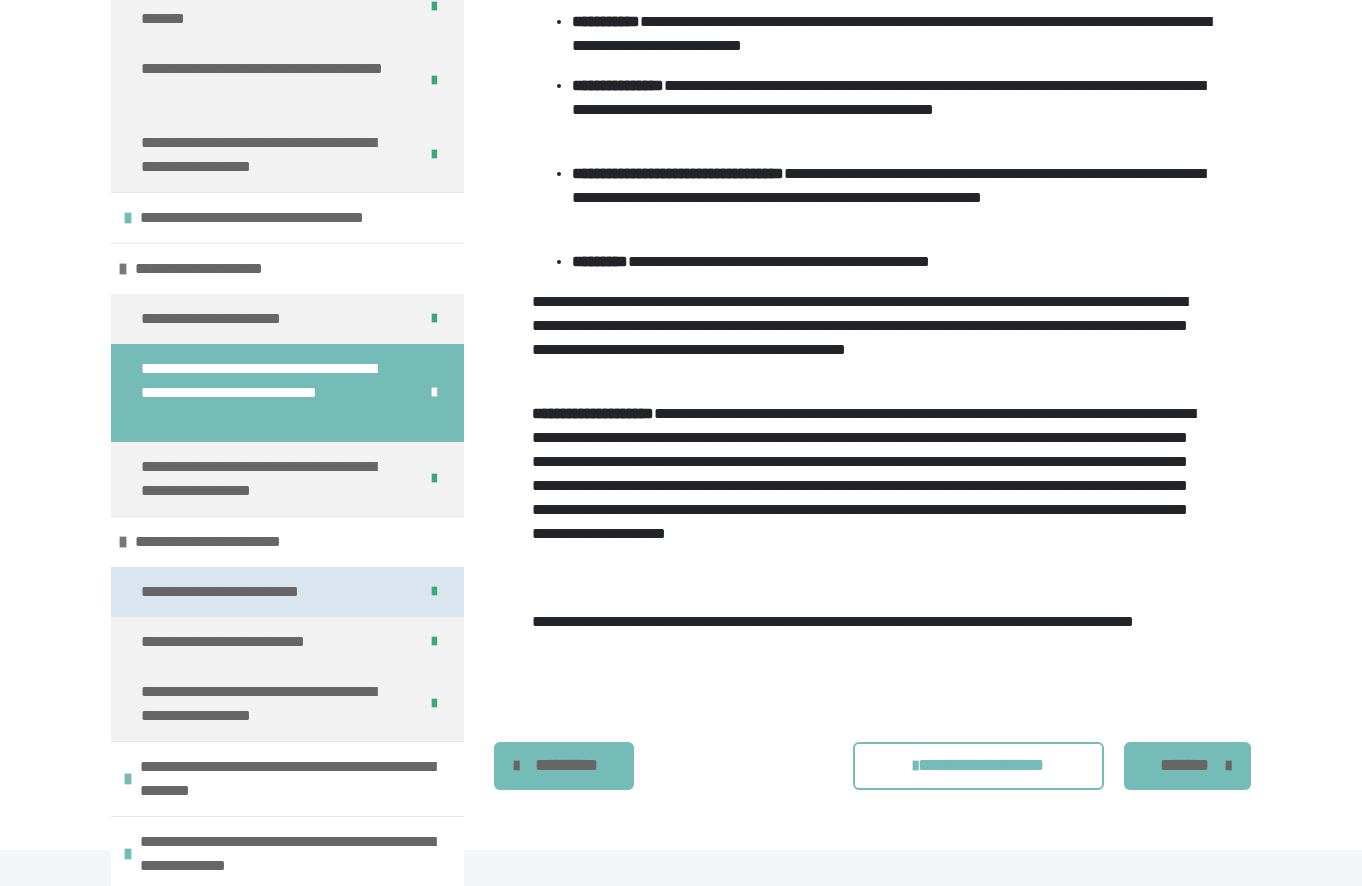 click on "**********" at bounding box center [238, 592] 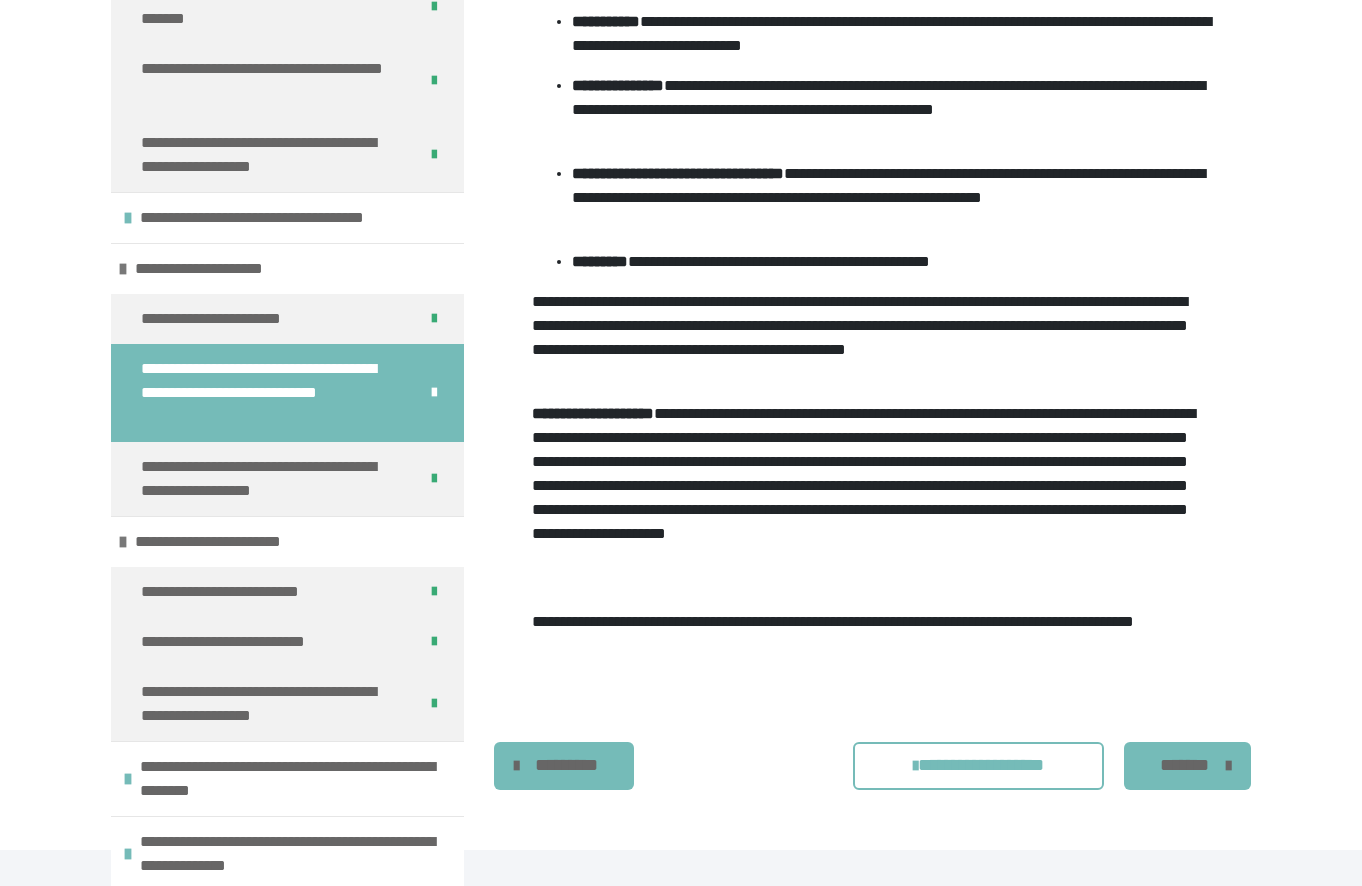 scroll, scrollTop: 270, scrollLeft: 0, axis: vertical 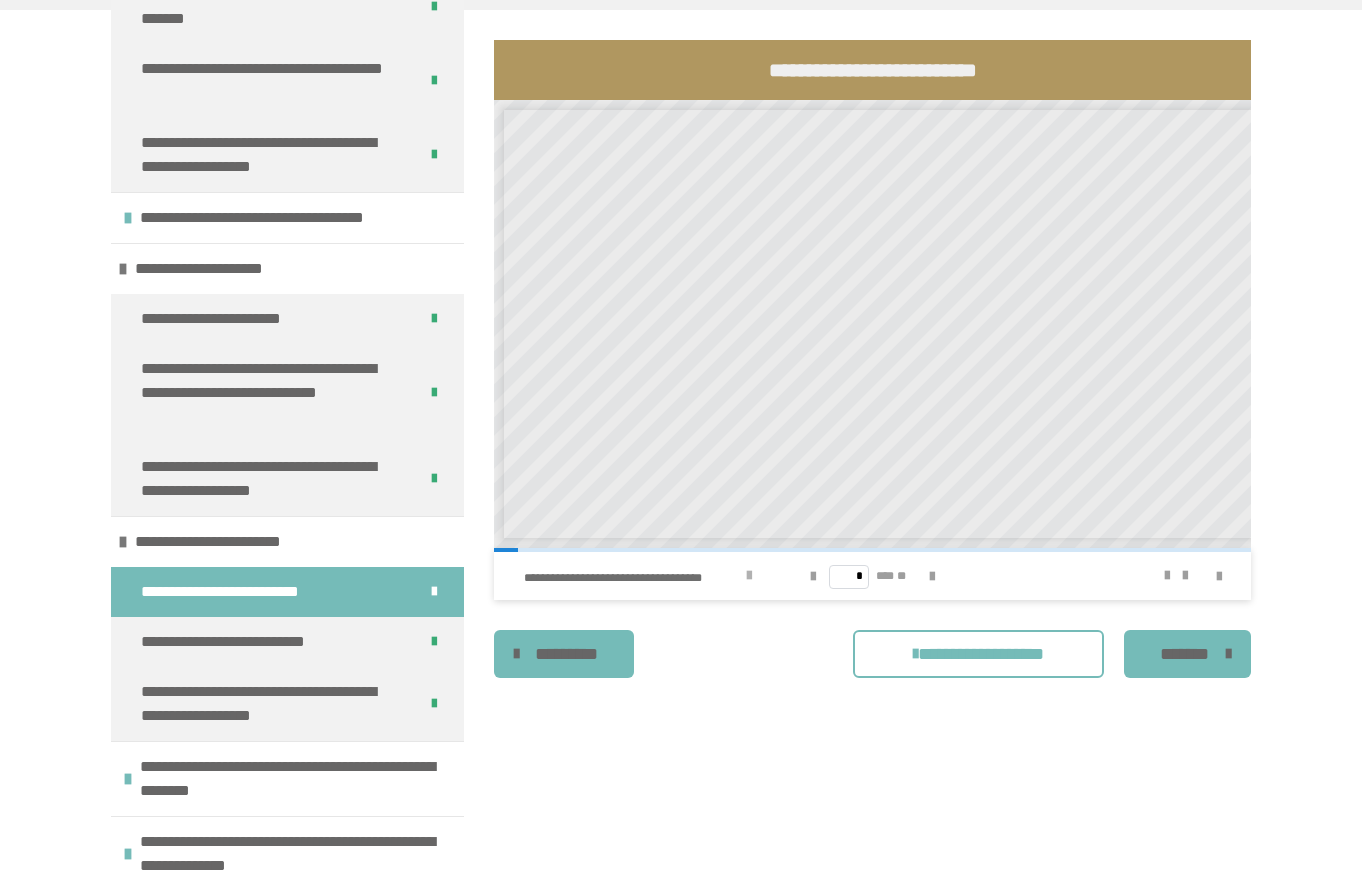 click at bounding box center [749, 576] 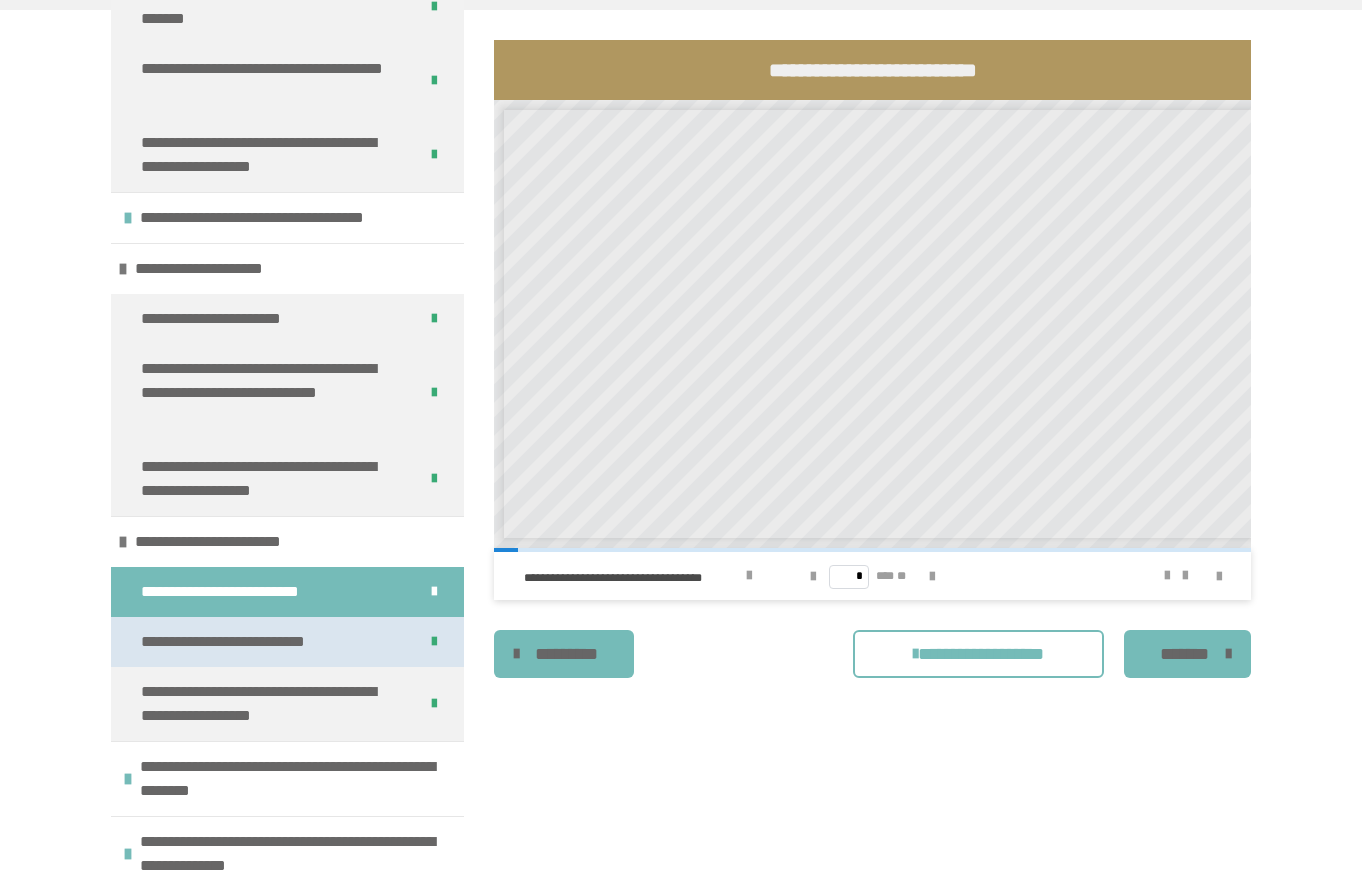 click on "**********" at bounding box center (252, 642) 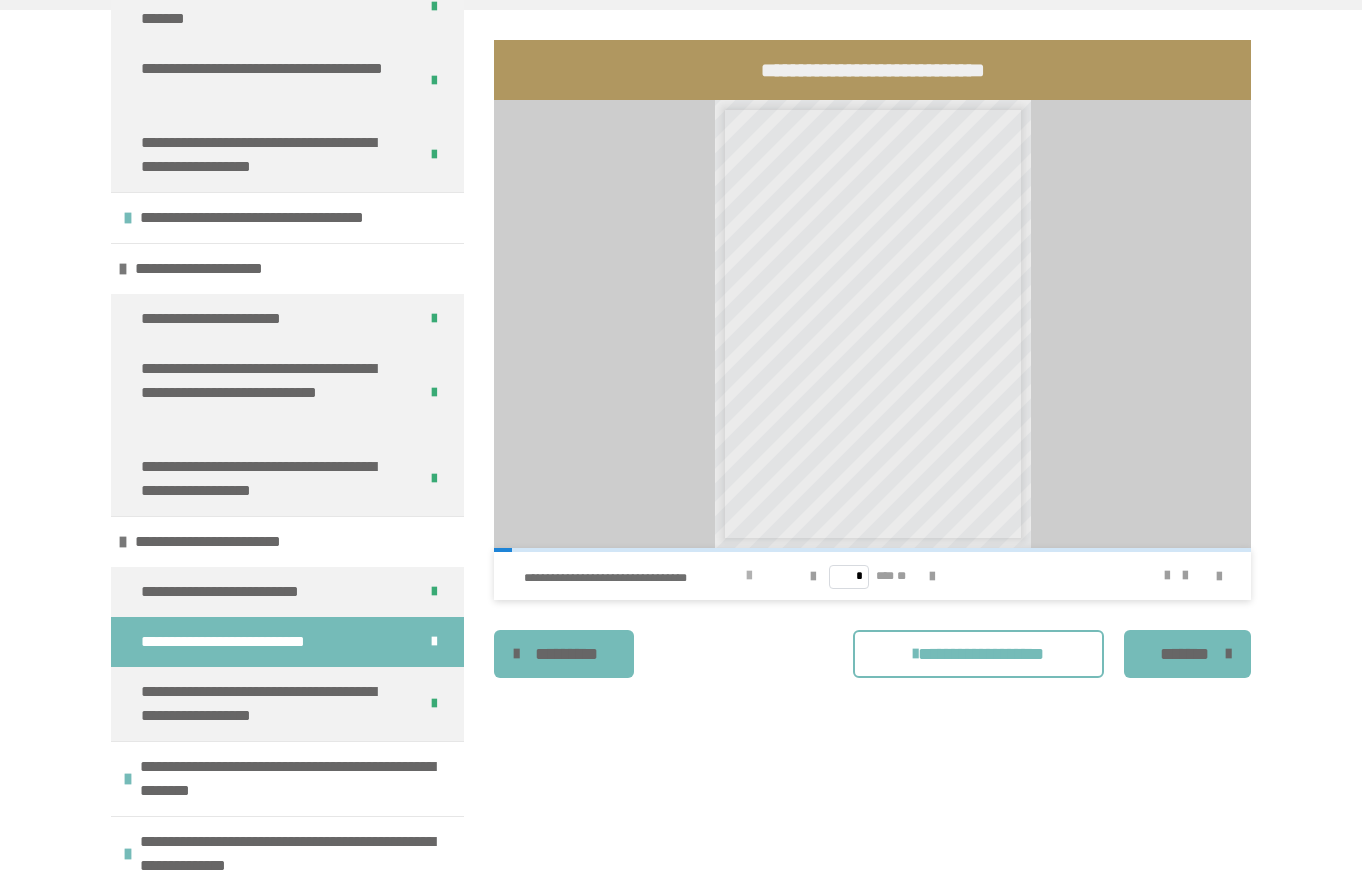 click at bounding box center [749, 576] 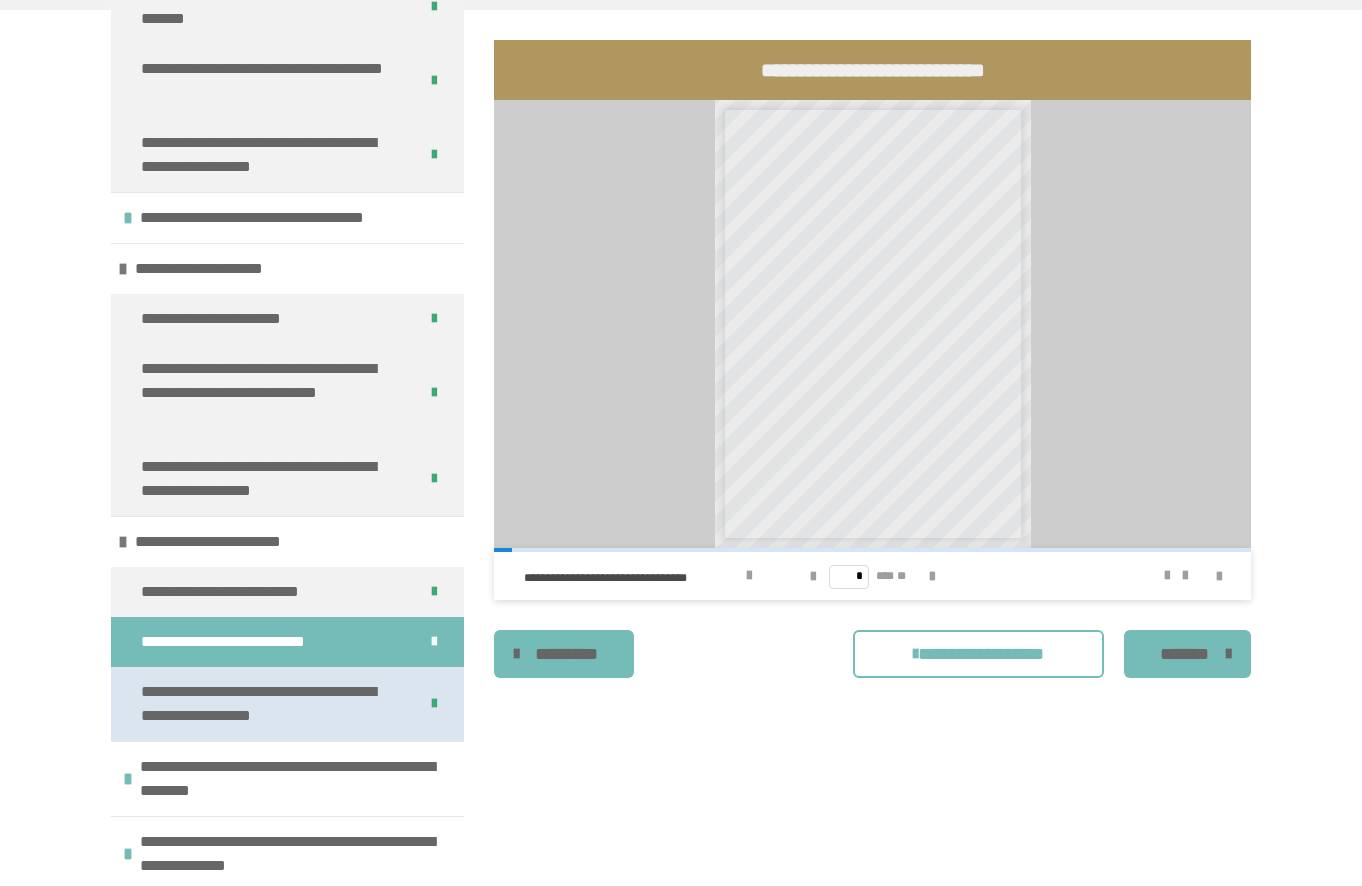 scroll, scrollTop: 340, scrollLeft: 0, axis: vertical 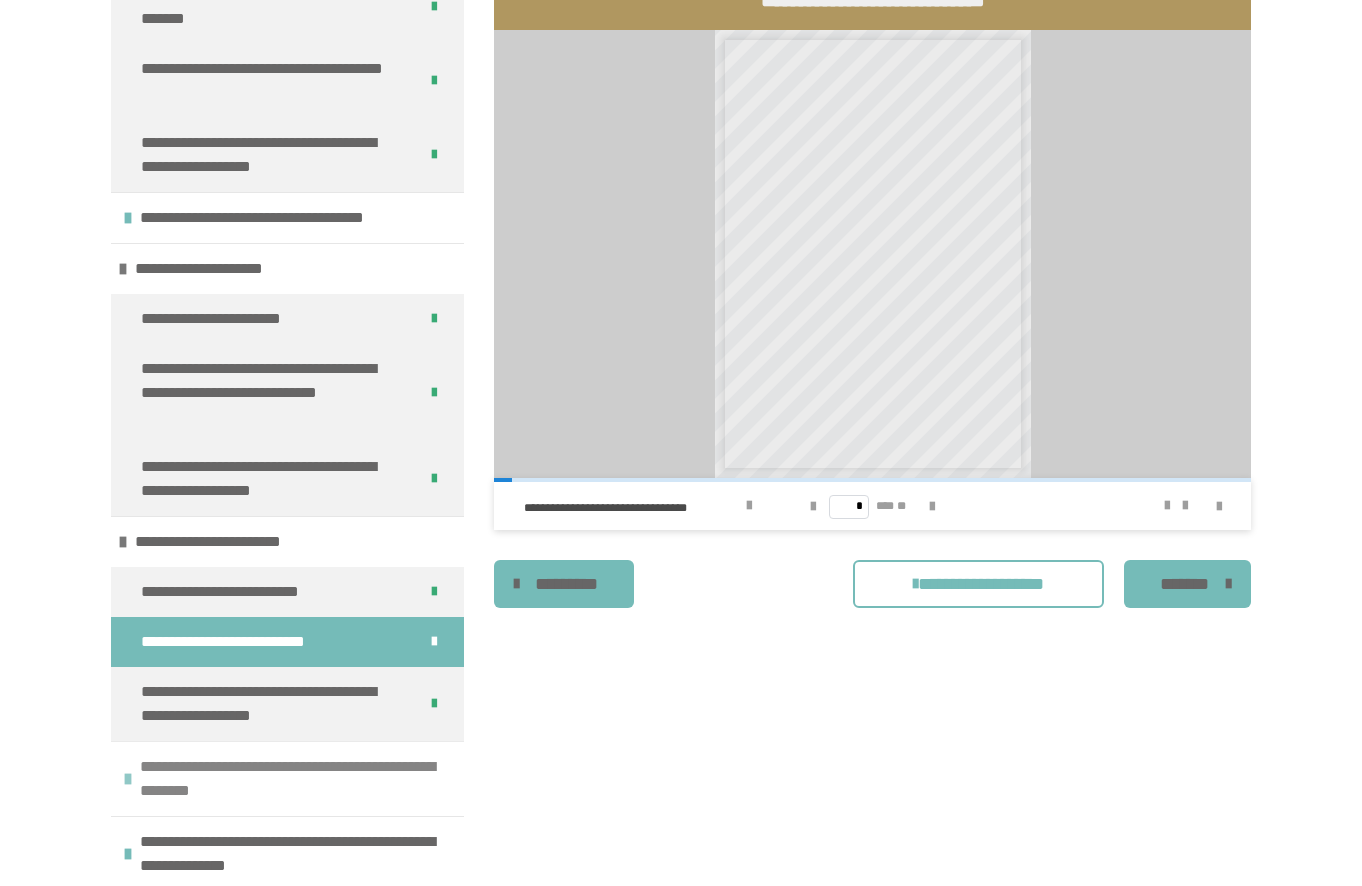 click at bounding box center (128, 779) 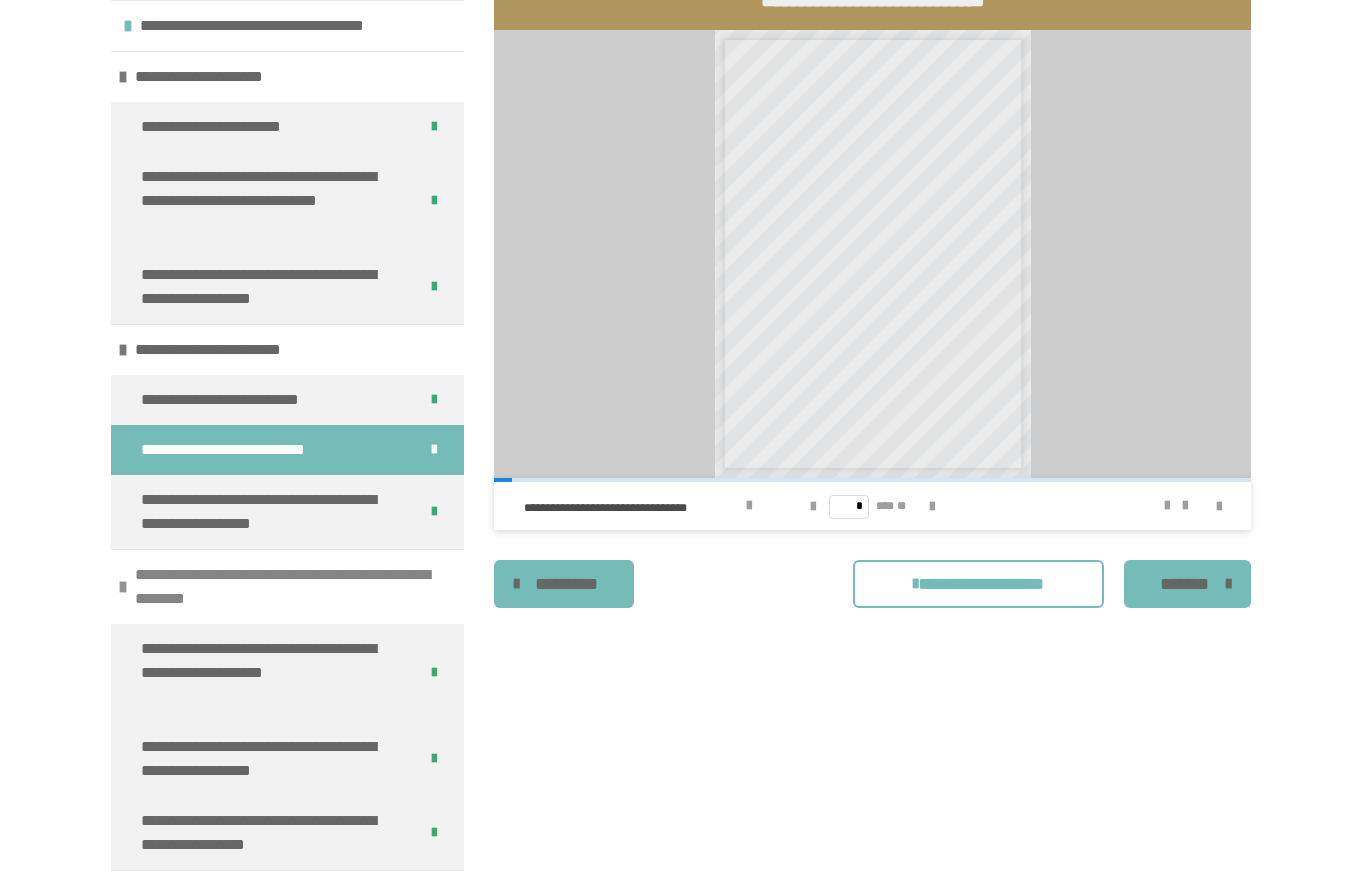 scroll, scrollTop: 8999, scrollLeft: 0, axis: vertical 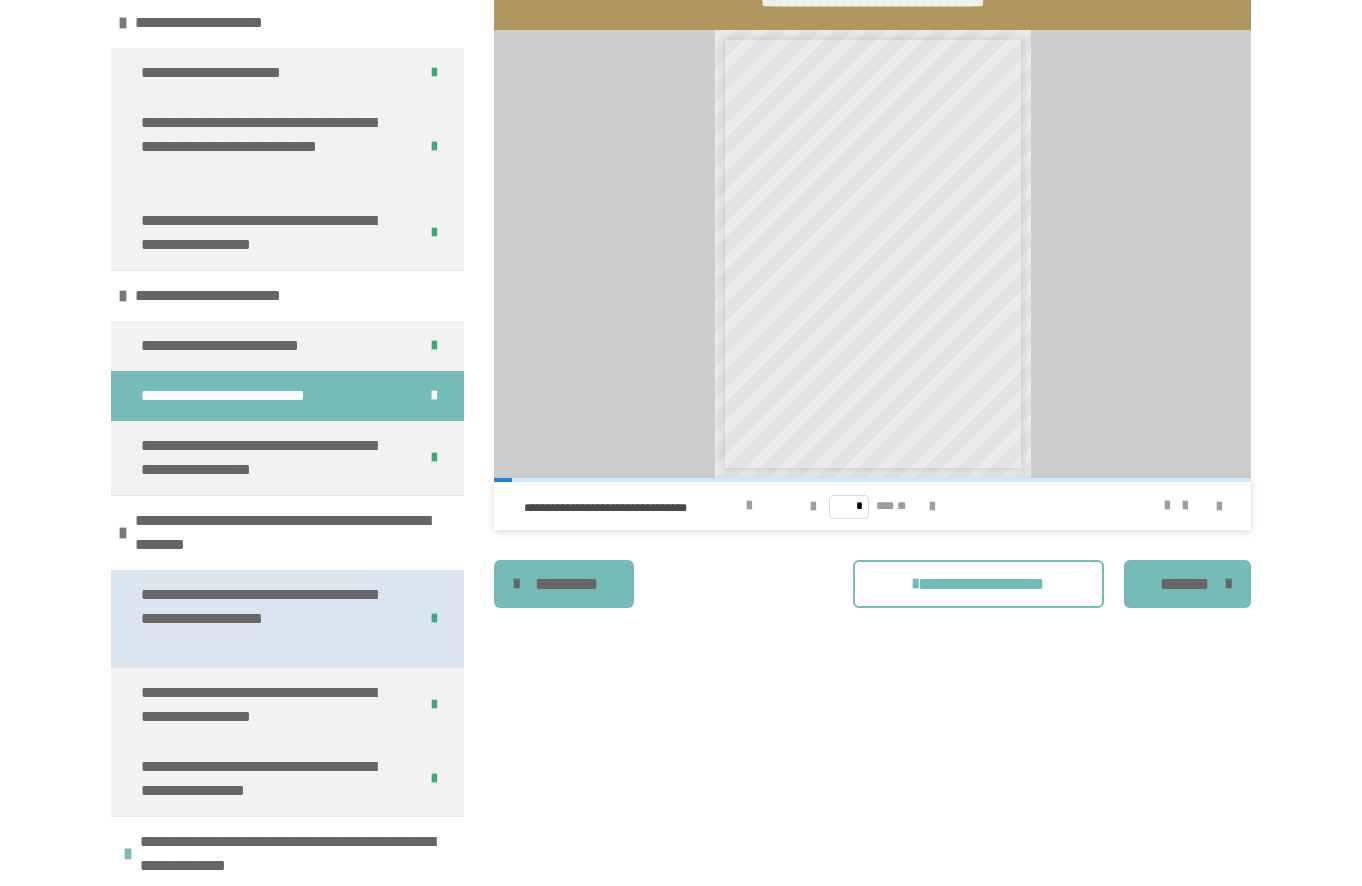 click on "**********" at bounding box center [263, 619] 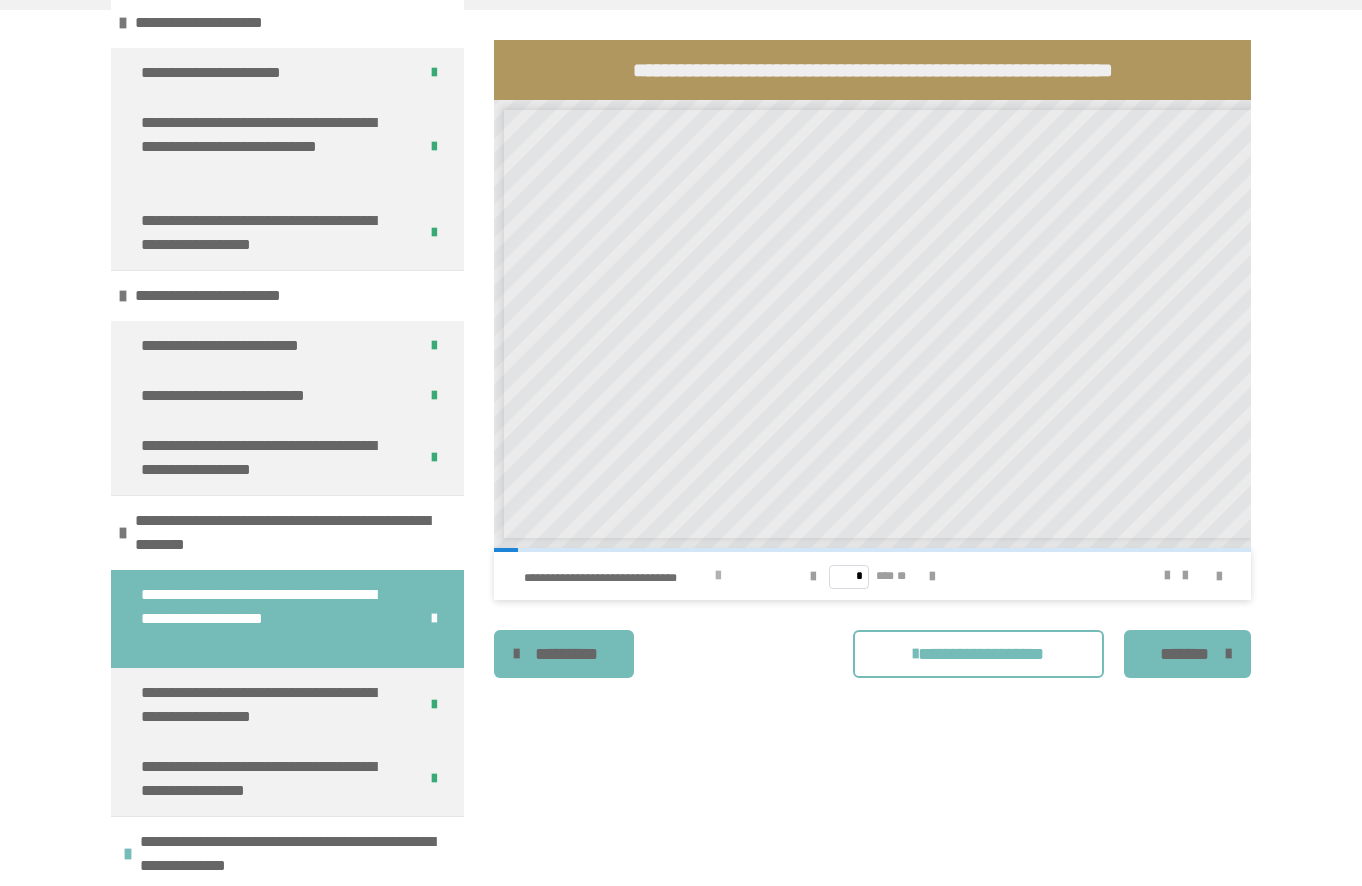 click at bounding box center [718, 576] 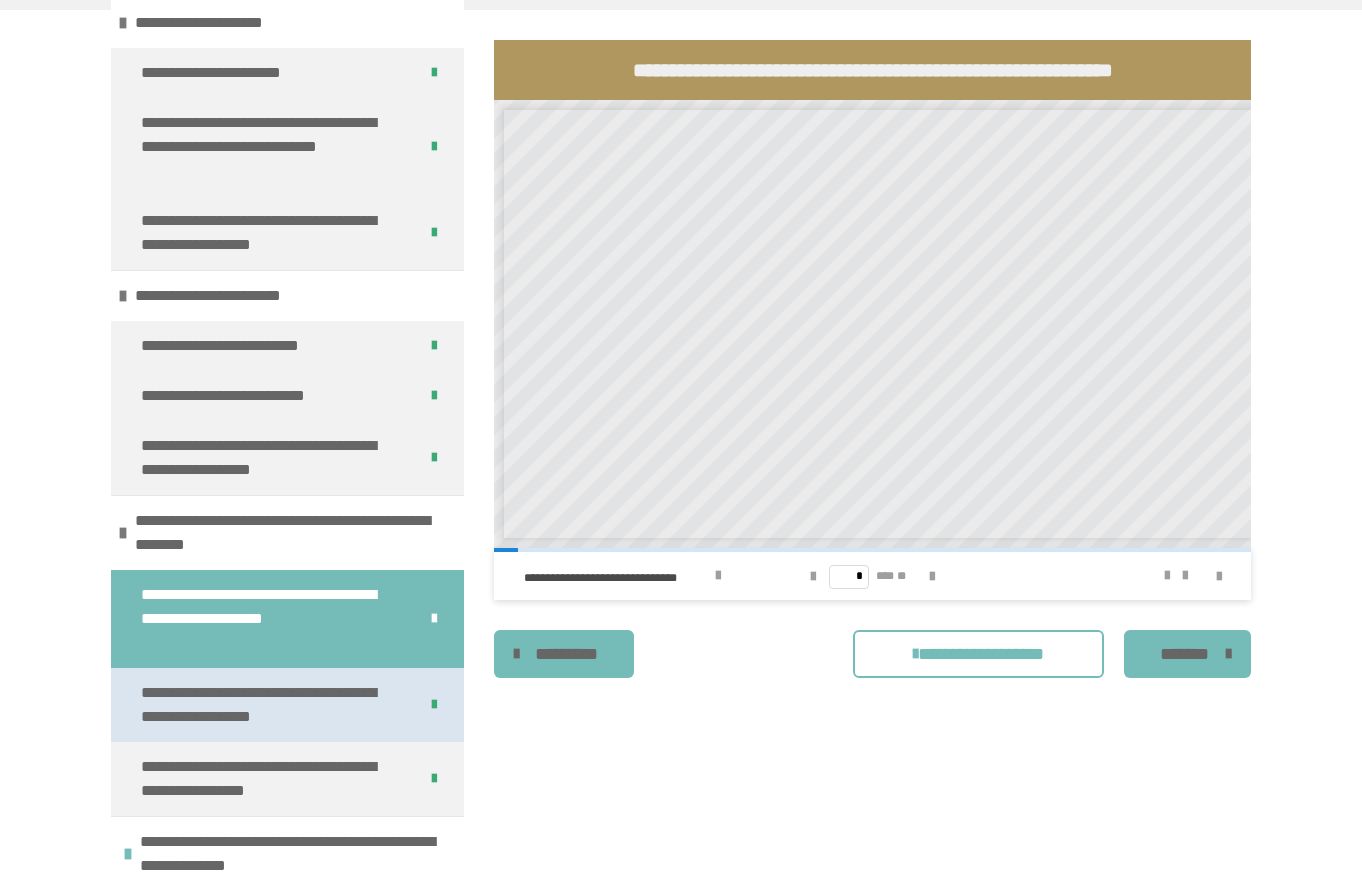 click on "**********" at bounding box center (263, 705) 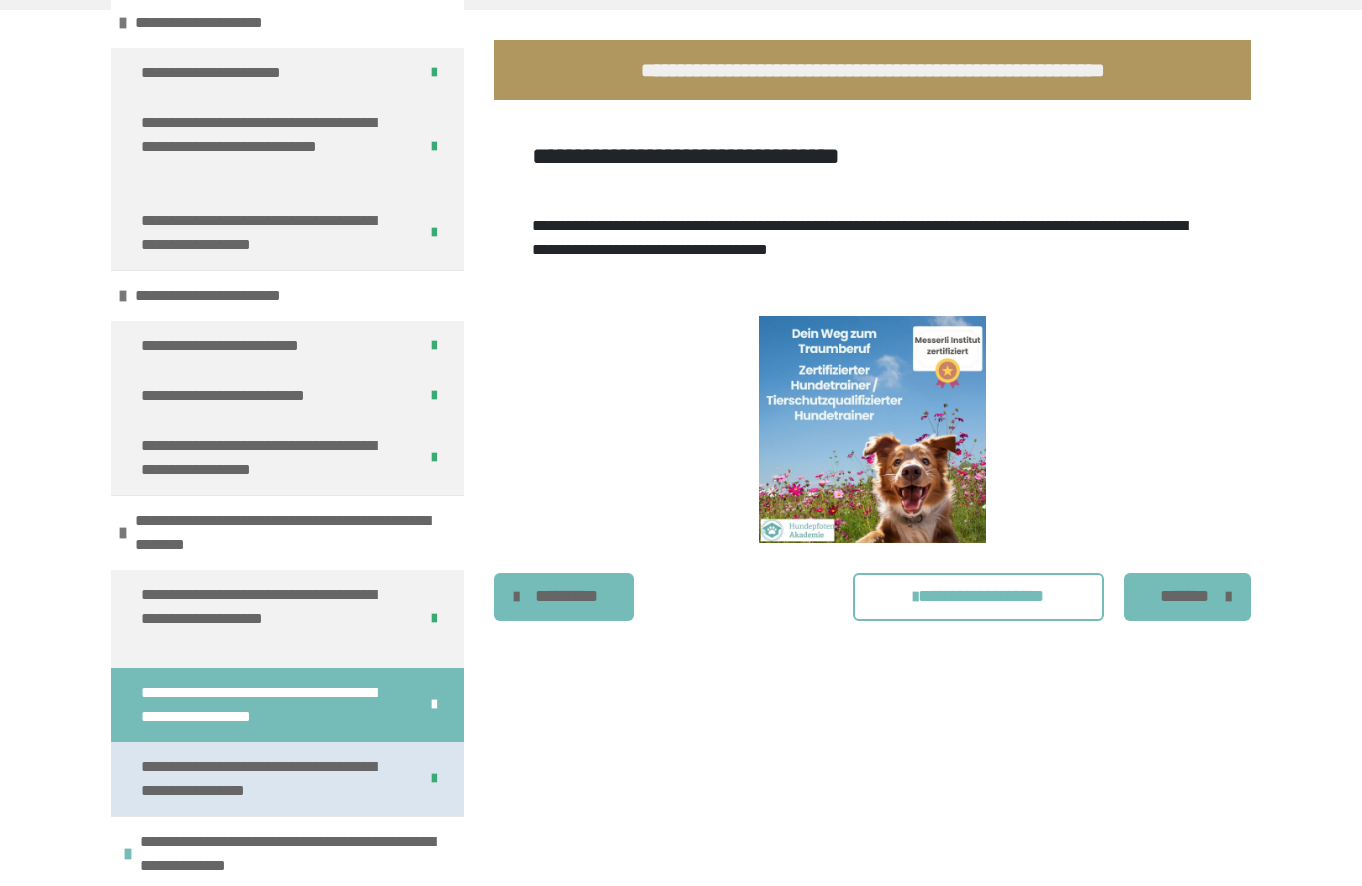 click on "**********" at bounding box center [263, 779] 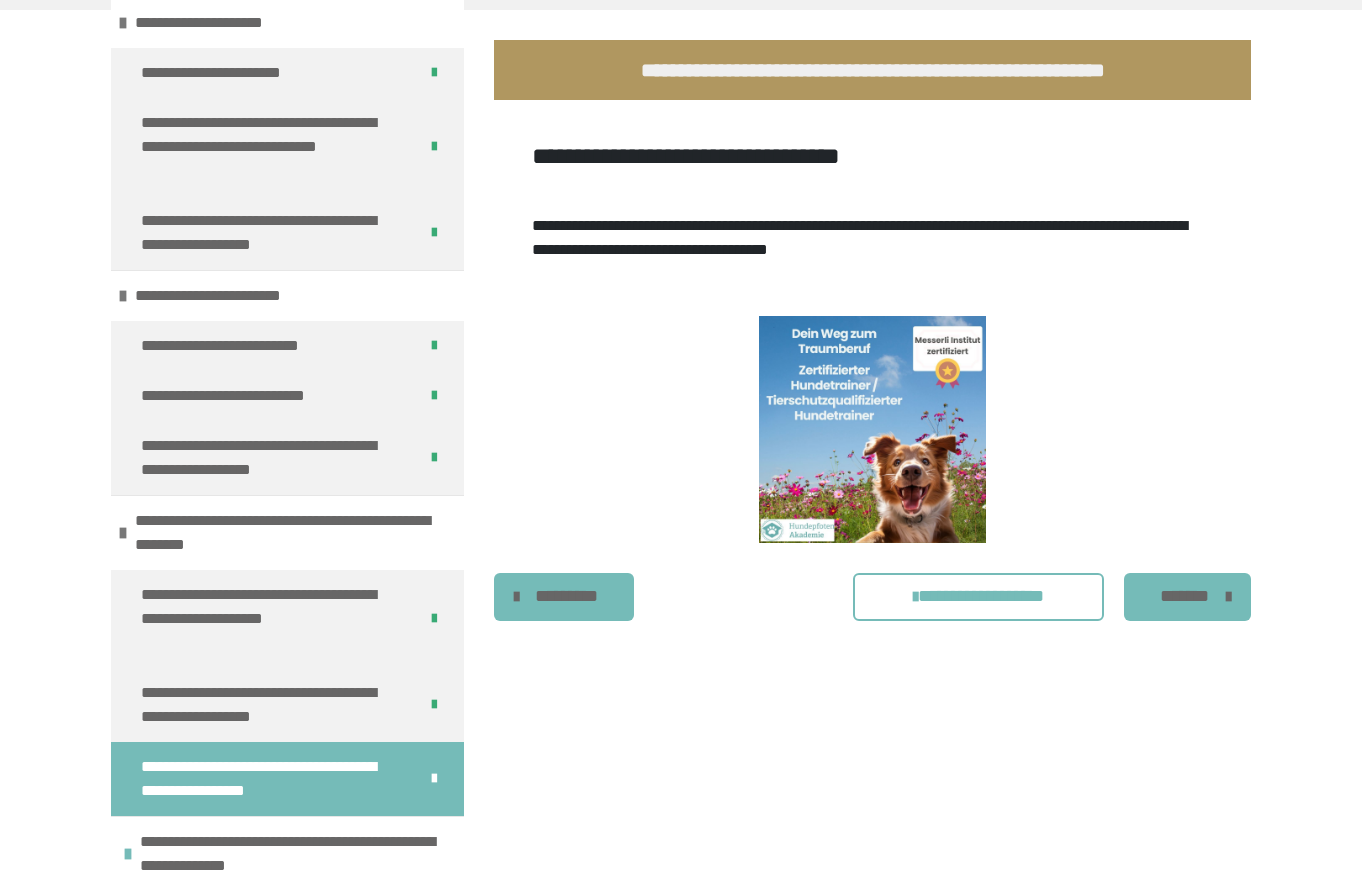 click on "**********" at bounding box center (263, 779) 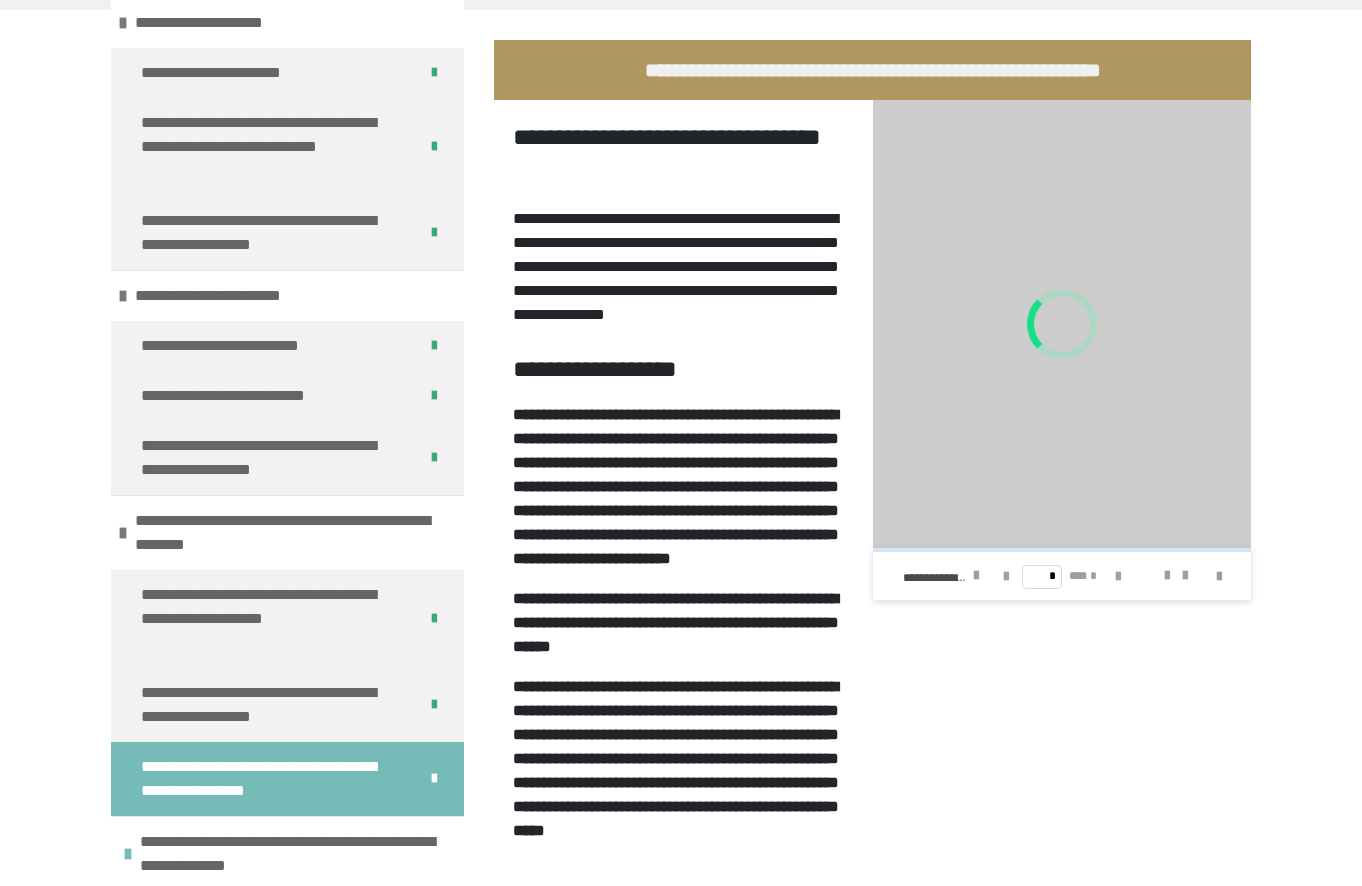 scroll, scrollTop: 600, scrollLeft: 0, axis: vertical 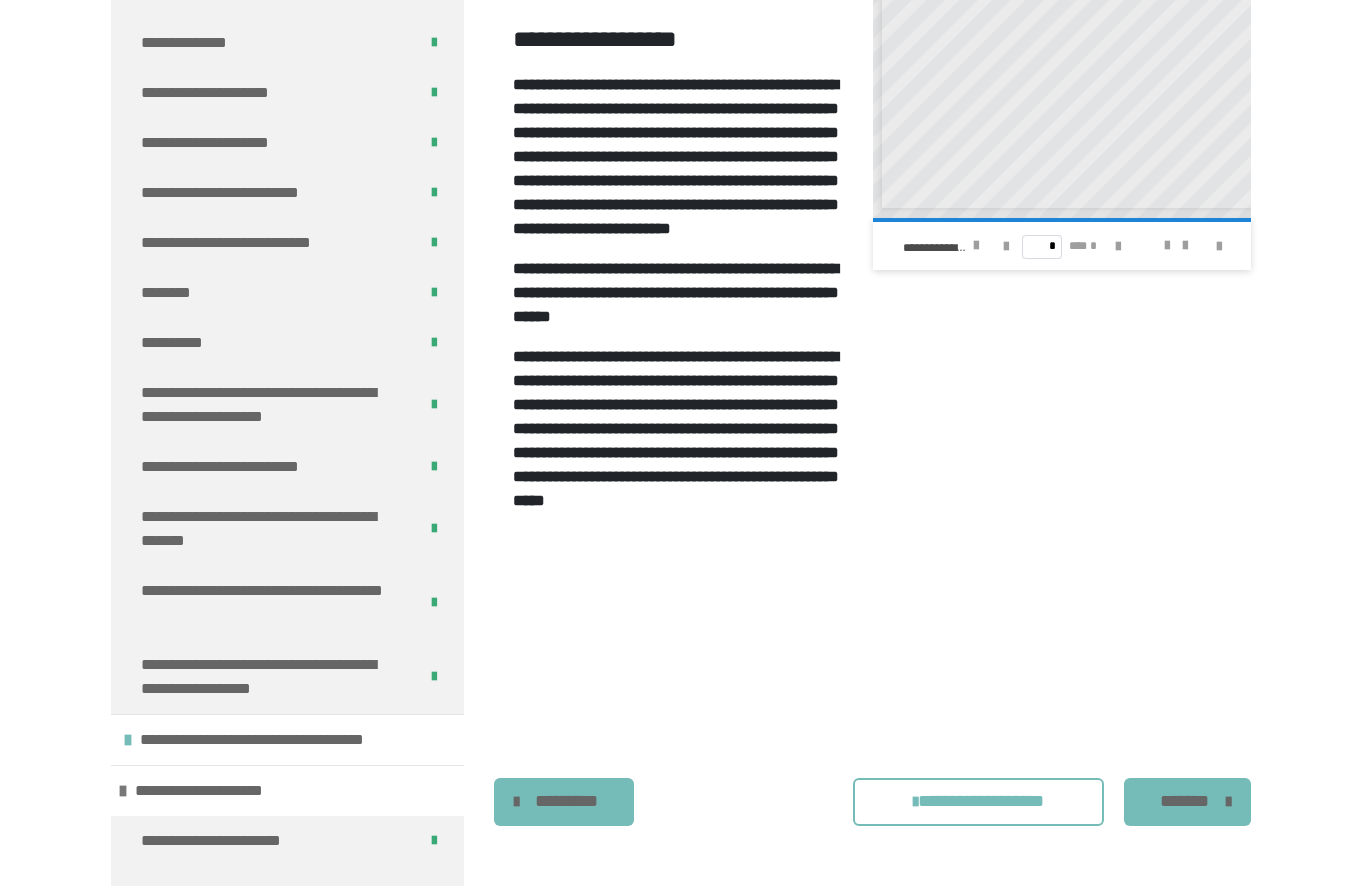 click on "**********" at bounding box center [1062, 259] 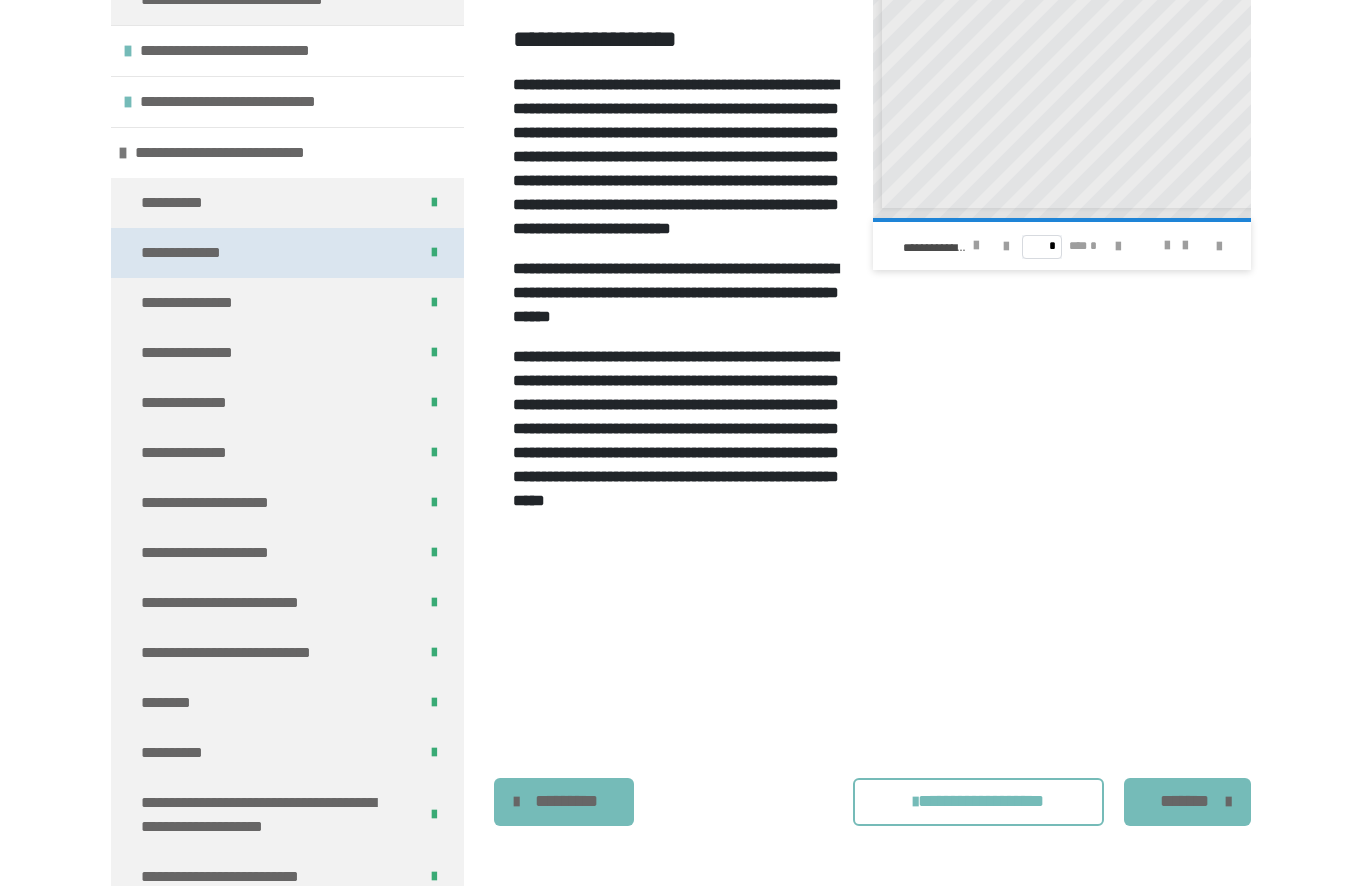 scroll, scrollTop: 7655, scrollLeft: 0, axis: vertical 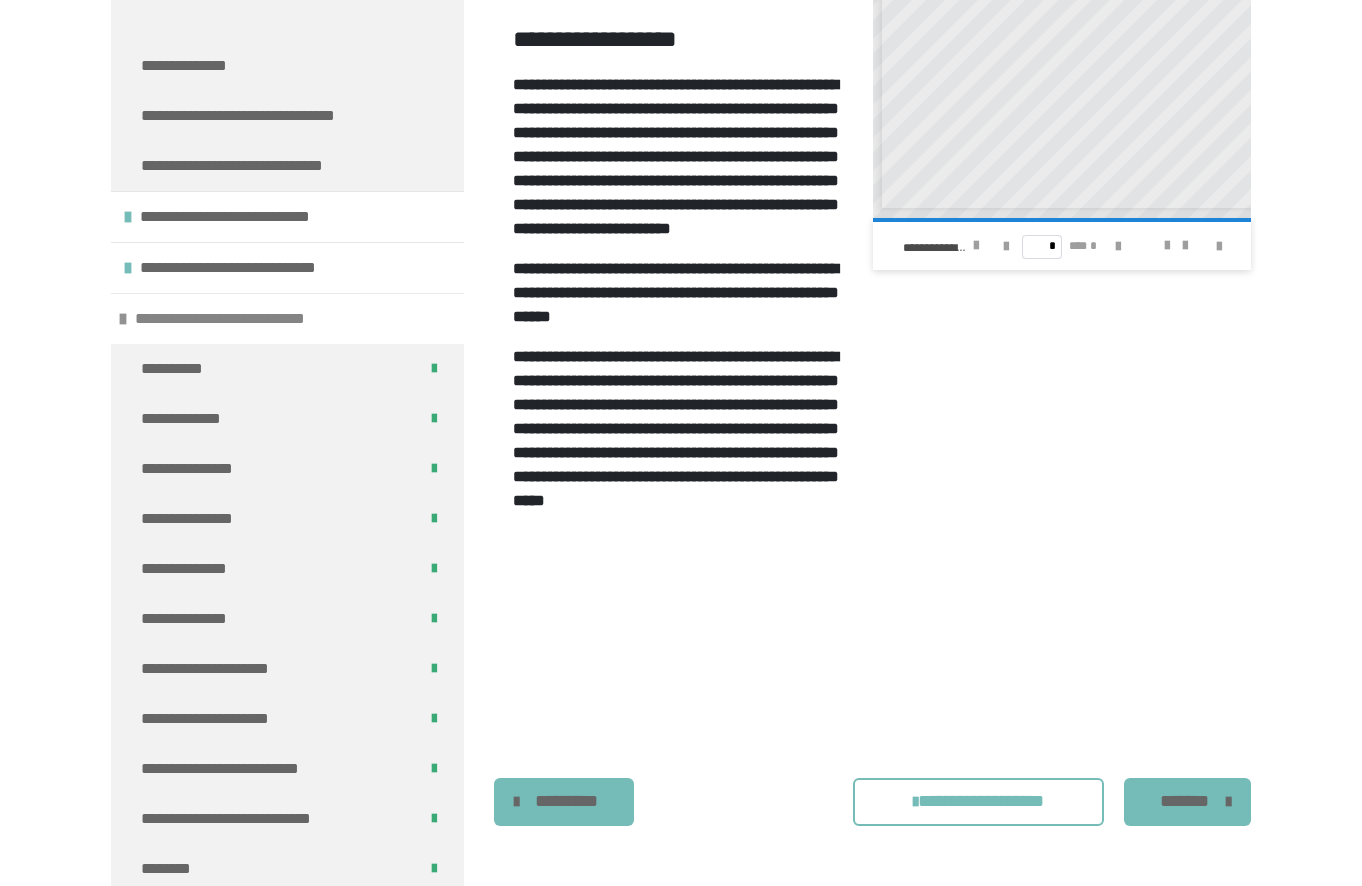 click at bounding box center [123, 319] 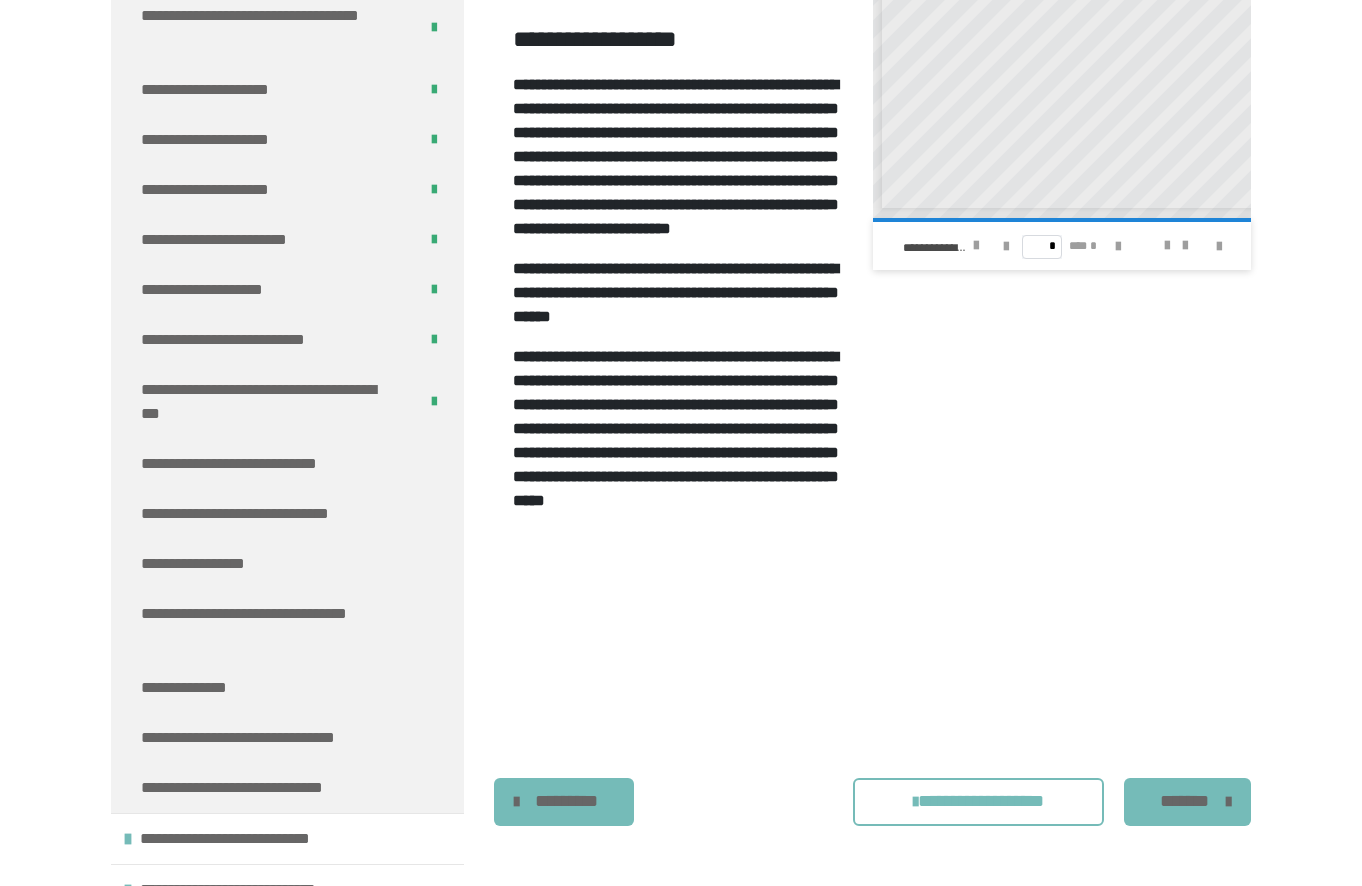 scroll, scrollTop: 6887, scrollLeft: 0, axis: vertical 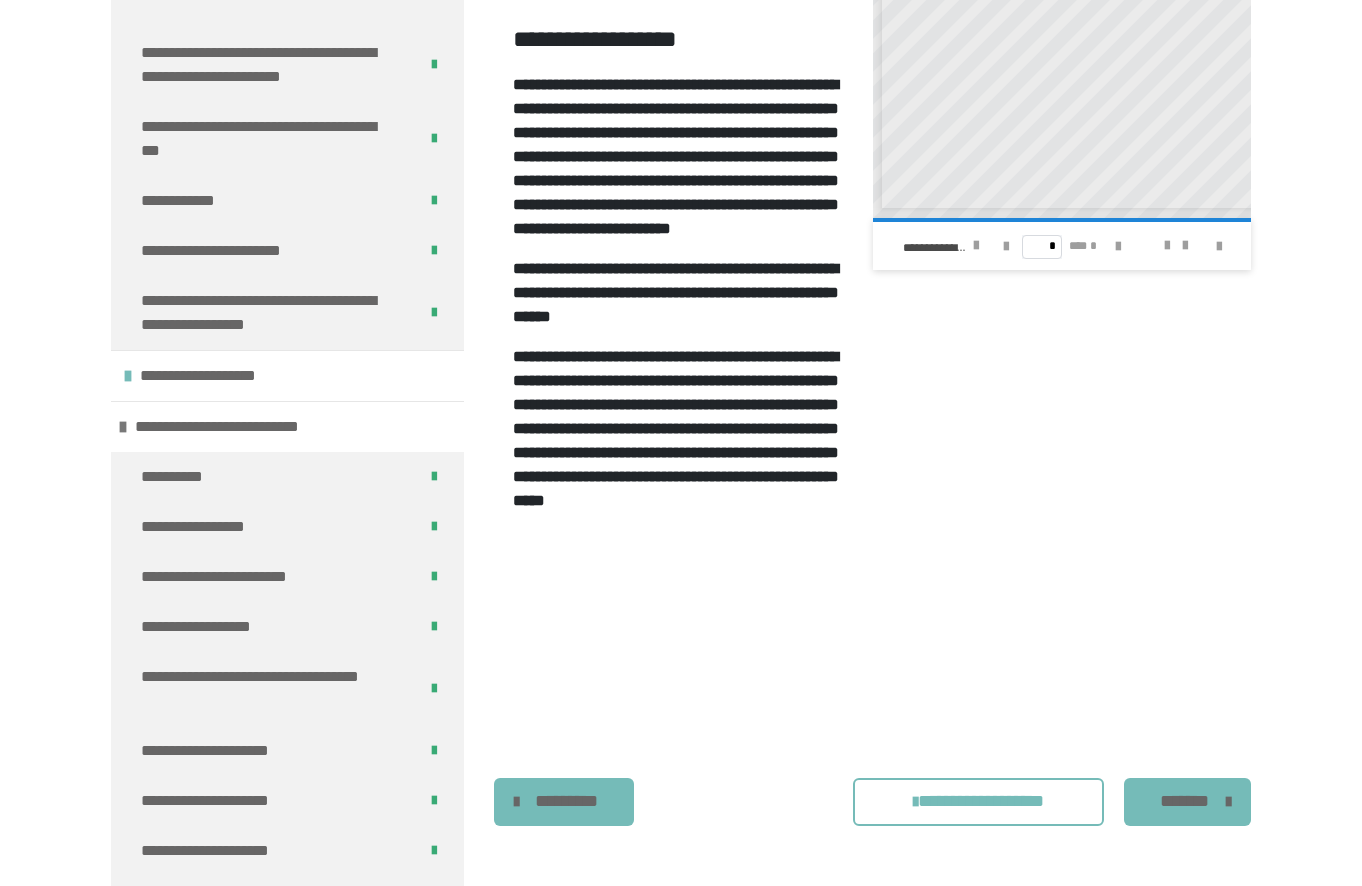 click on "**********" at bounding box center [1062, 259] 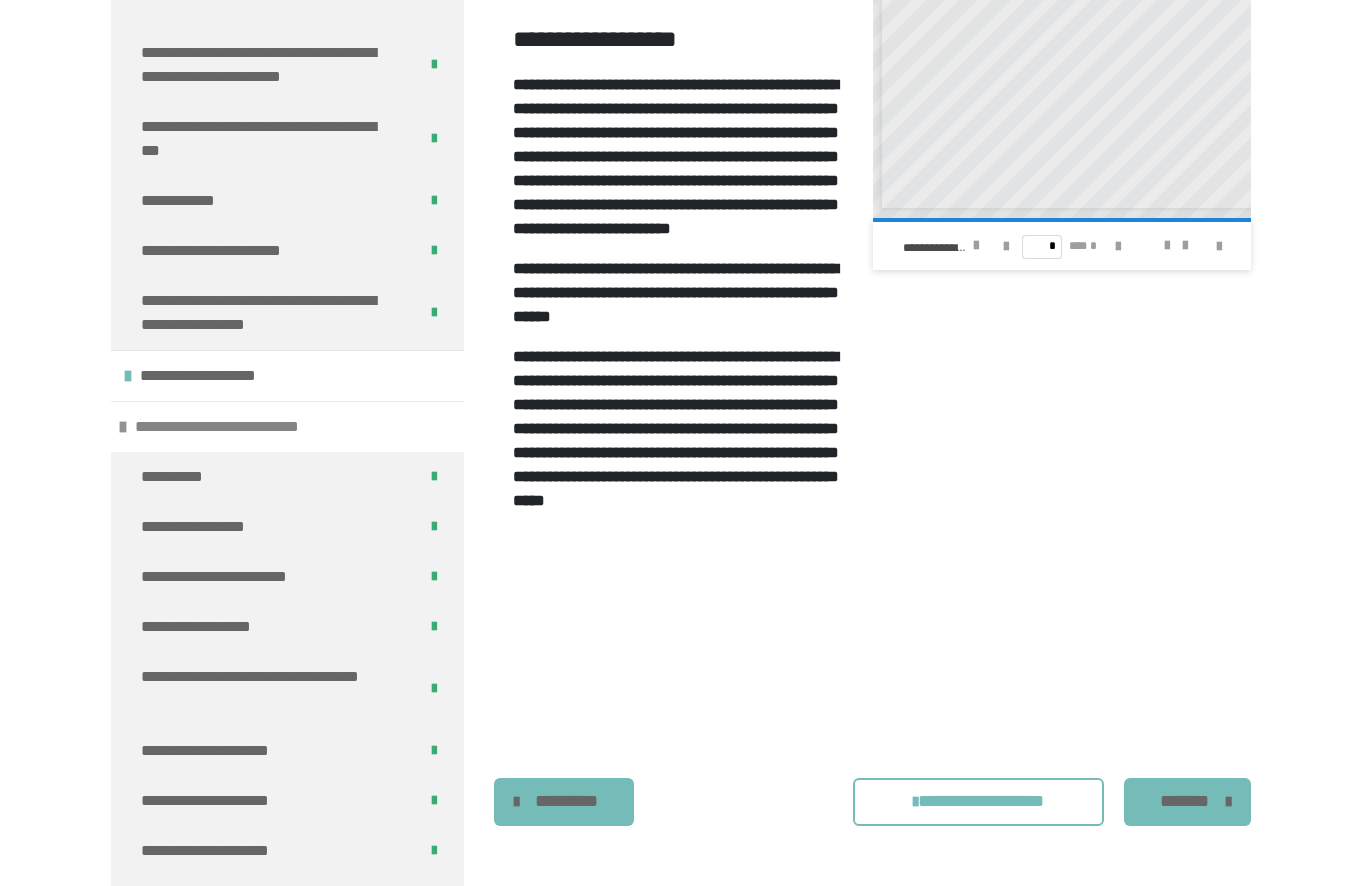 click on "**********" at bounding box center (287, 426) 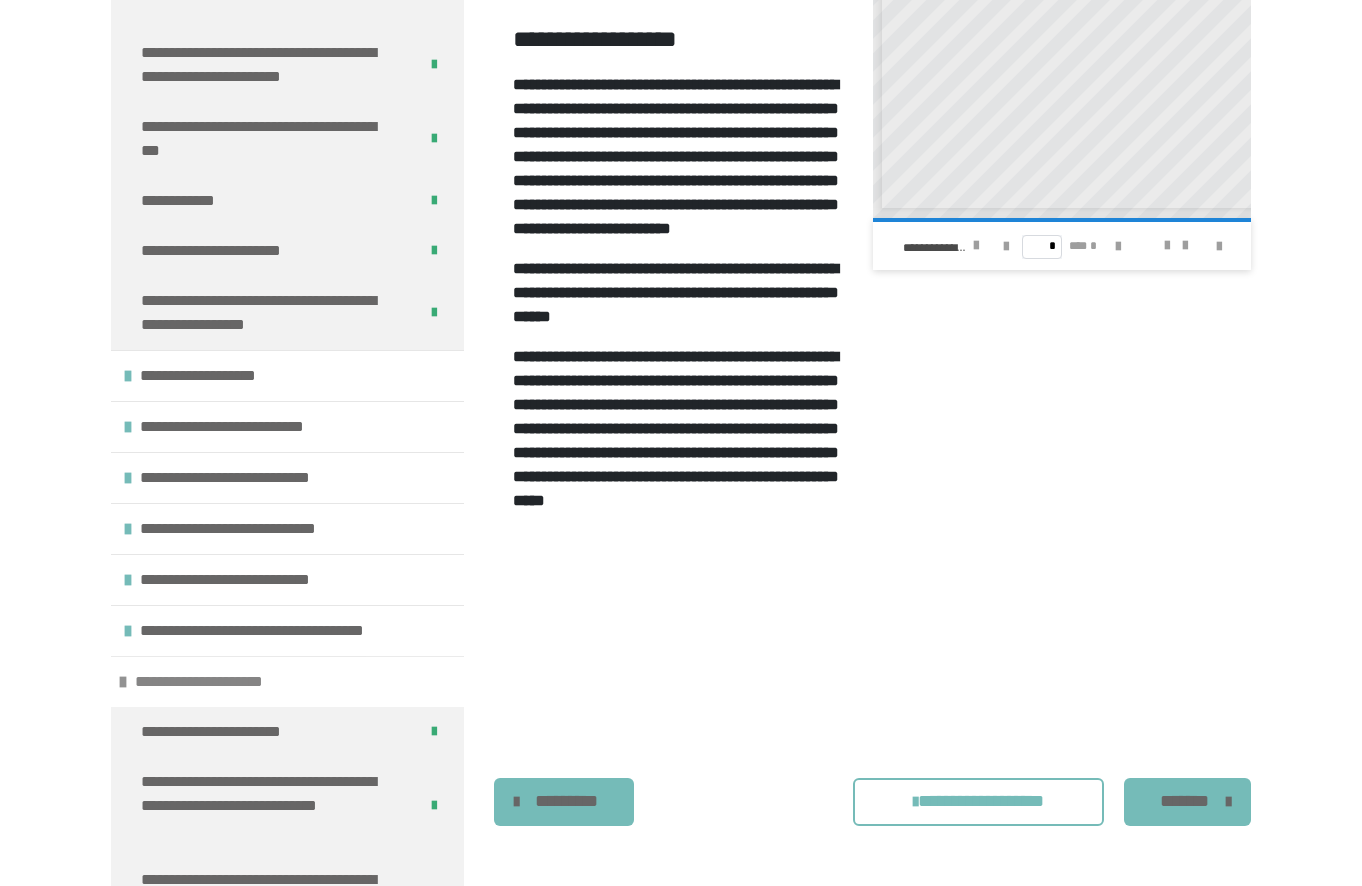 click at bounding box center [123, 682] 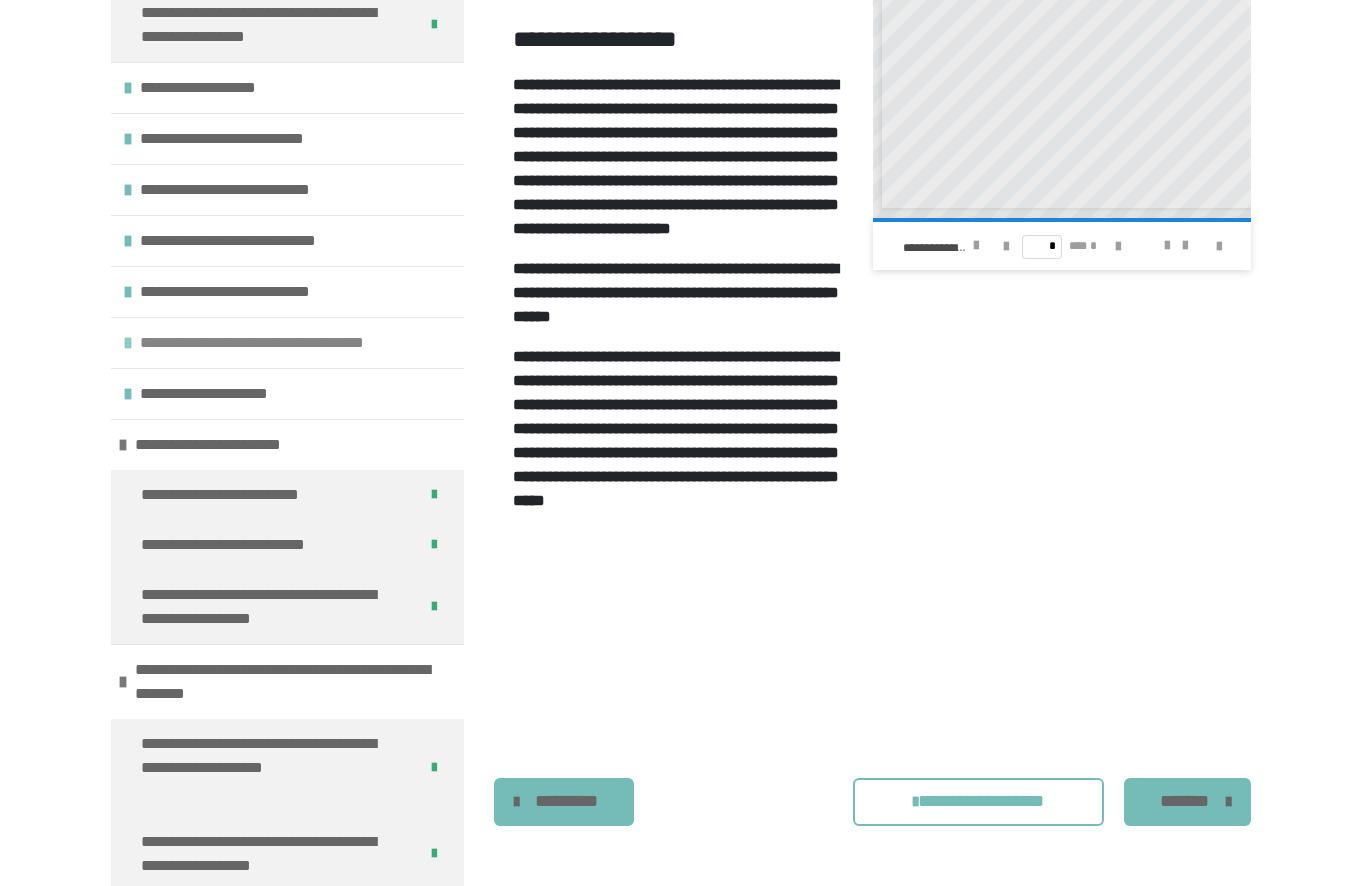 scroll, scrollTop: 6809, scrollLeft: 0, axis: vertical 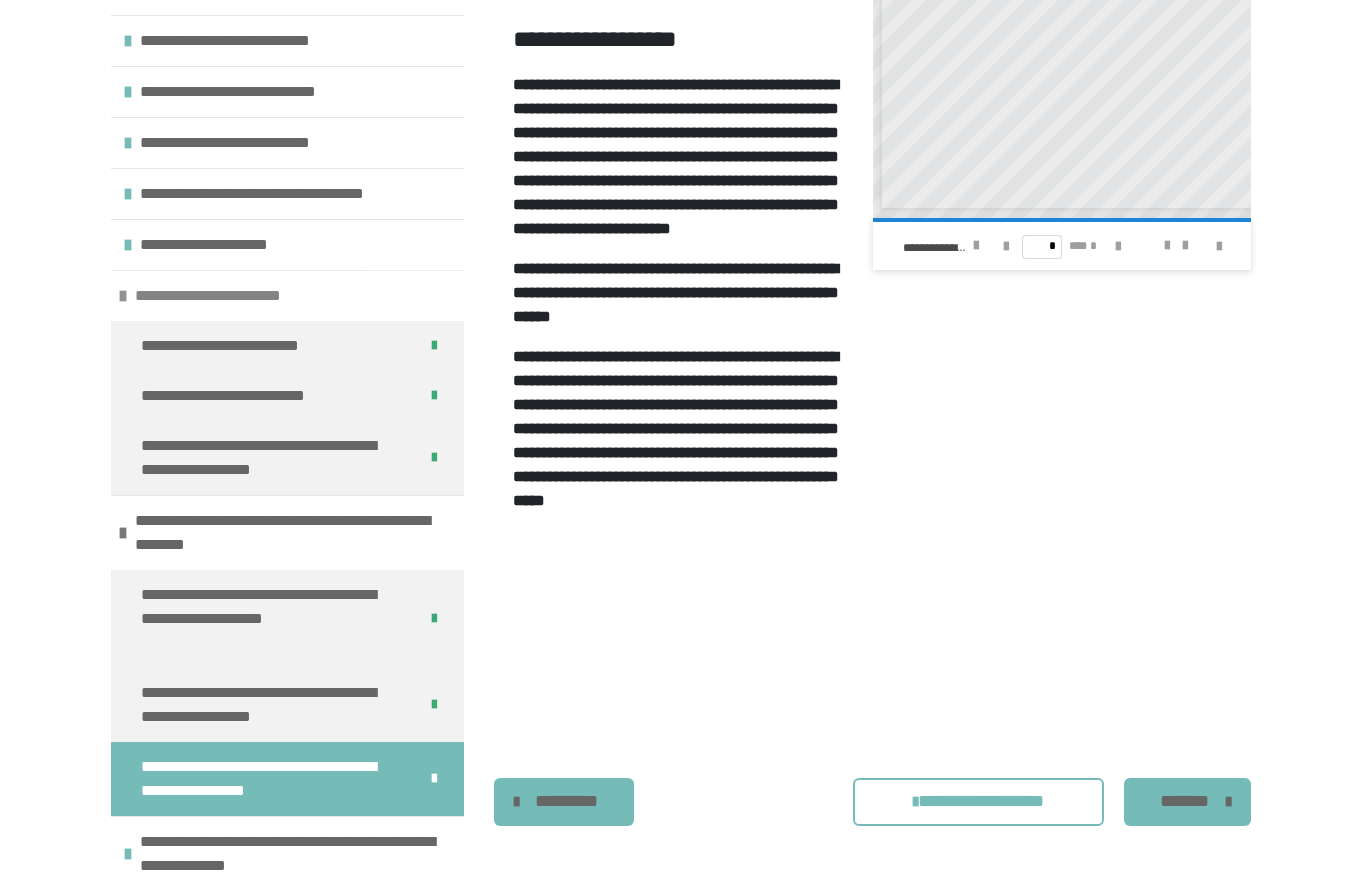 click at bounding box center [123, 296] 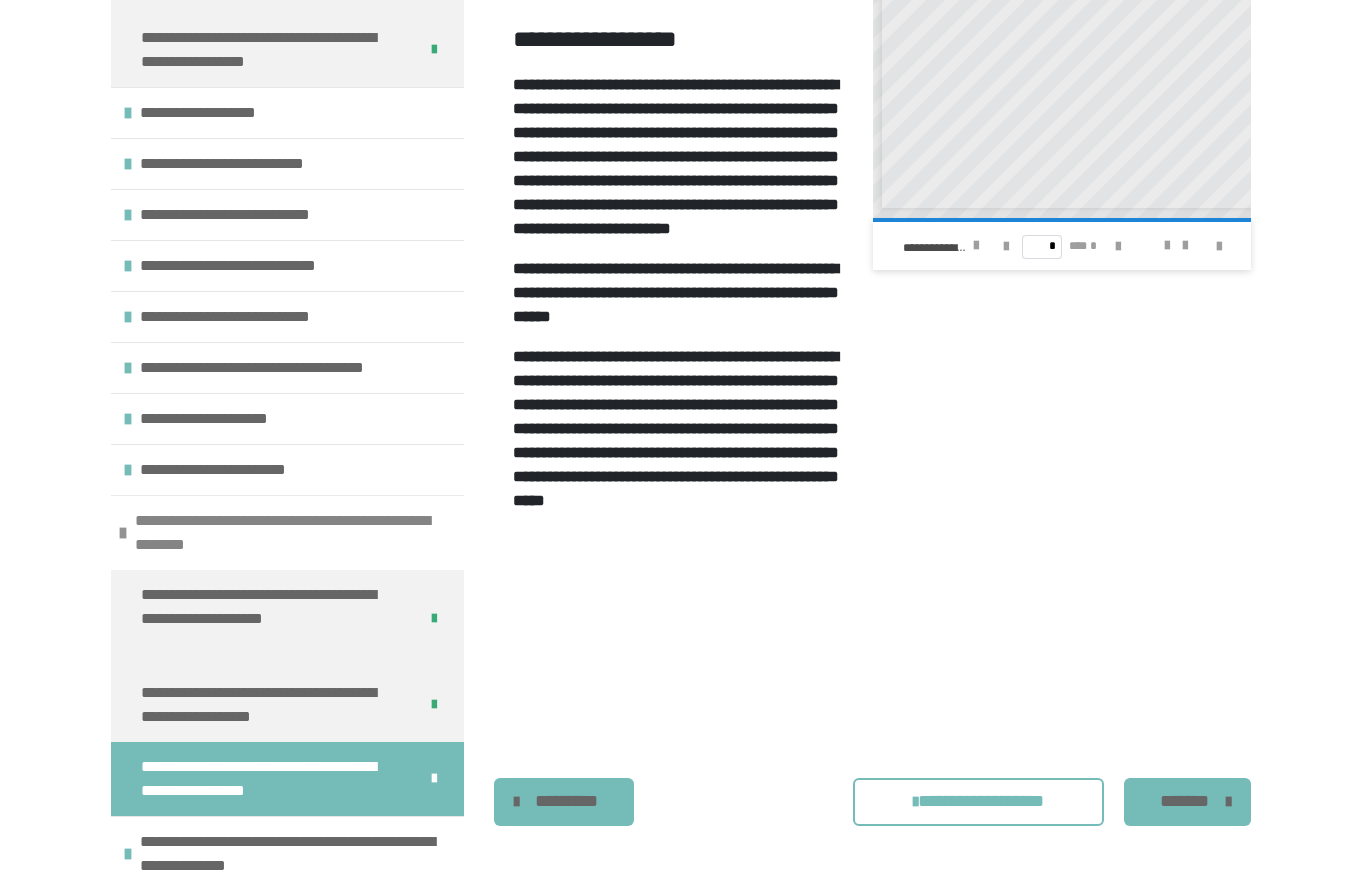 scroll, scrollTop: 6635, scrollLeft: 0, axis: vertical 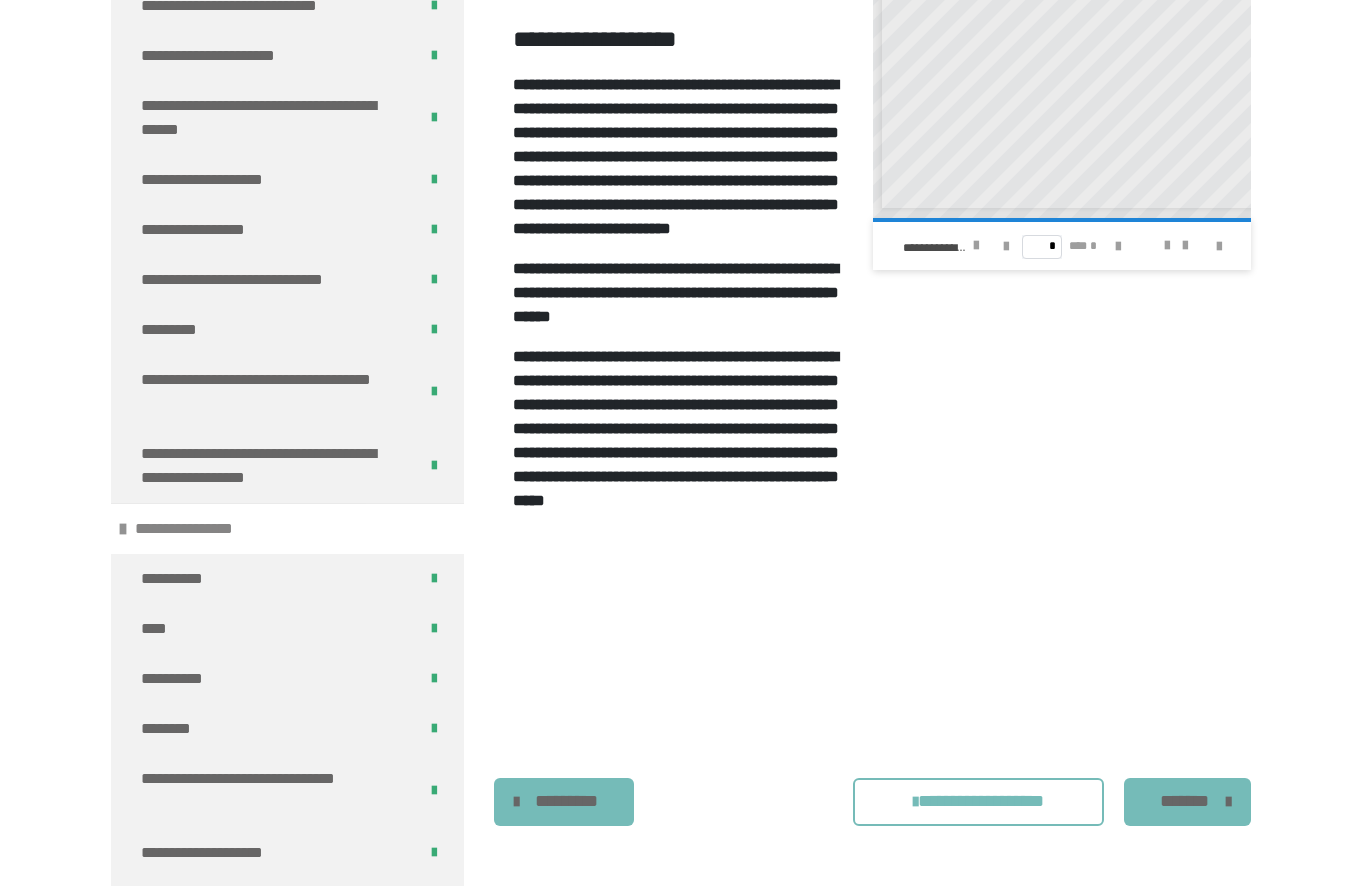 click at bounding box center (123, 529) 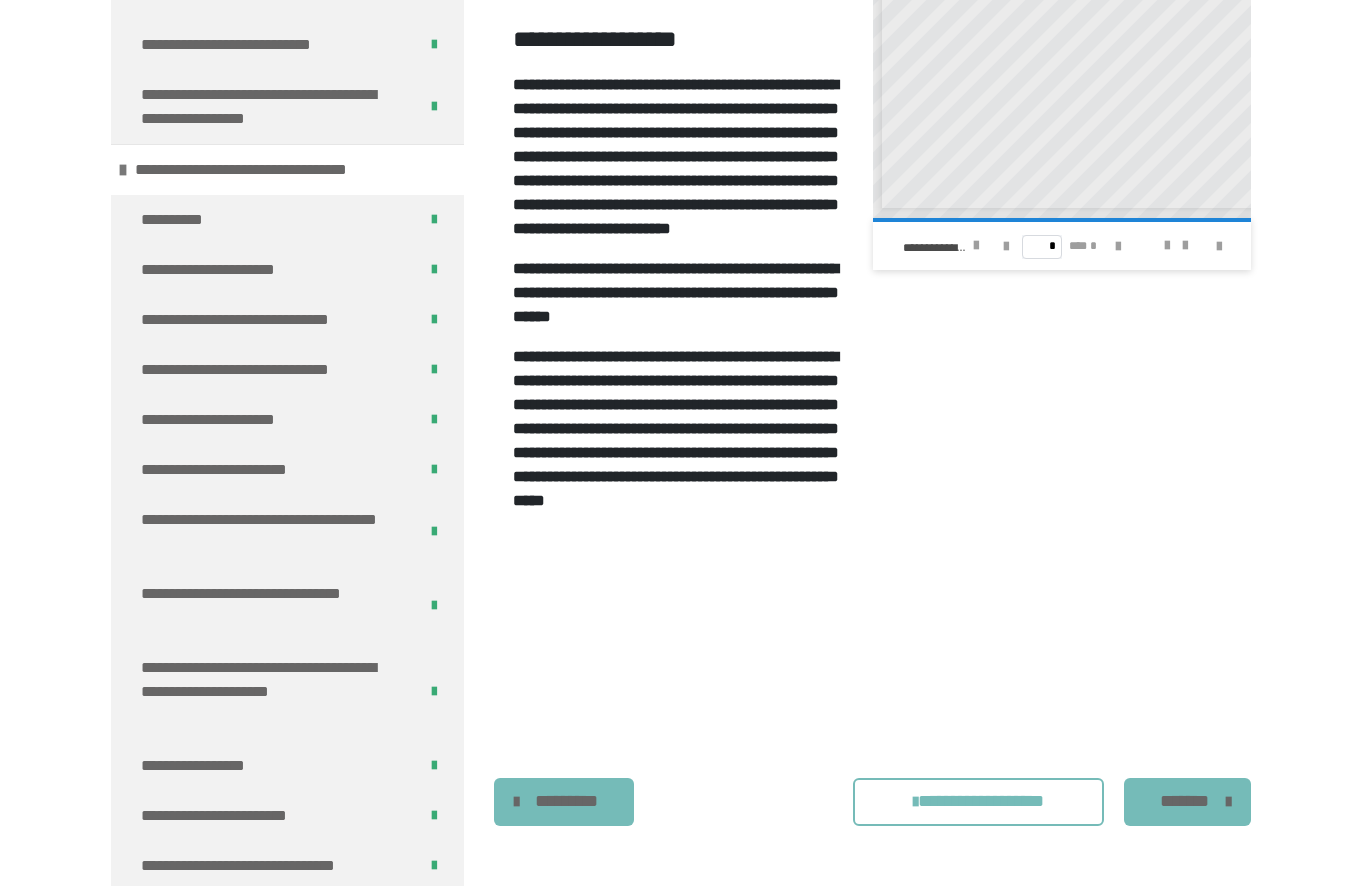 scroll, scrollTop: 2357, scrollLeft: 0, axis: vertical 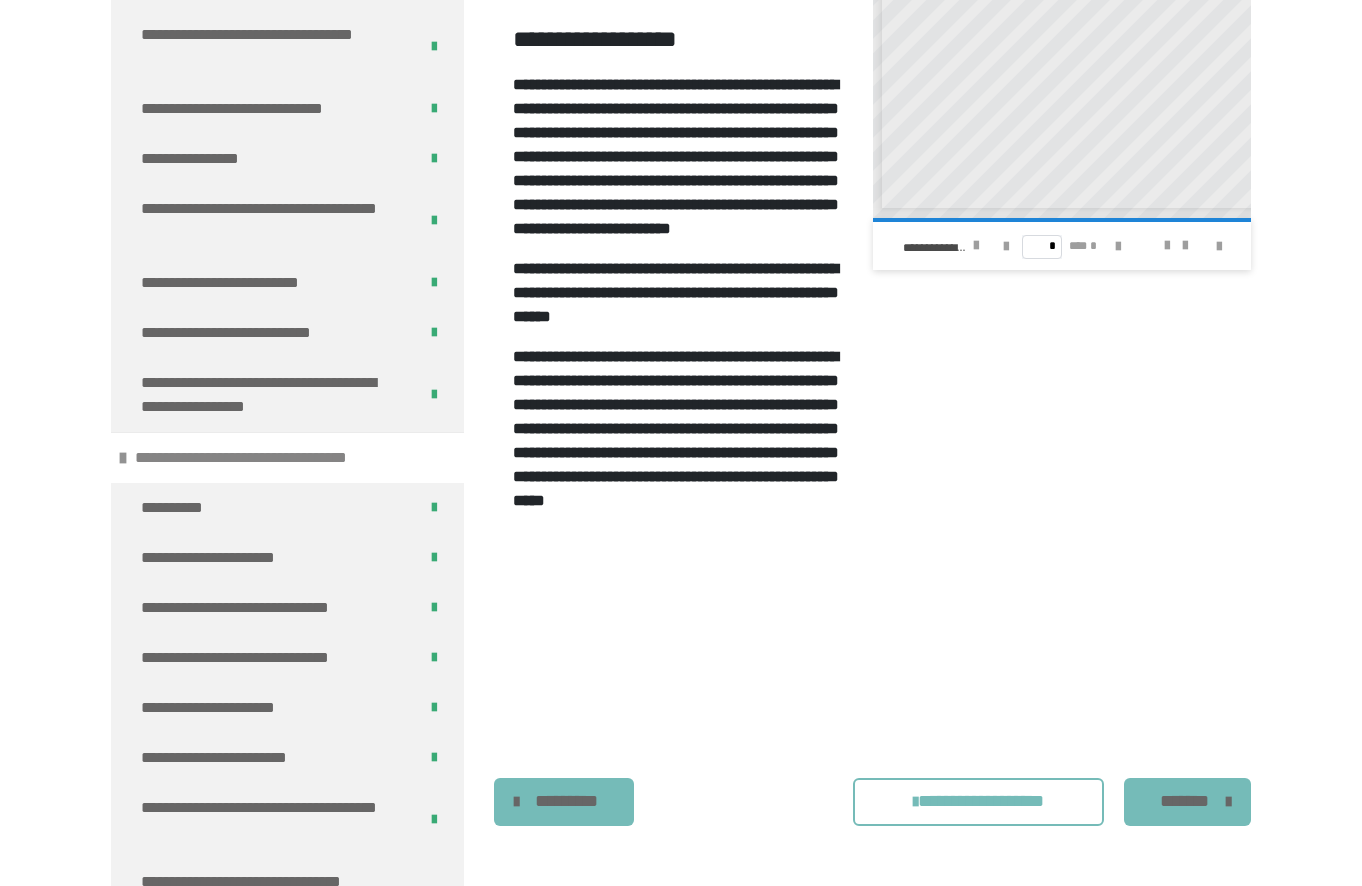 click at bounding box center [123, 458] 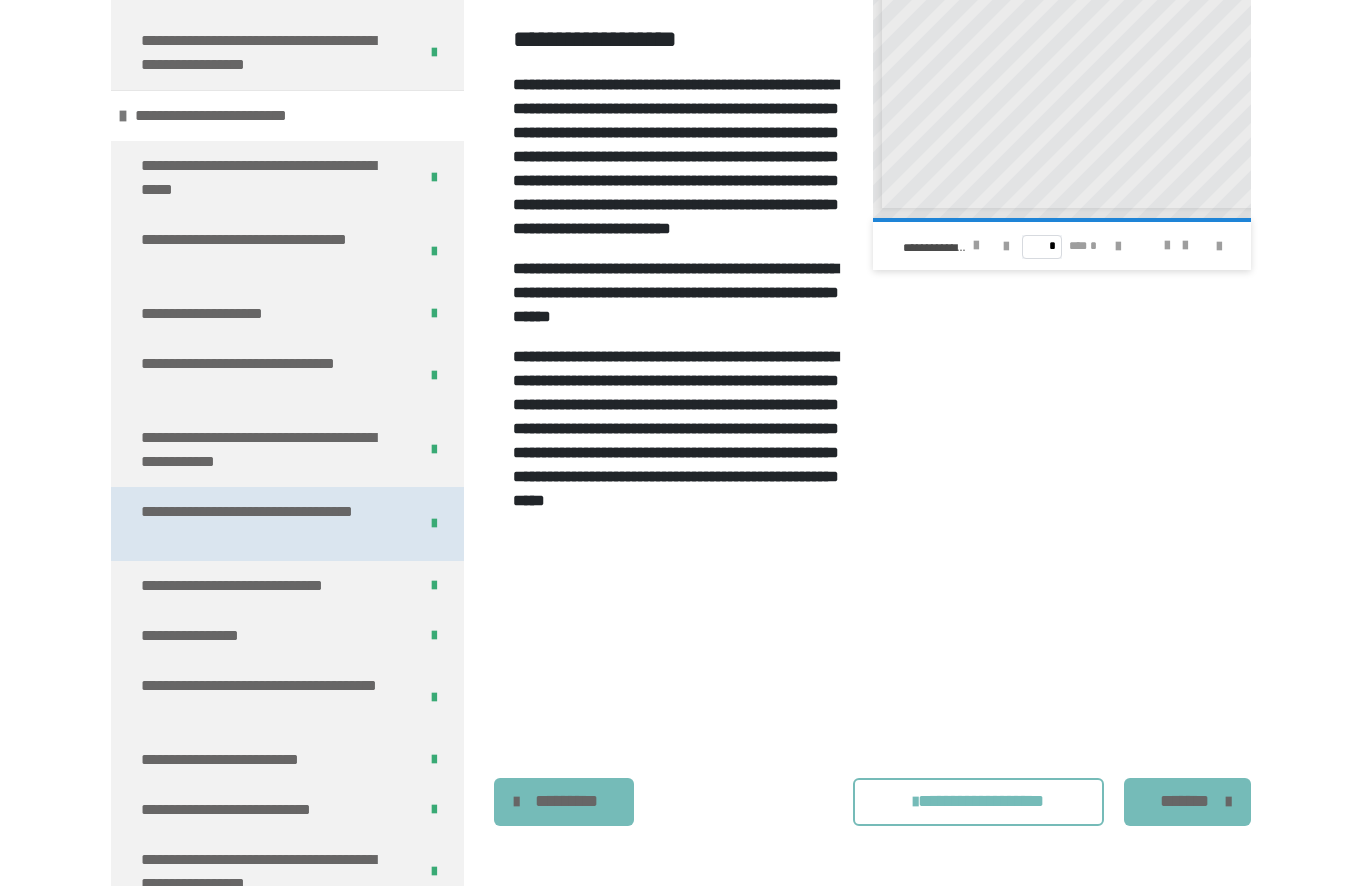 scroll, scrollTop: 1589, scrollLeft: 0, axis: vertical 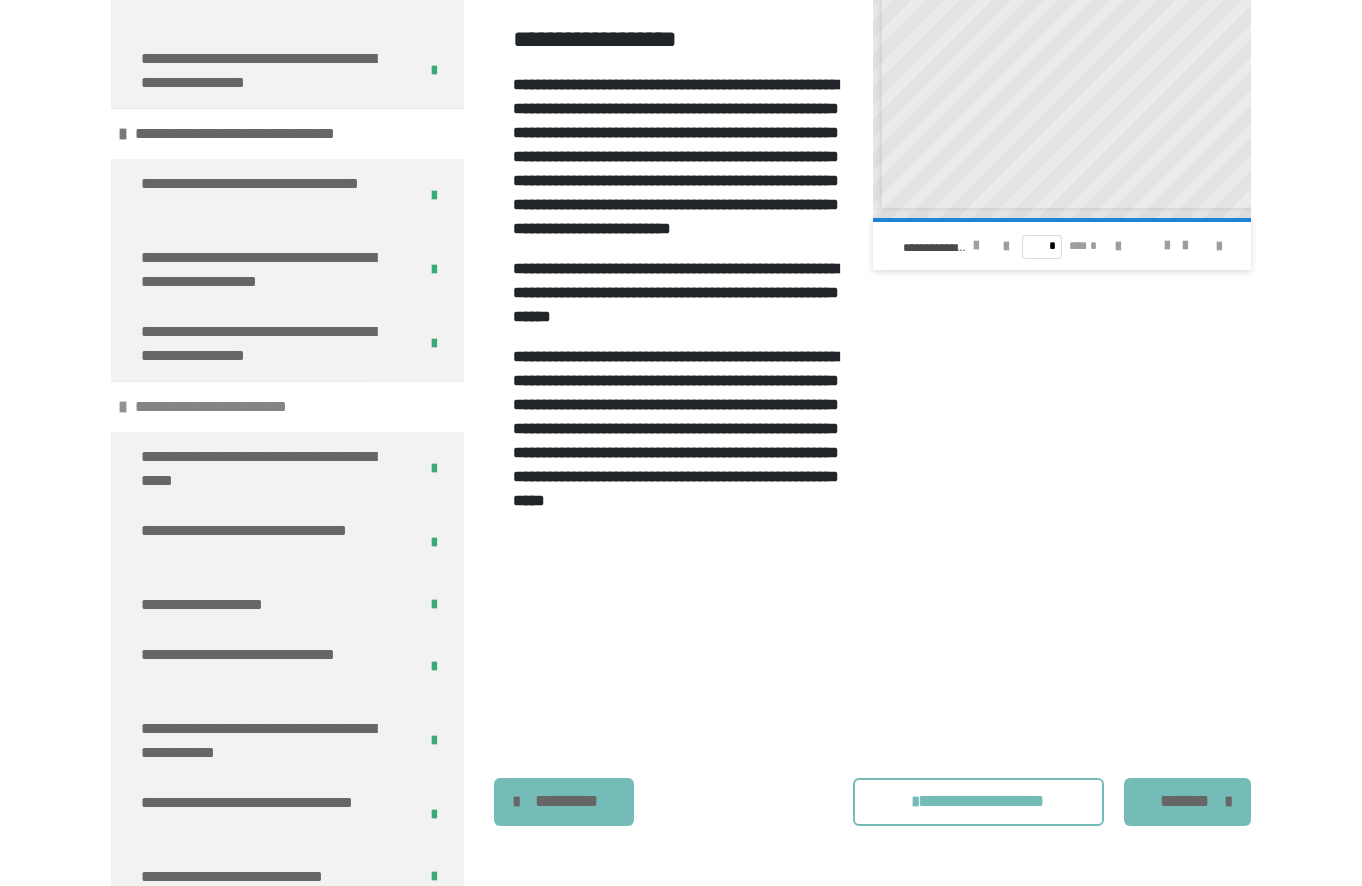 click at bounding box center (123, 407) 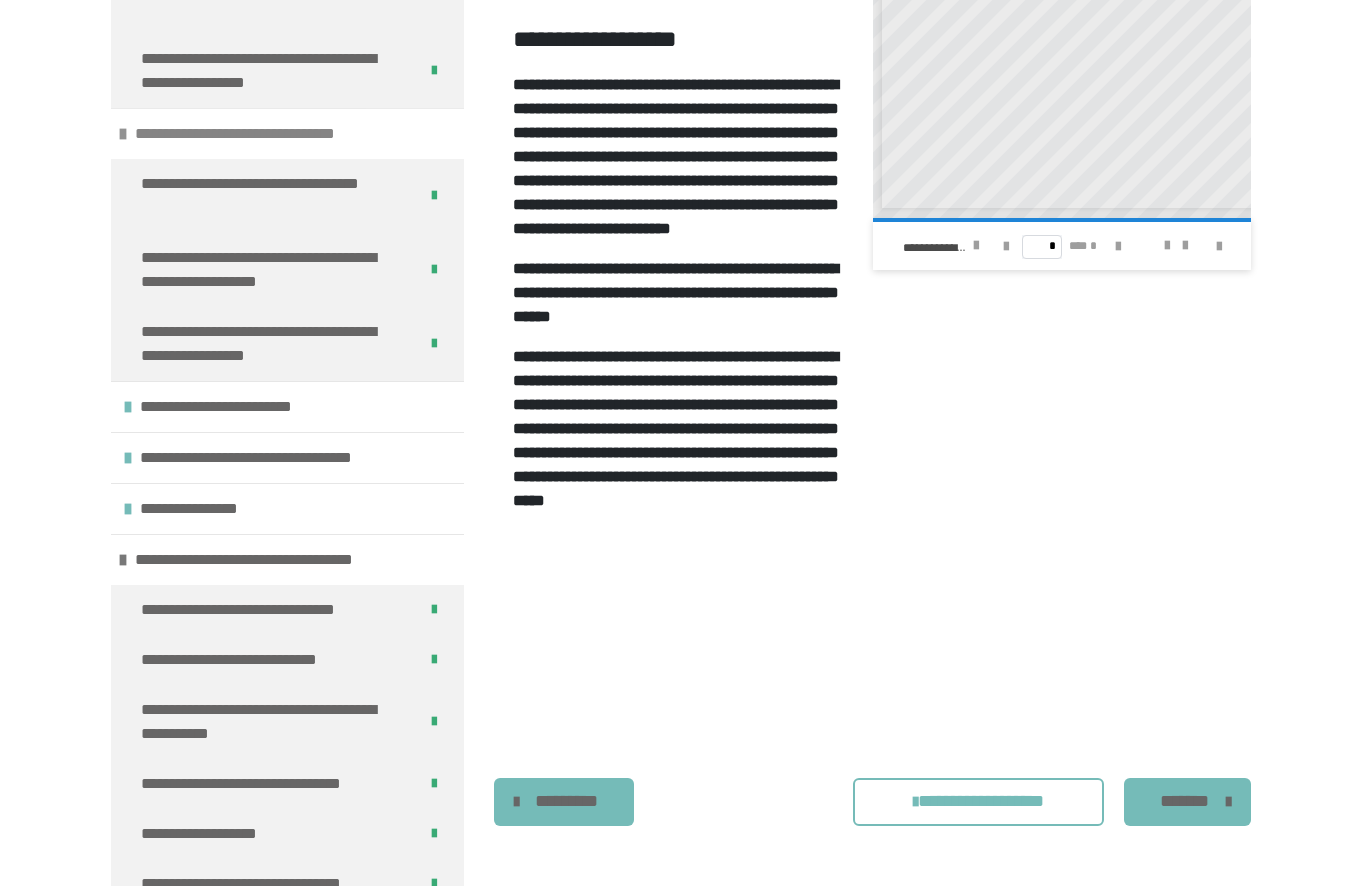 scroll, scrollTop: 1301, scrollLeft: 0, axis: vertical 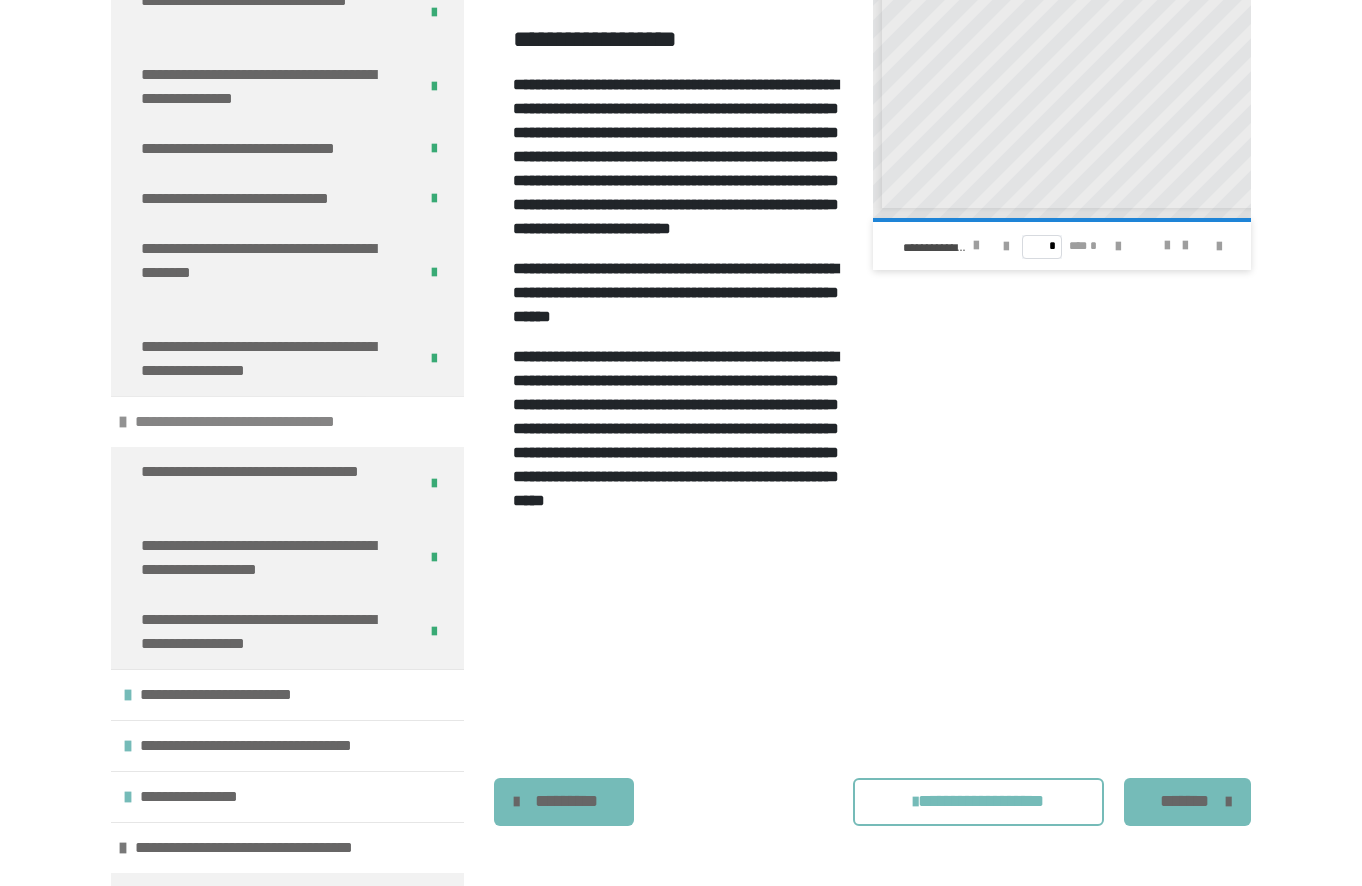 click at bounding box center (123, 422) 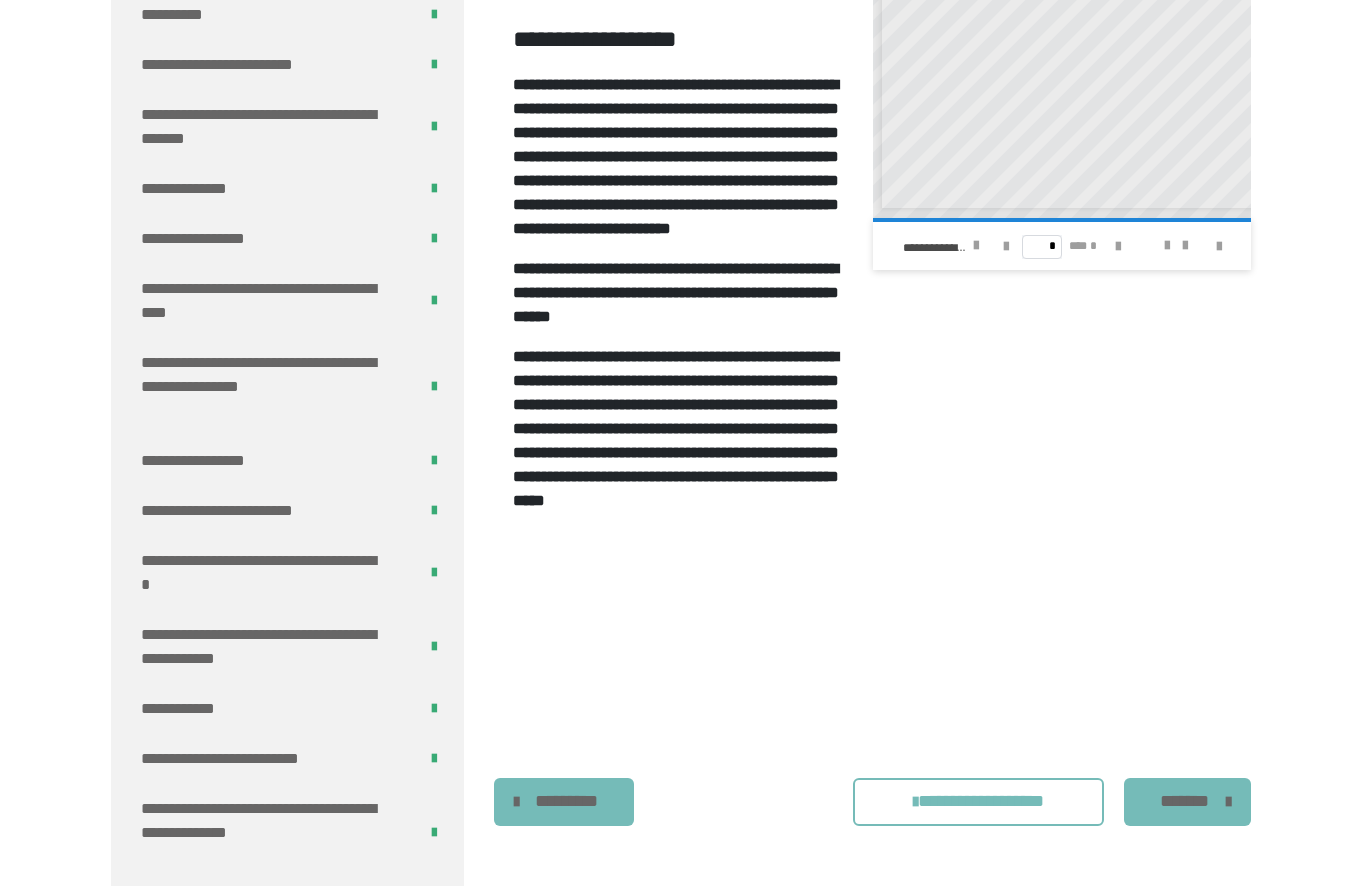 scroll, scrollTop: 0, scrollLeft: 0, axis: both 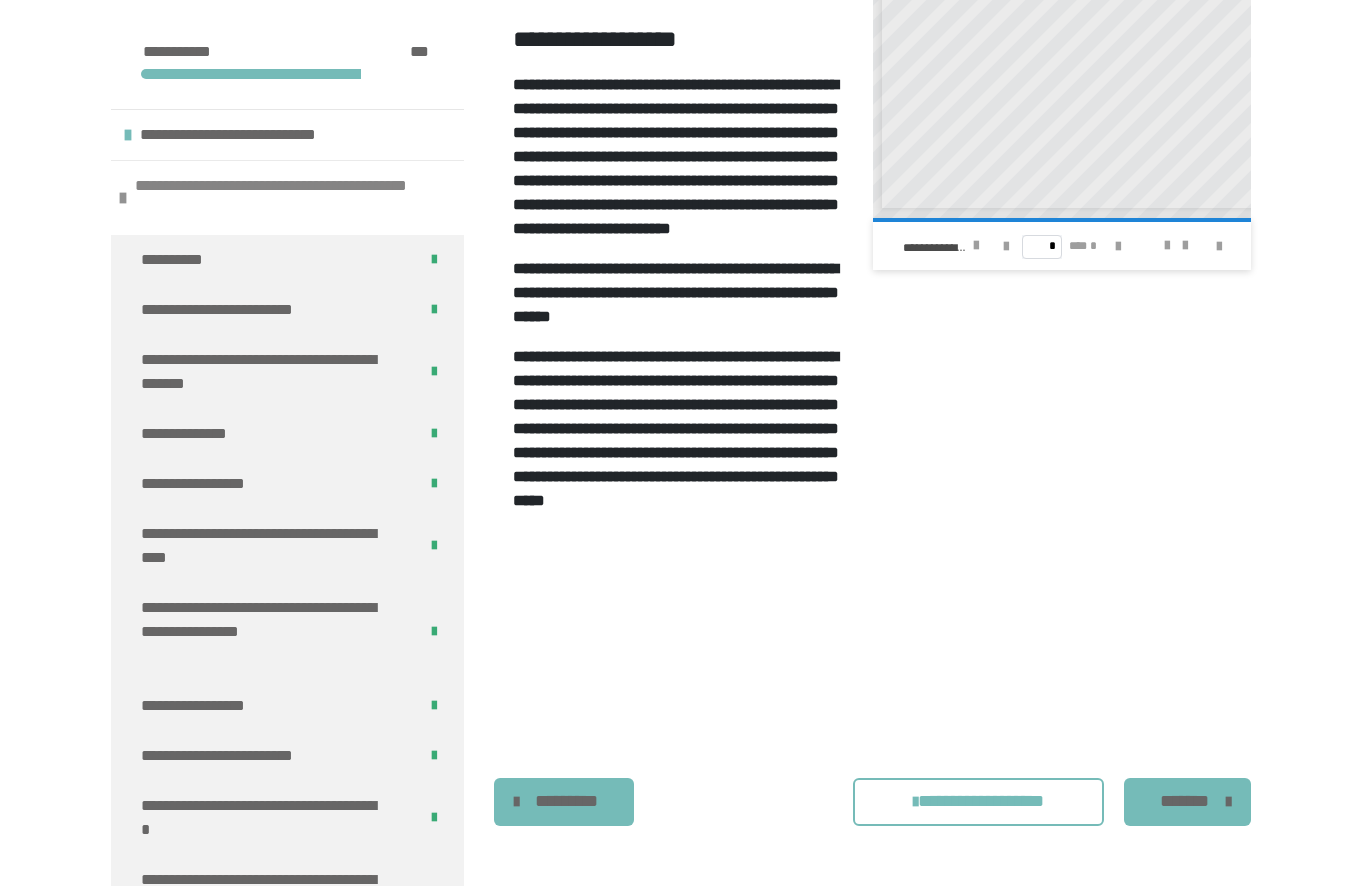 click at bounding box center [123, 198] 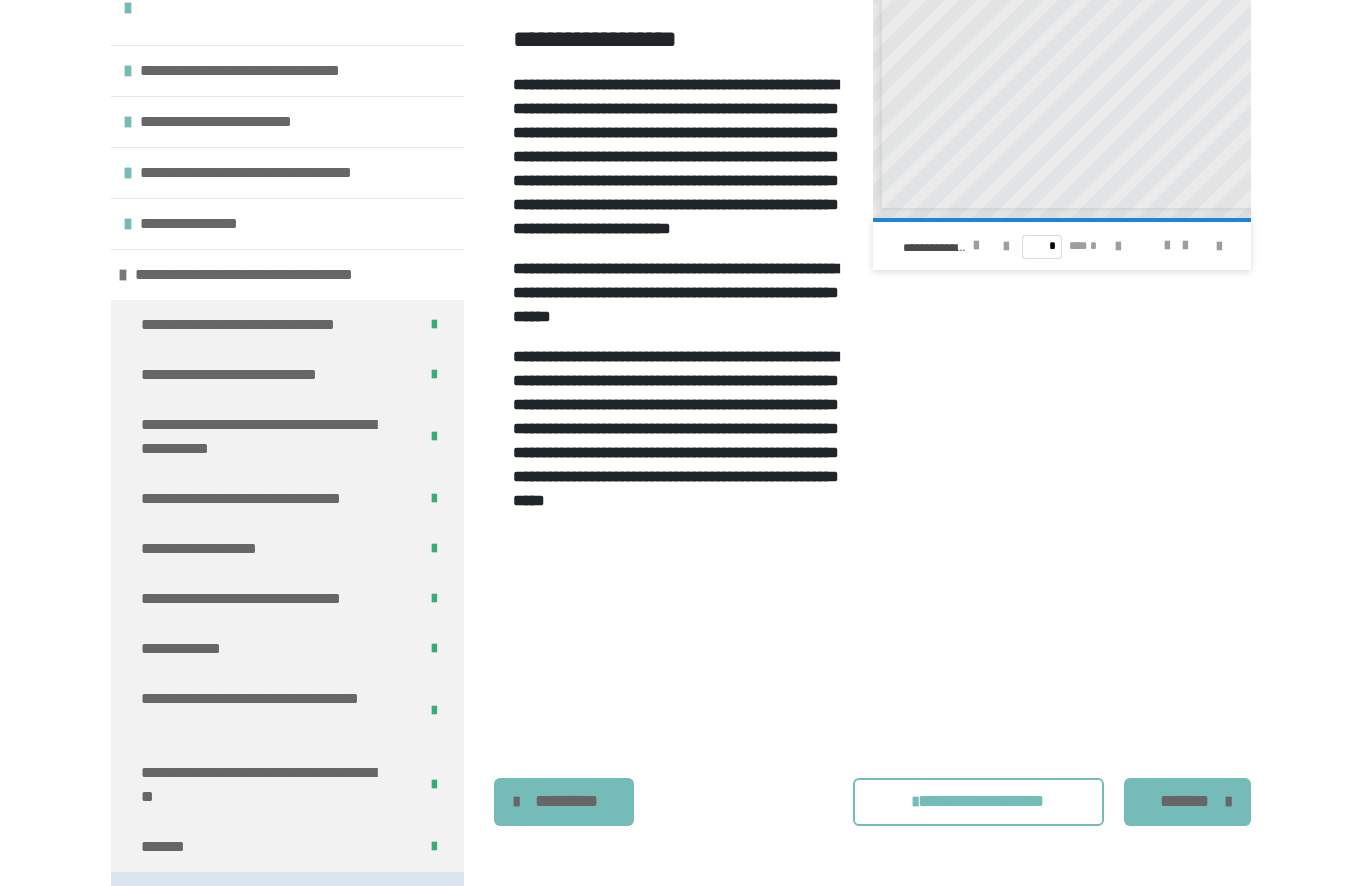 scroll, scrollTop: 79, scrollLeft: 0, axis: vertical 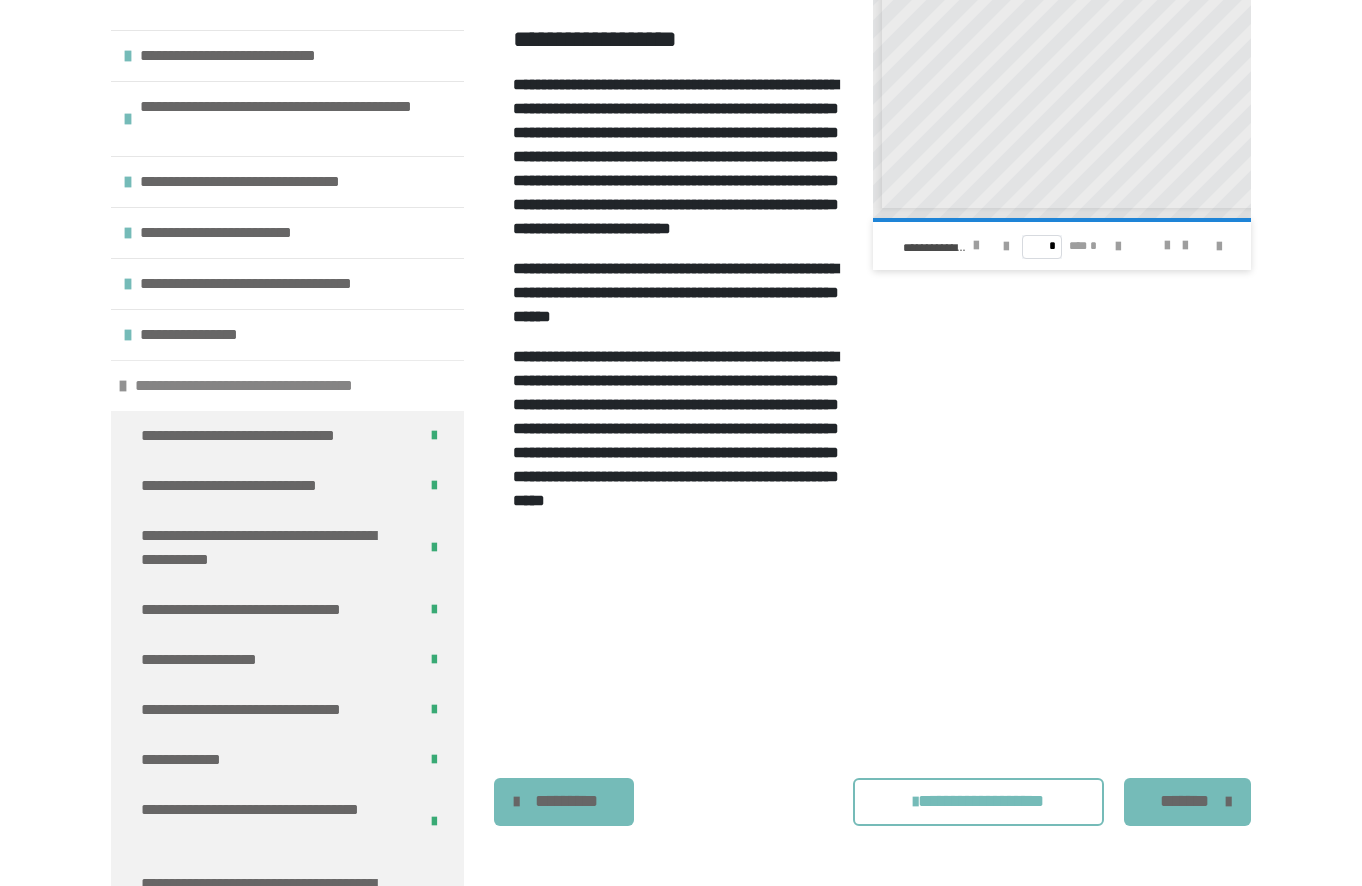 click at bounding box center (123, 386) 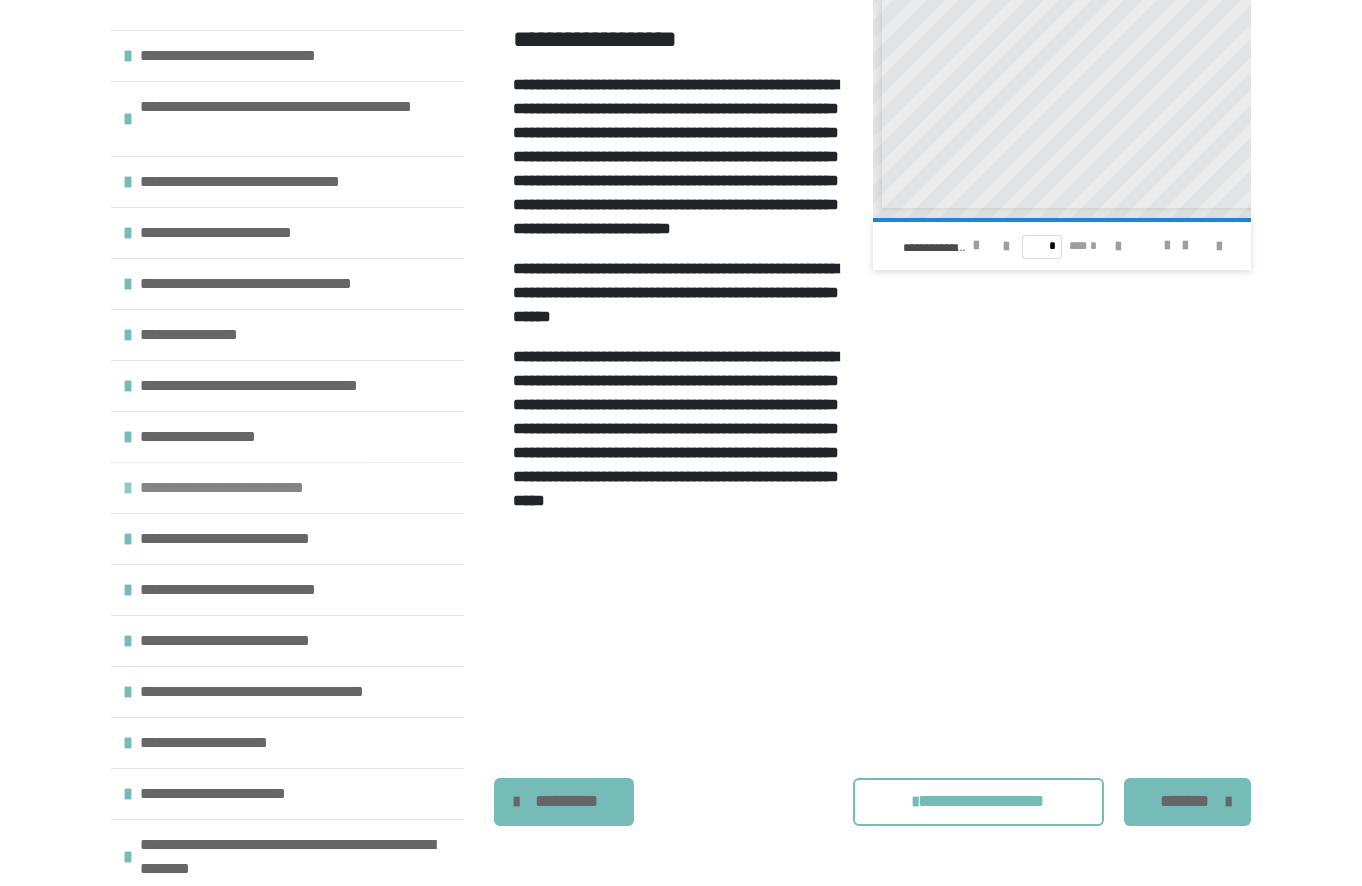 click at bounding box center [128, 488] 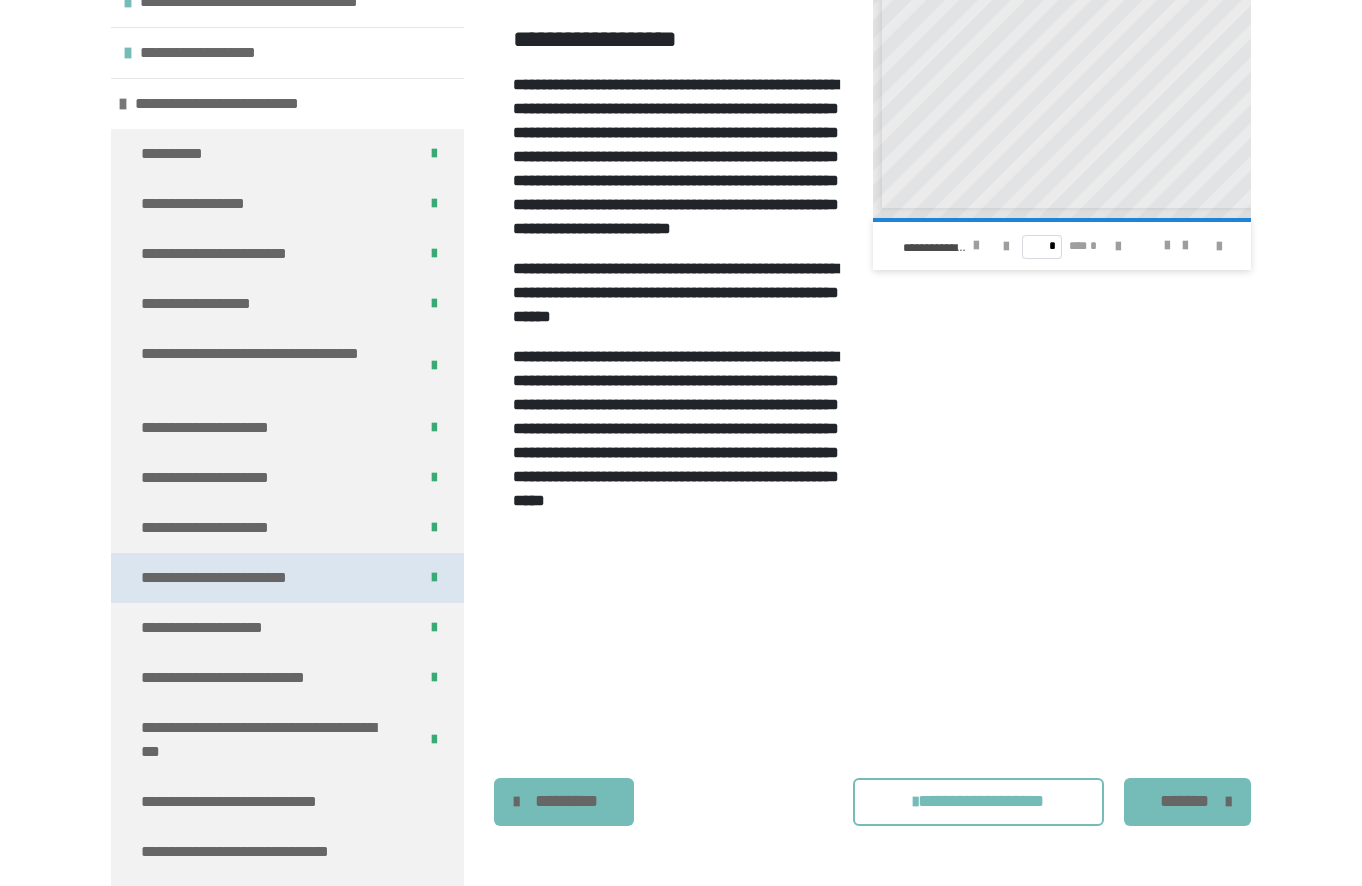 scroll, scrollTop: 271, scrollLeft: 0, axis: vertical 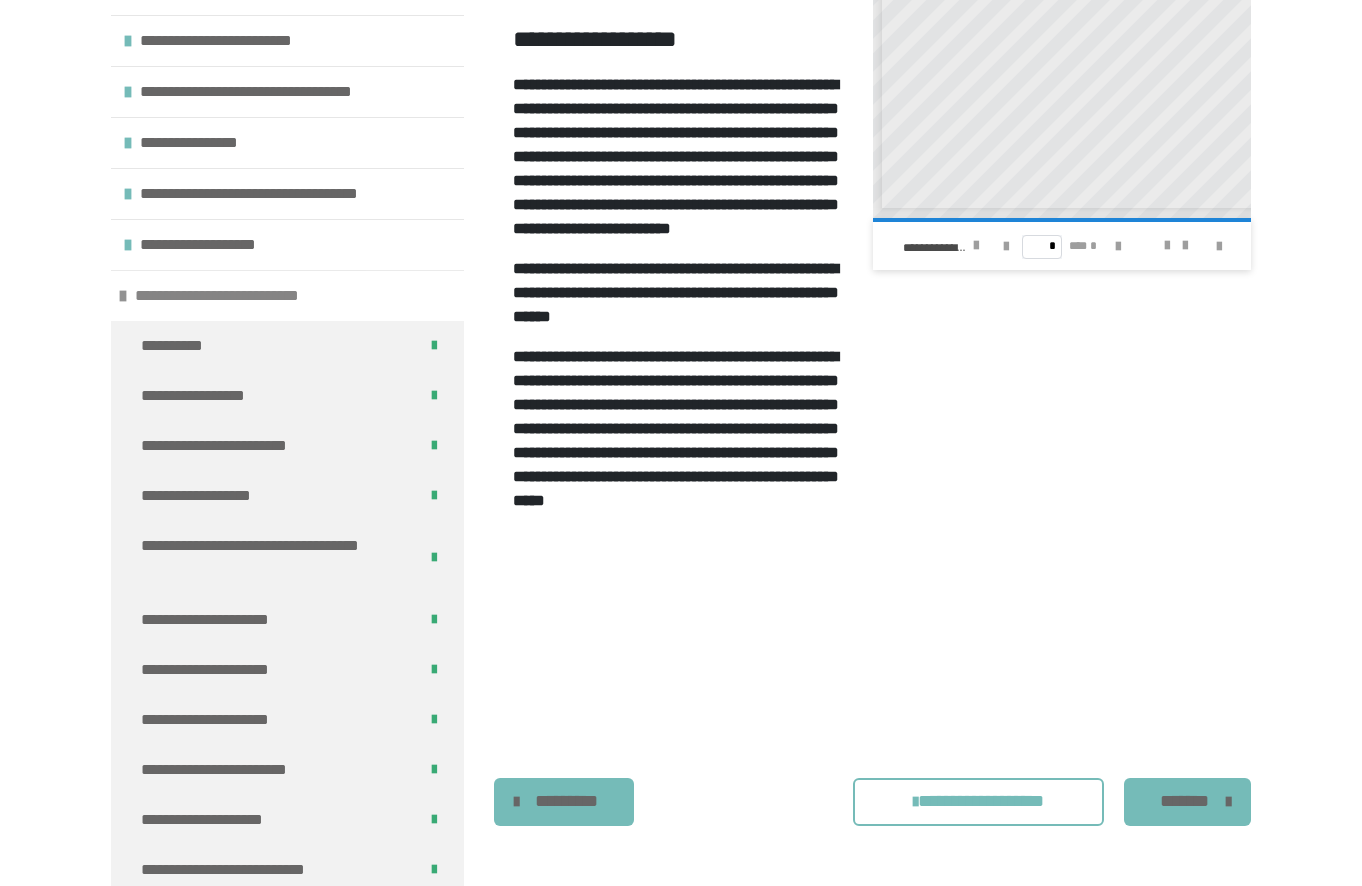 click at bounding box center [123, 296] 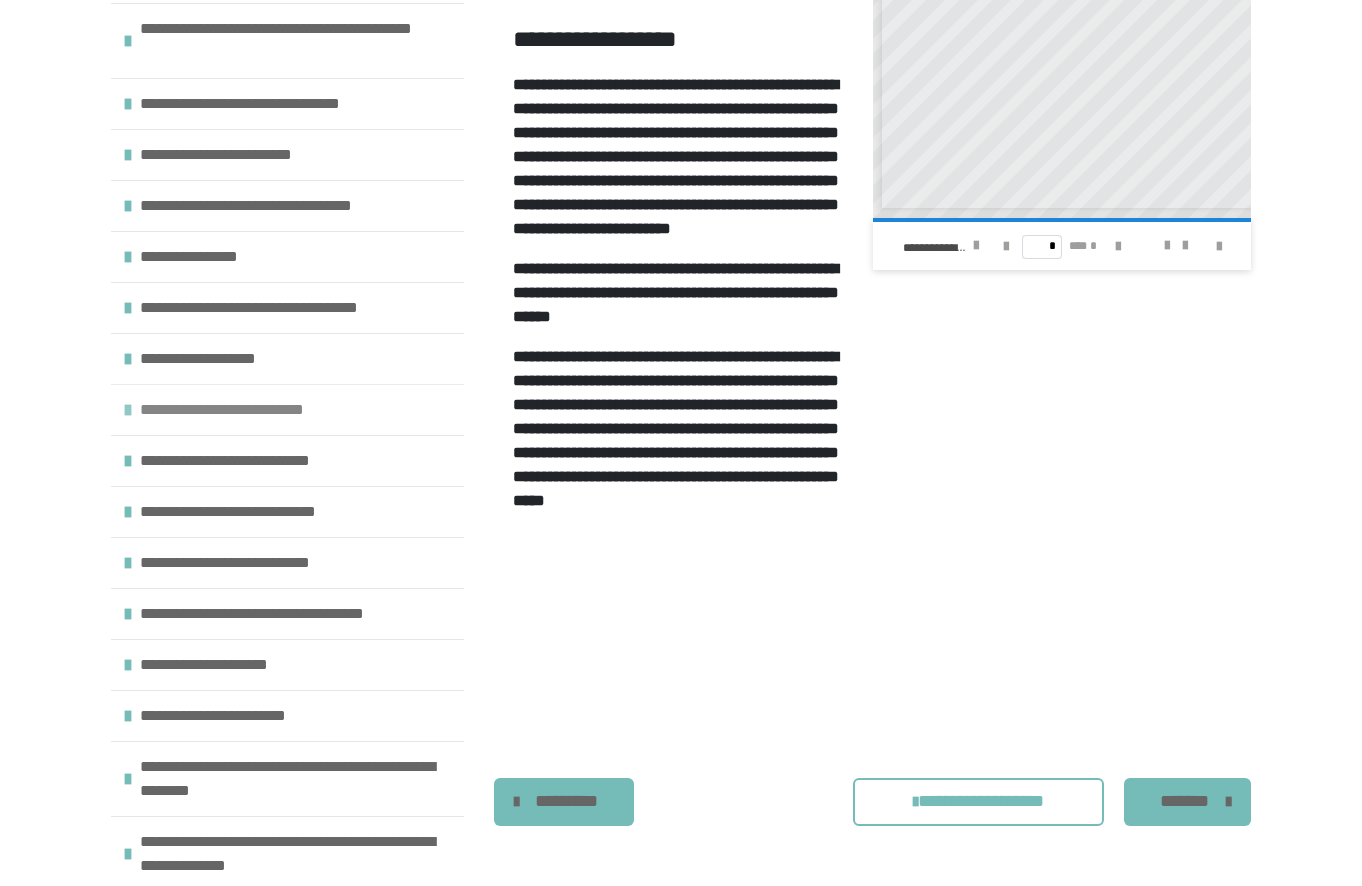 scroll, scrollTop: 157, scrollLeft: 0, axis: vertical 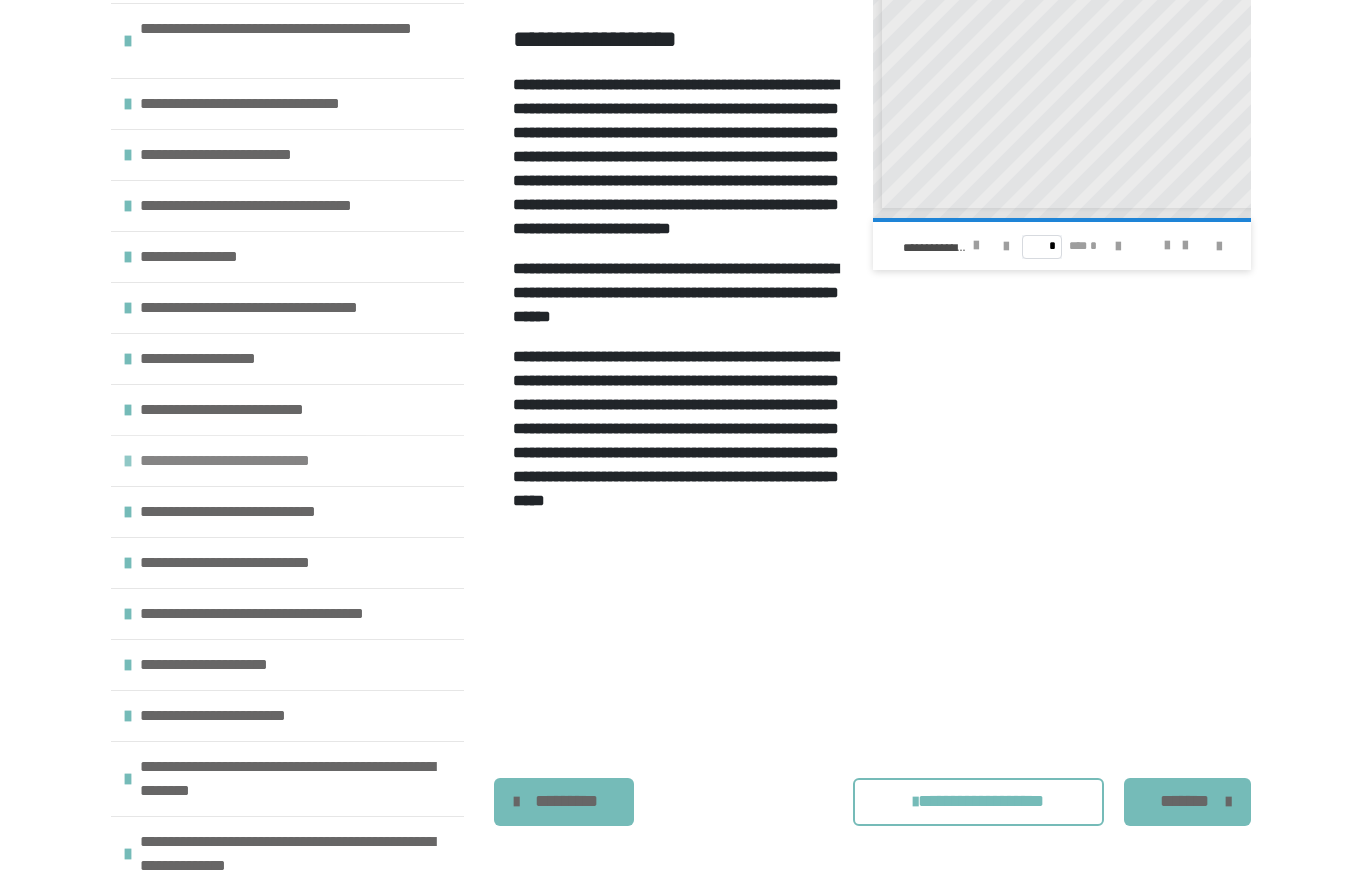 click at bounding box center [128, 461] 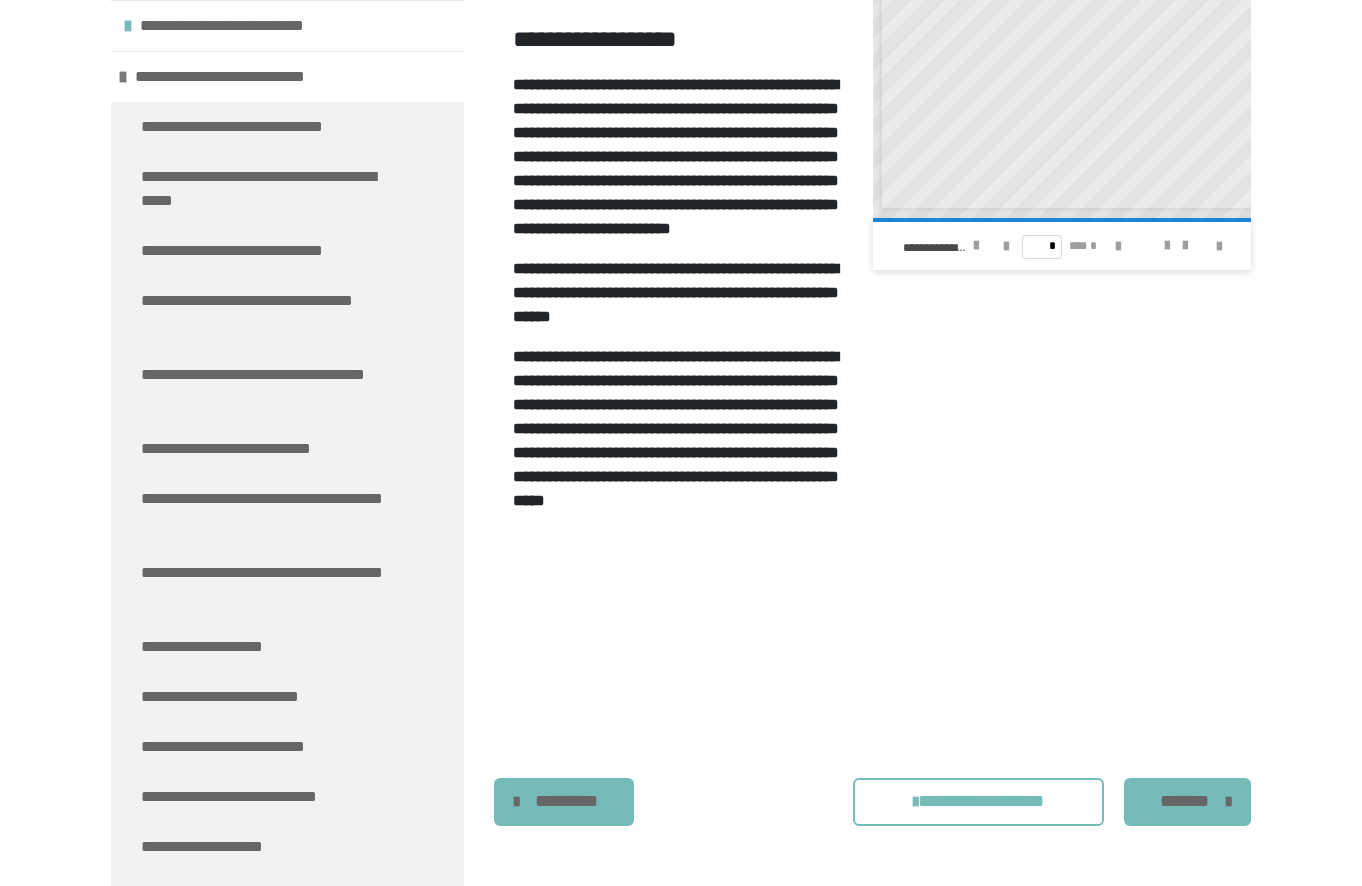 scroll, scrollTop: 253, scrollLeft: 0, axis: vertical 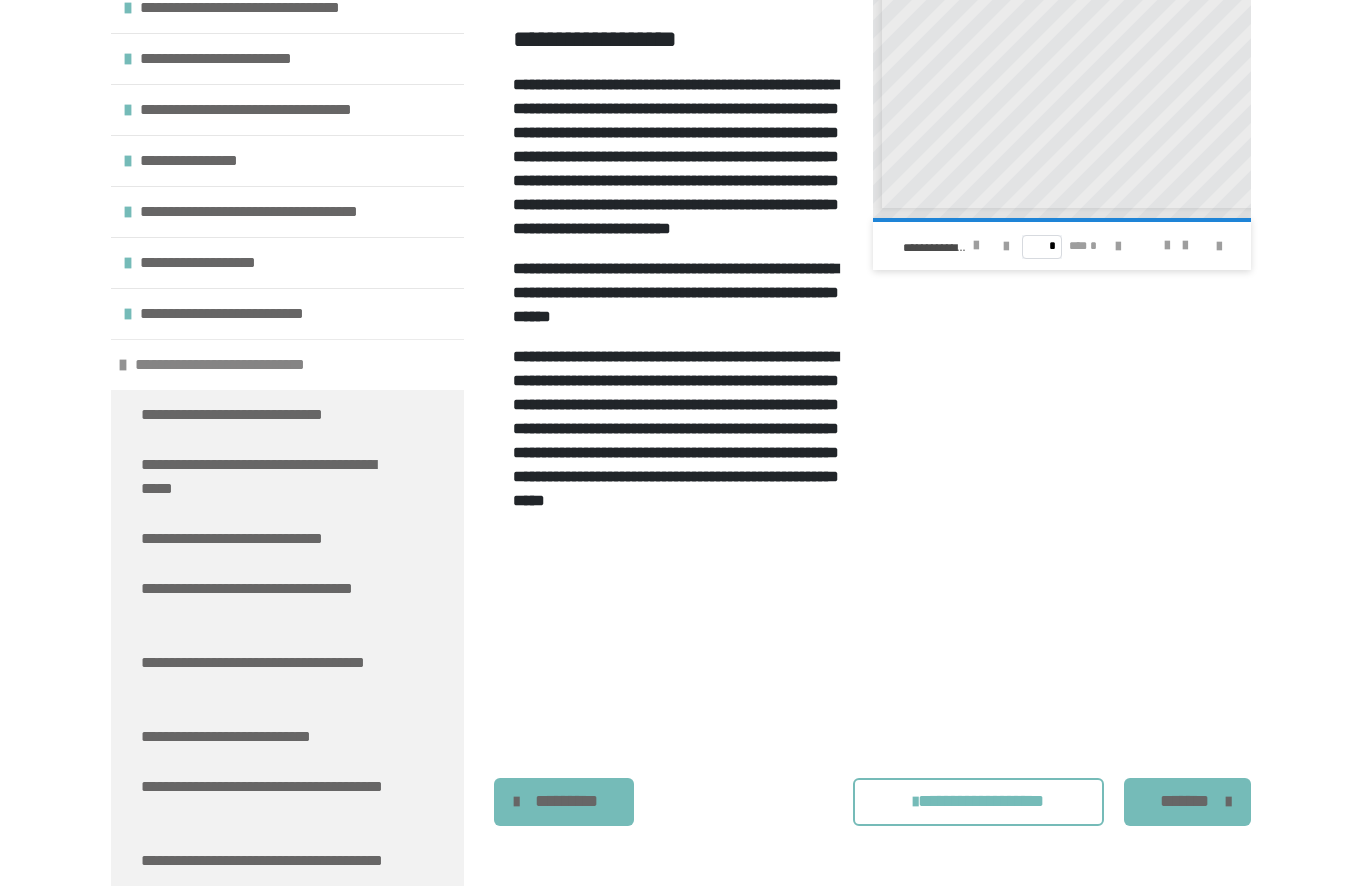 click on "**********" at bounding box center (287, 364) 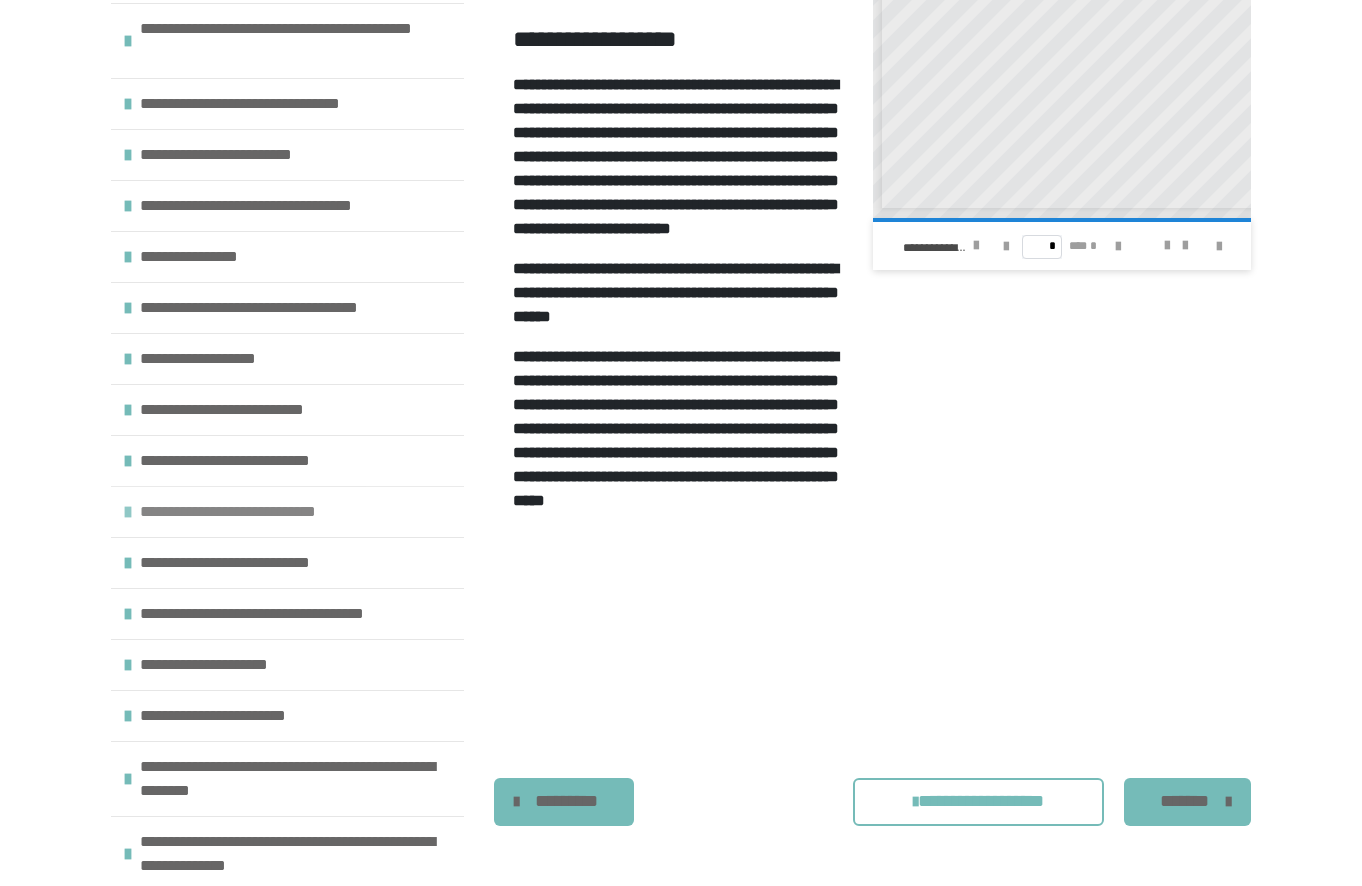 click at bounding box center [128, 512] 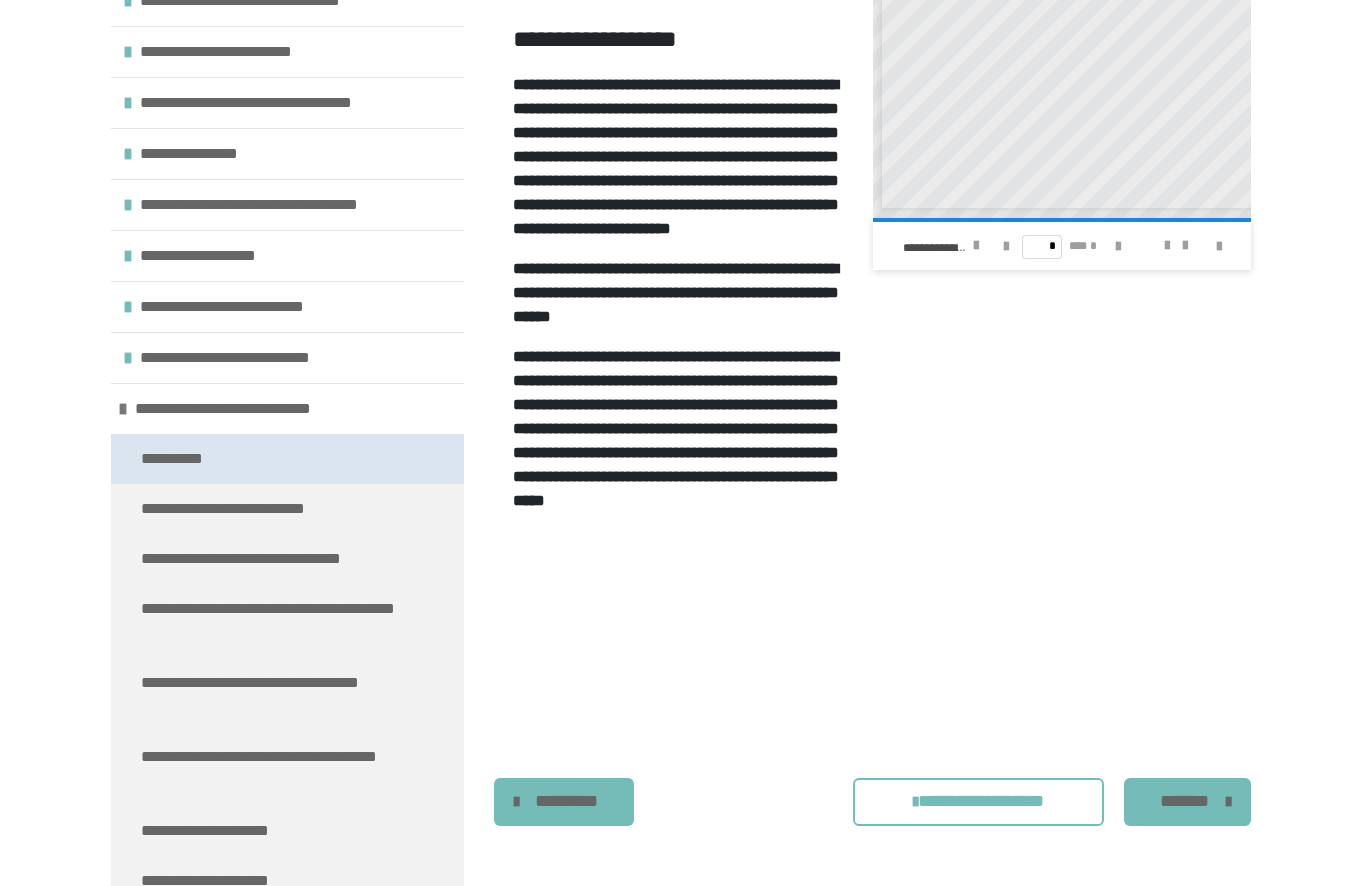 scroll, scrollTop: 253, scrollLeft: 0, axis: vertical 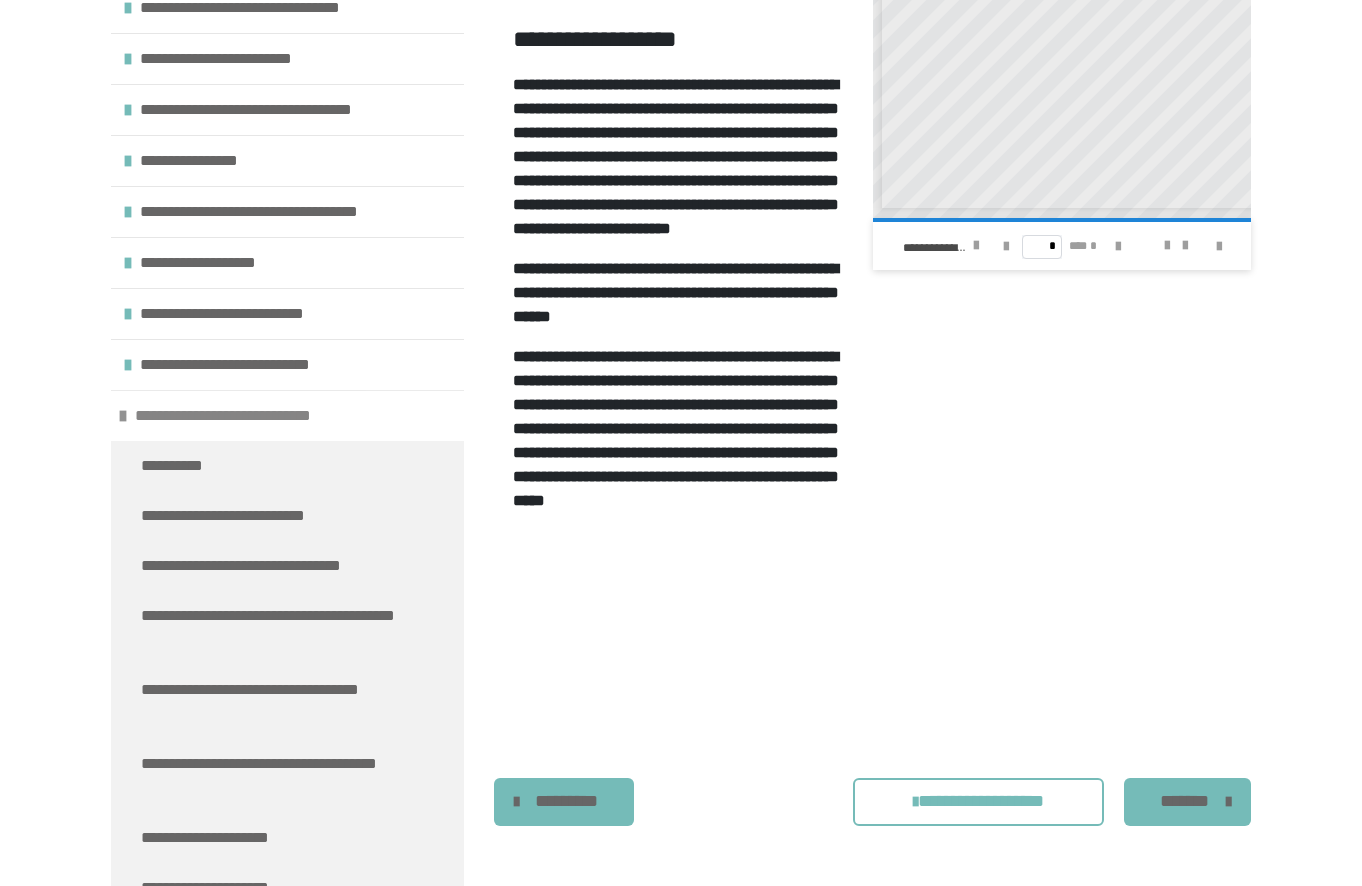 click at bounding box center (123, 416) 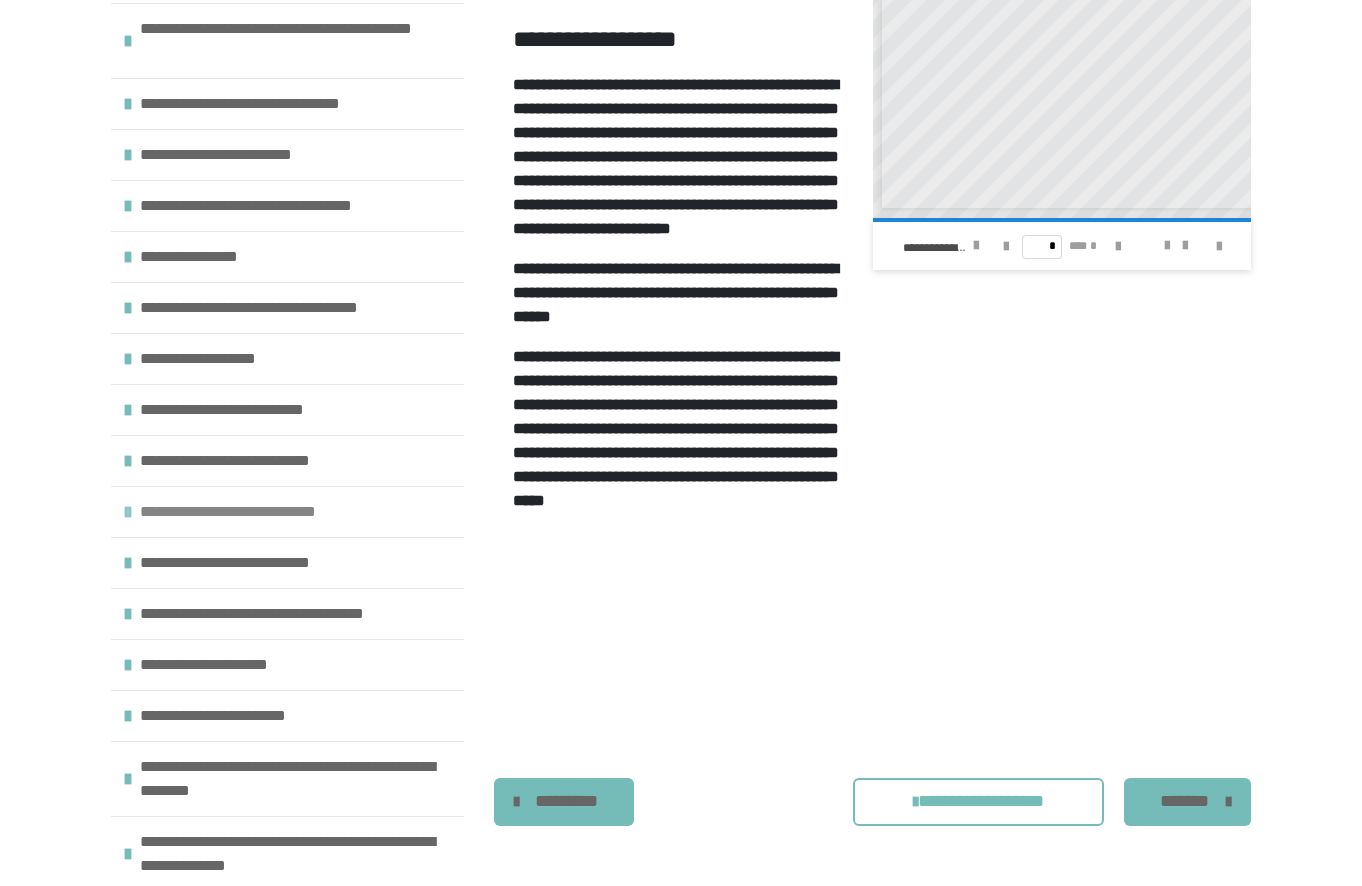 scroll, scrollTop: 157, scrollLeft: 0, axis: vertical 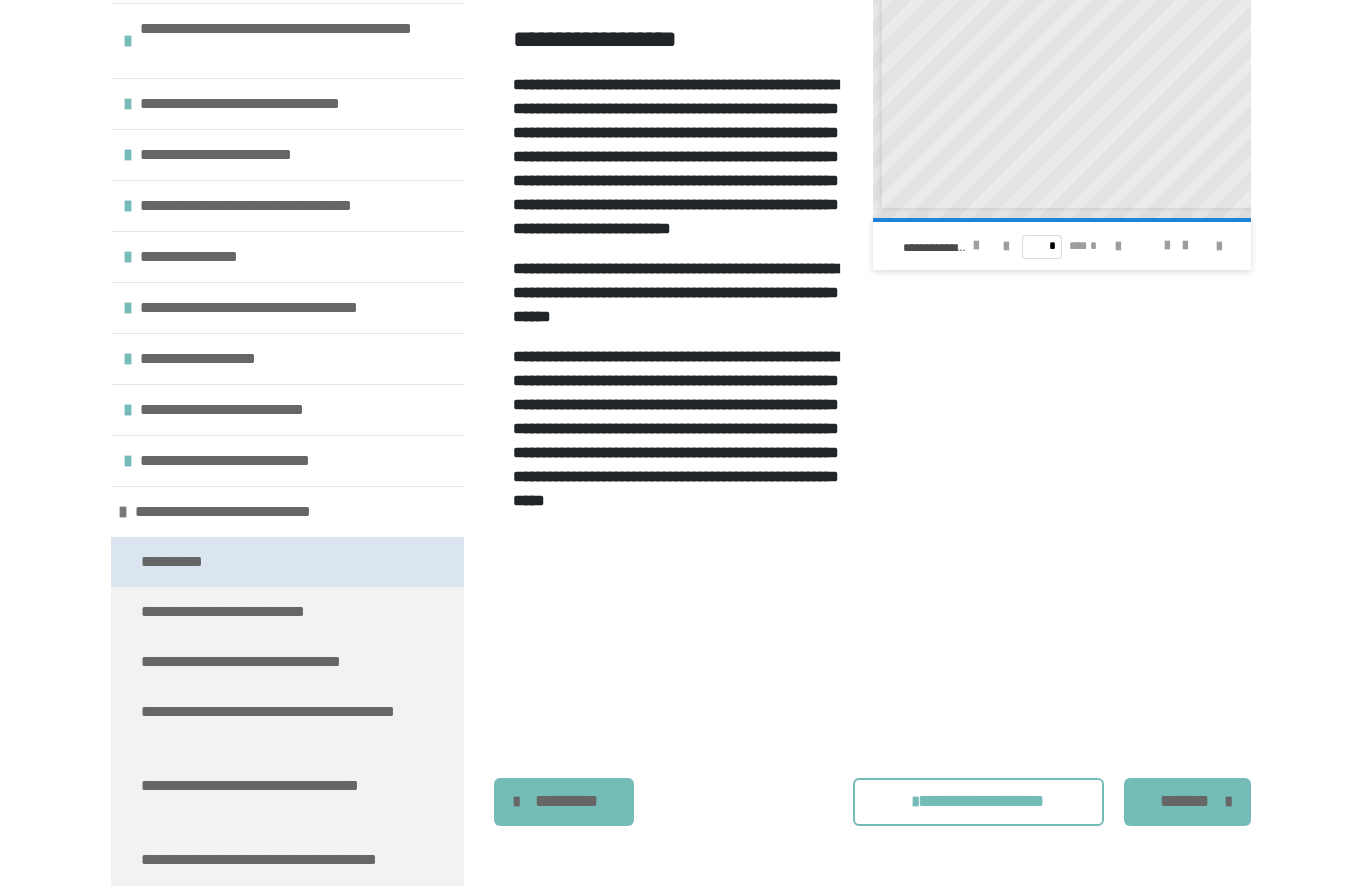 click on "**********" at bounding box center (176, 562) 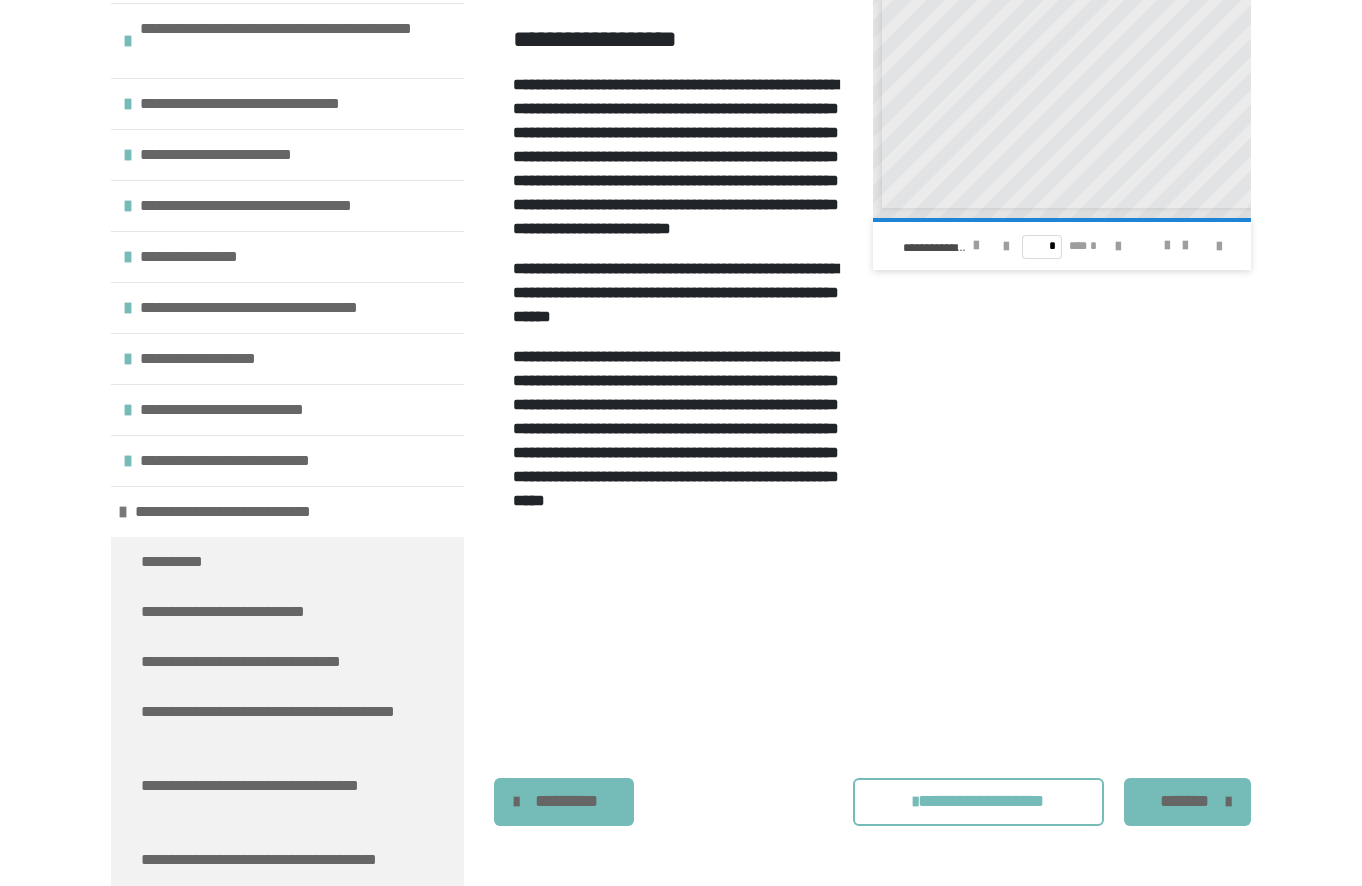 scroll, scrollTop: 270, scrollLeft: 0, axis: vertical 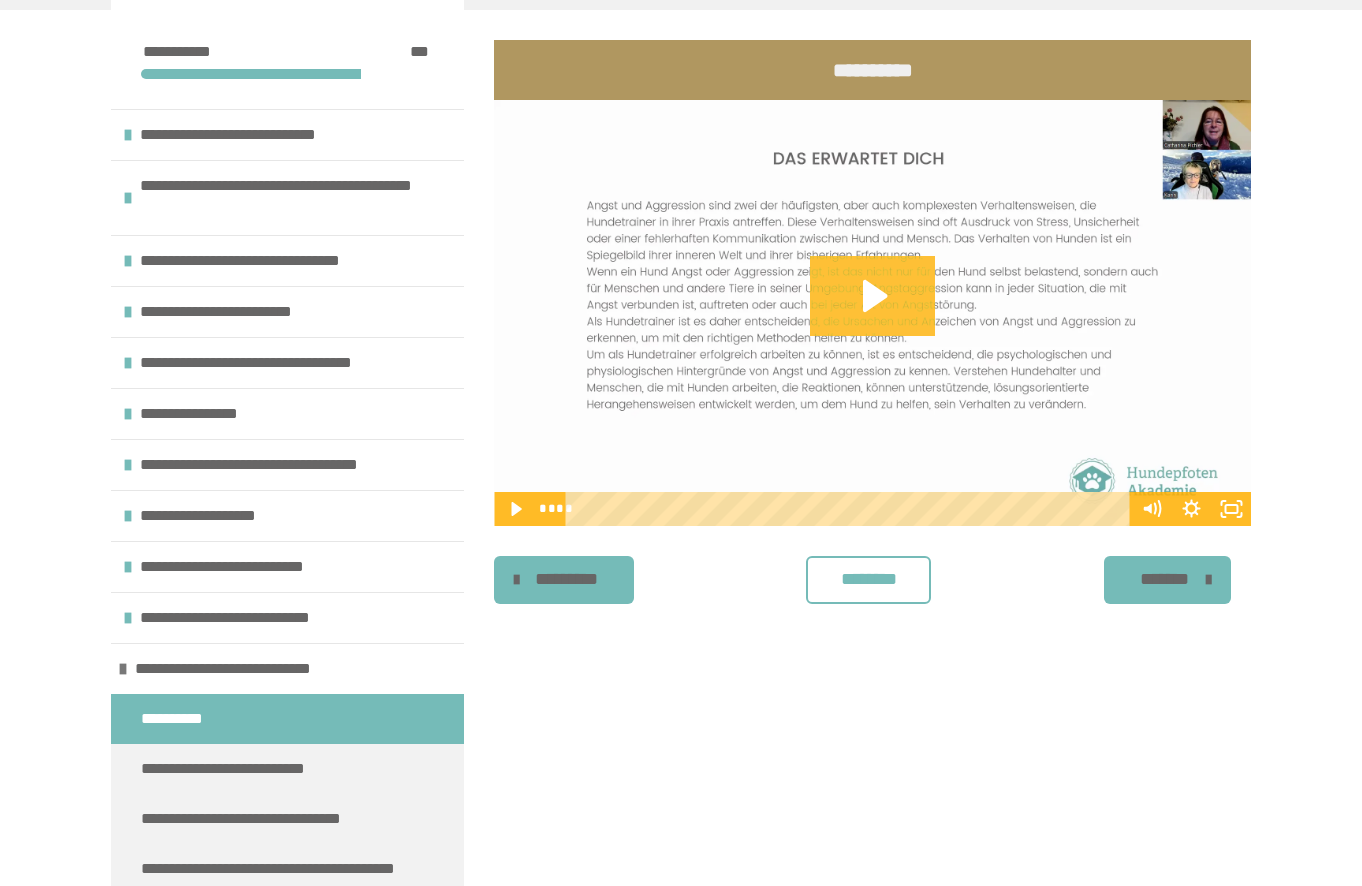 click 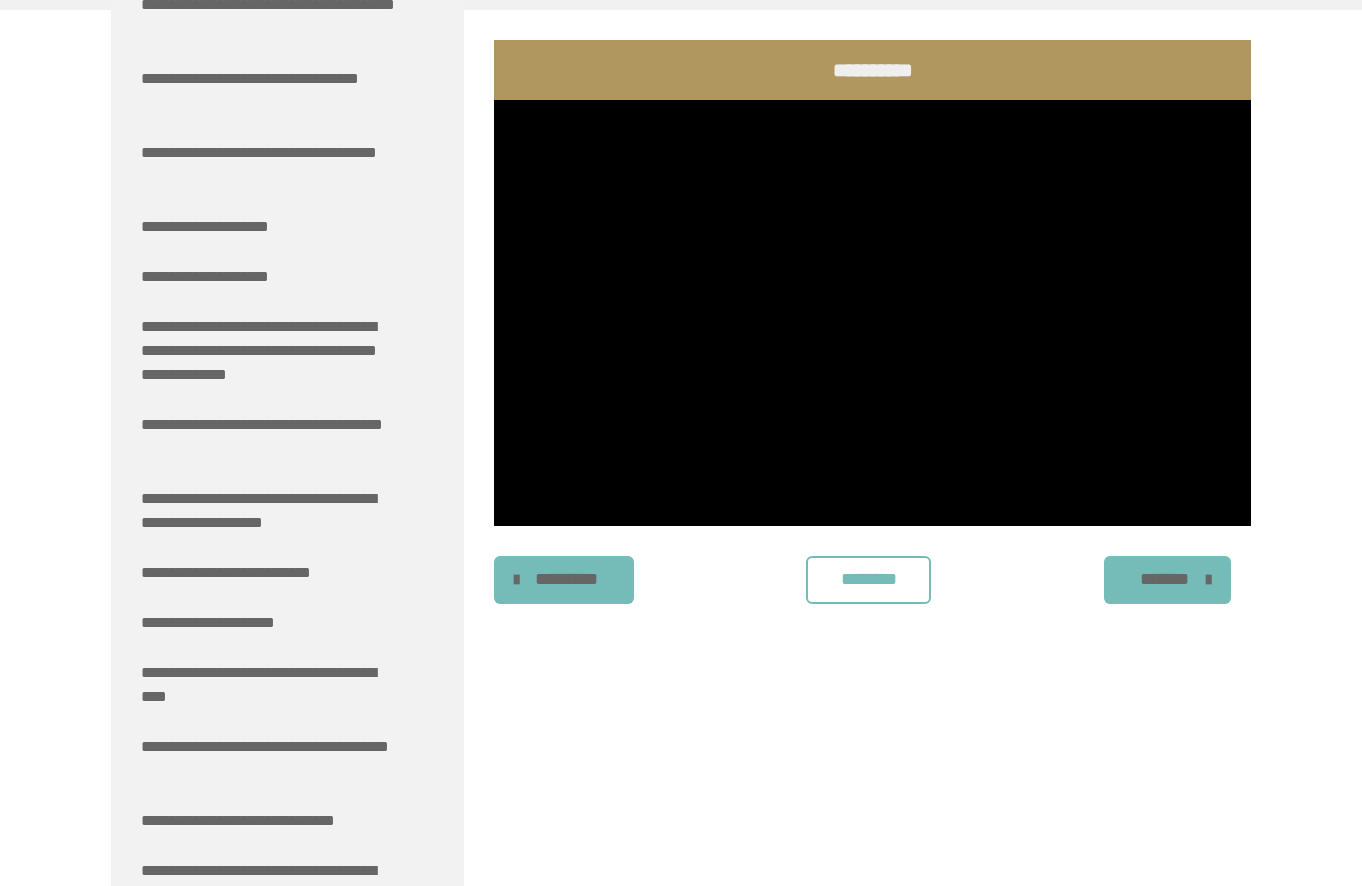 scroll, scrollTop: 1247, scrollLeft: 0, axis: vertical 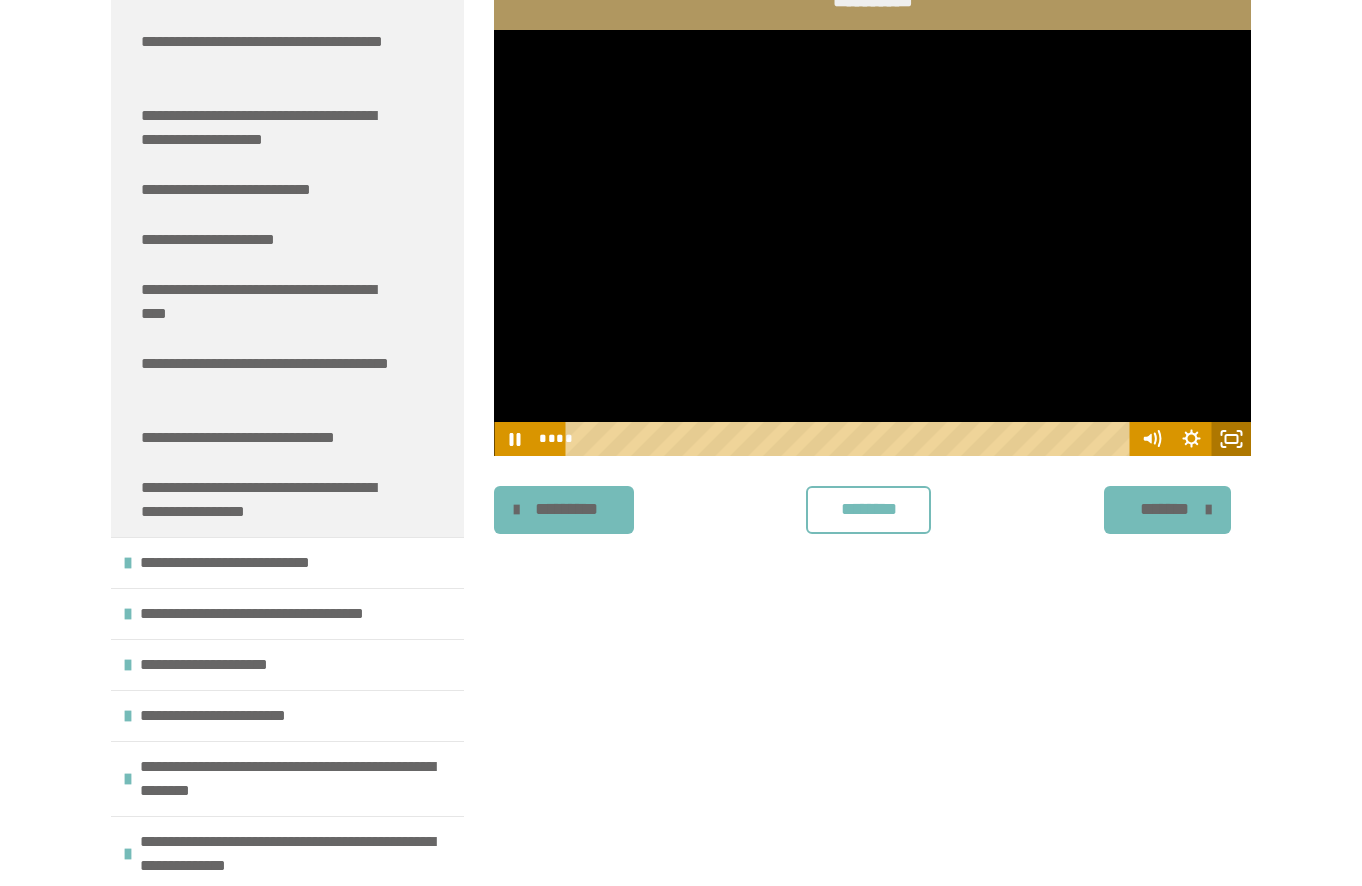 click 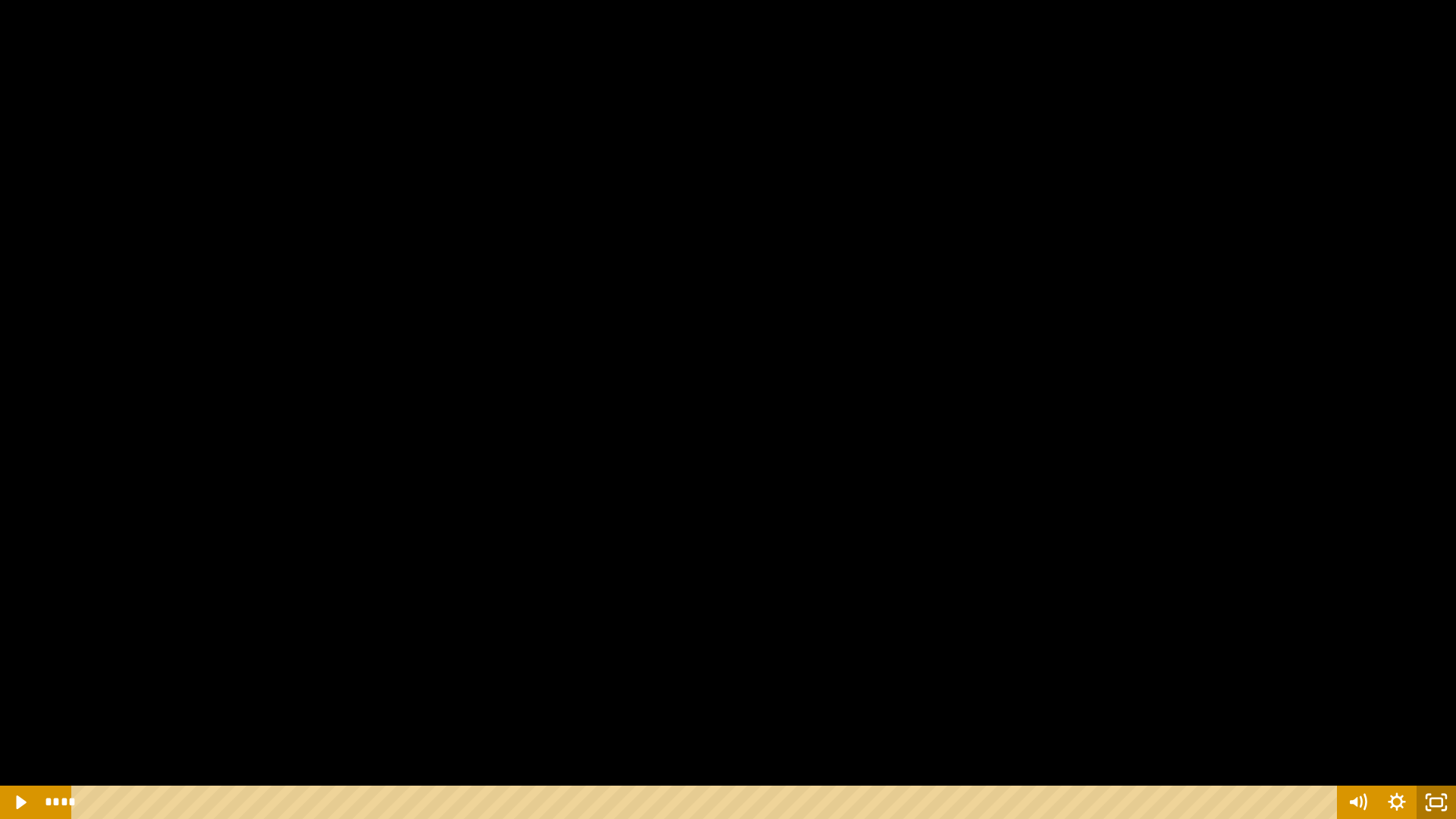 click 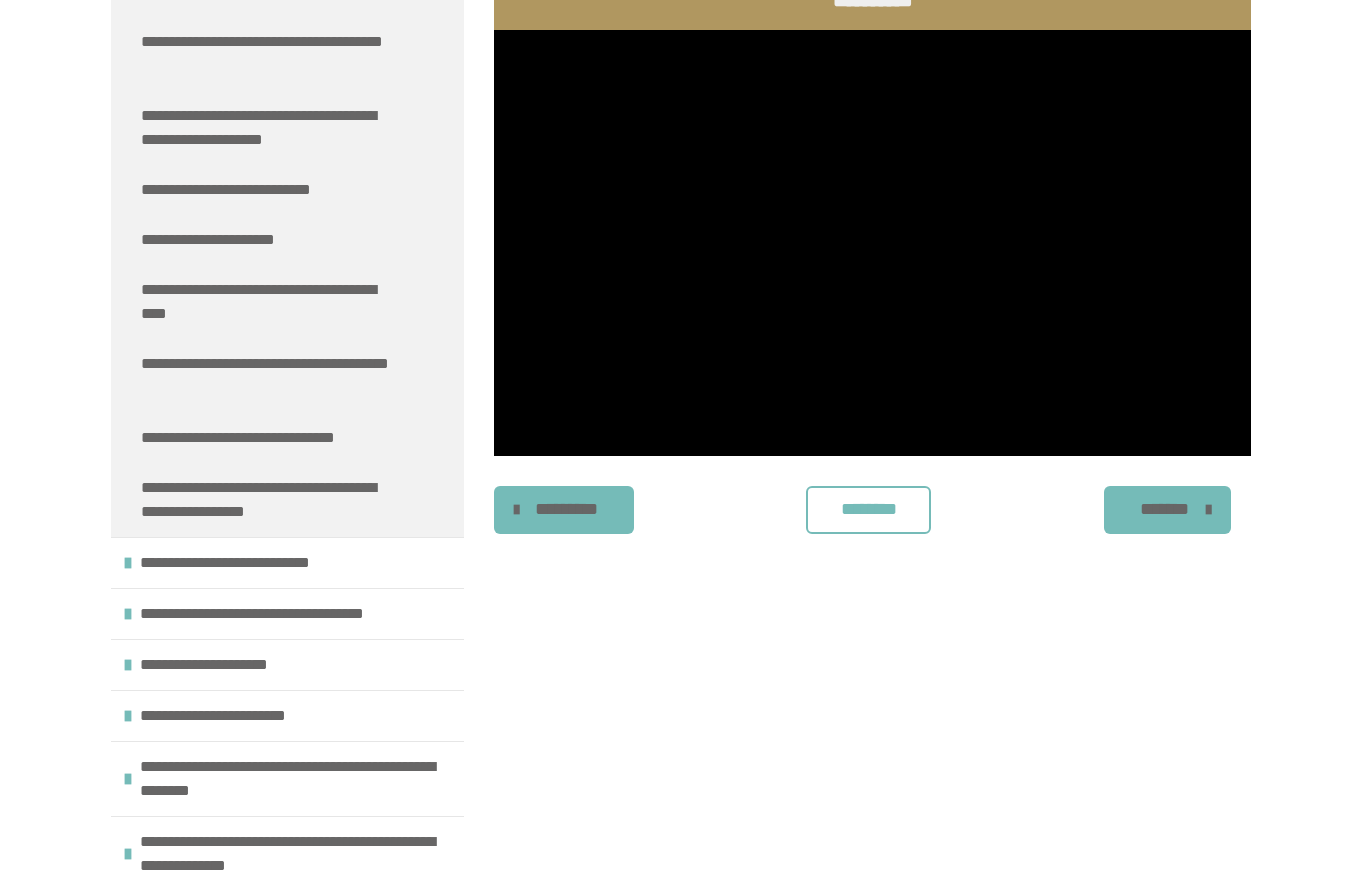 click on "********" at bounding box center (868, 510) 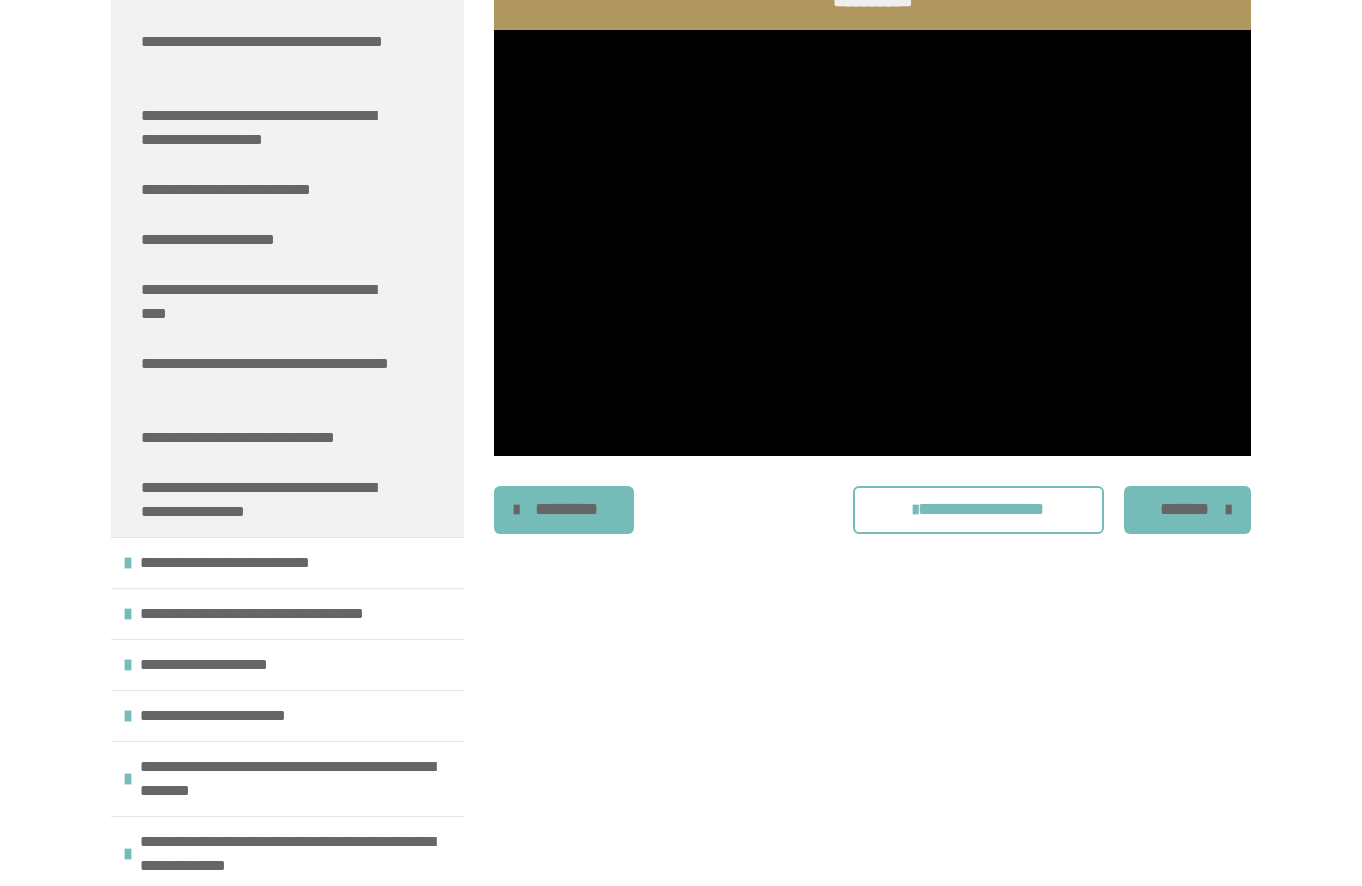 click on "*******" at bounding box center (1185, 509) 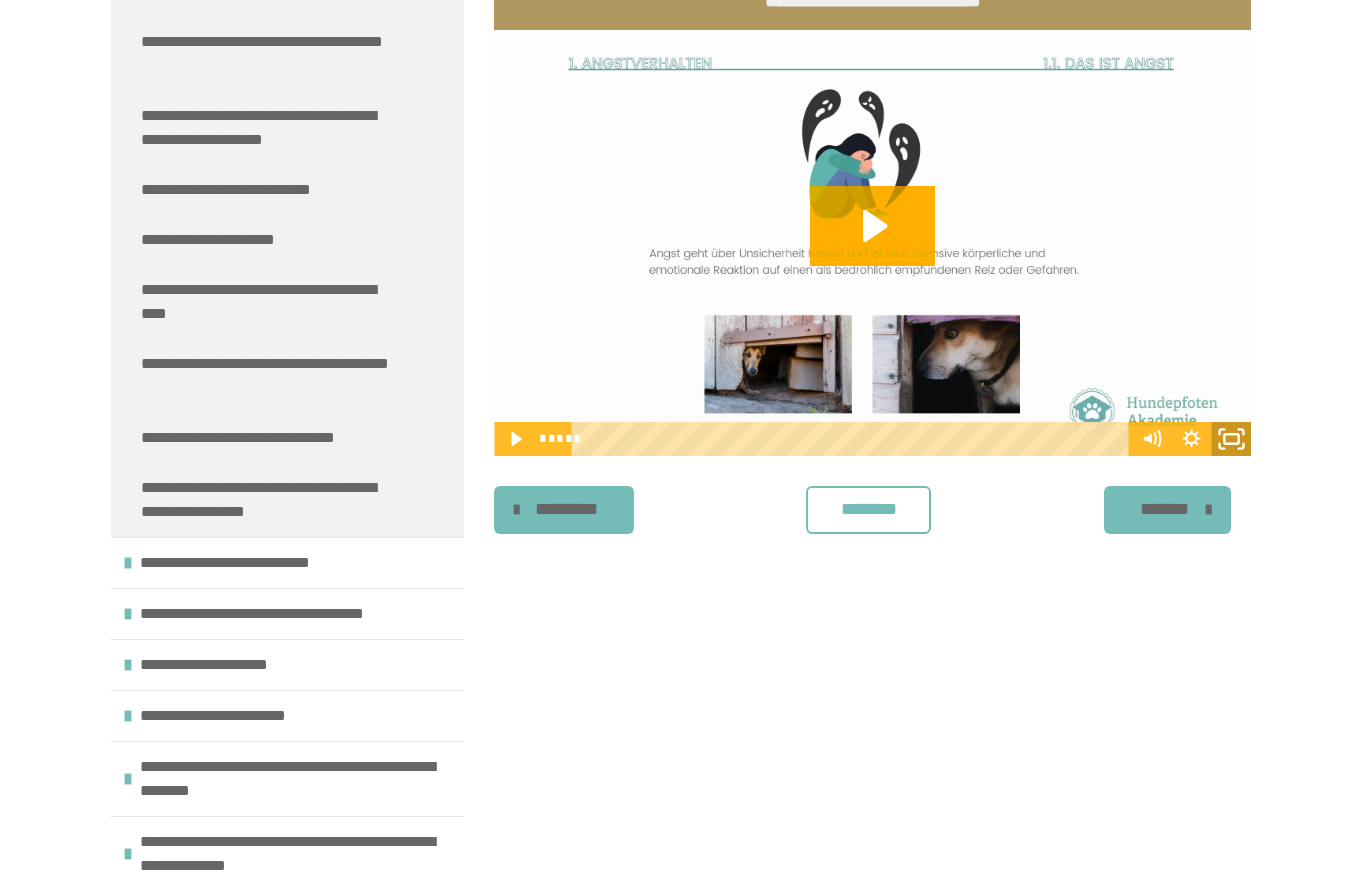 click 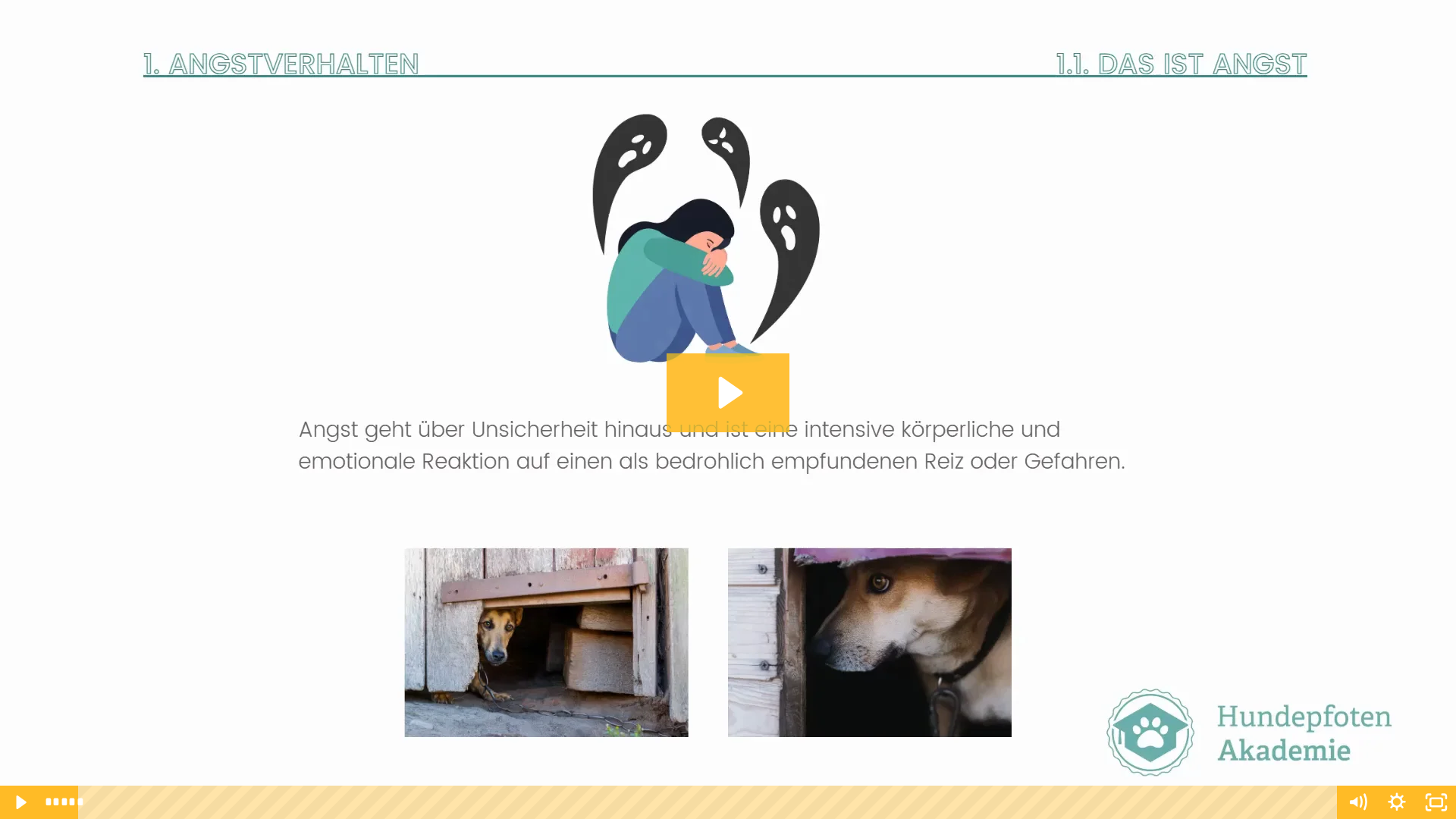 click 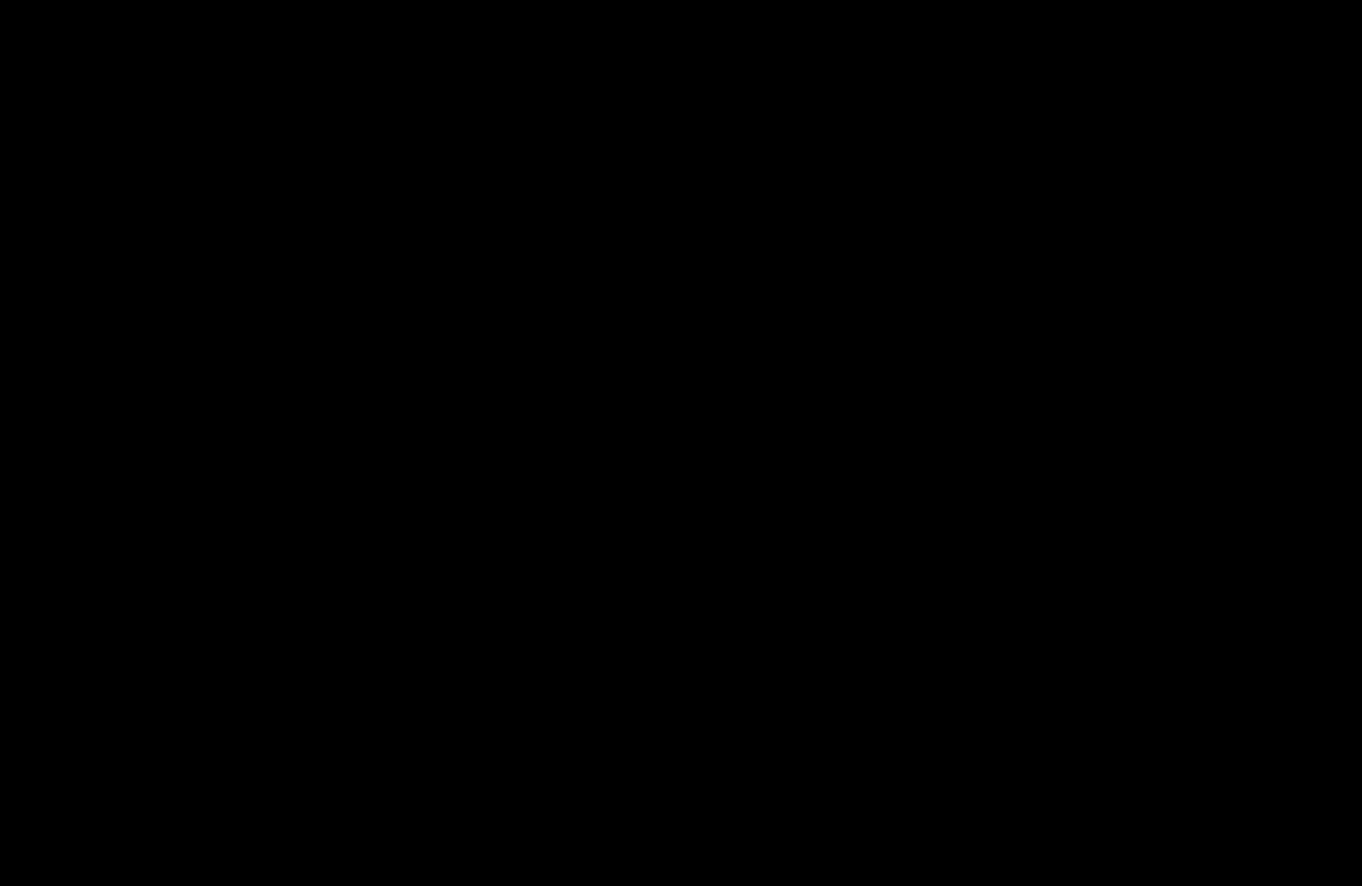 scroll, scrollTop: 191, scrollLeft: 0, axis: vertical 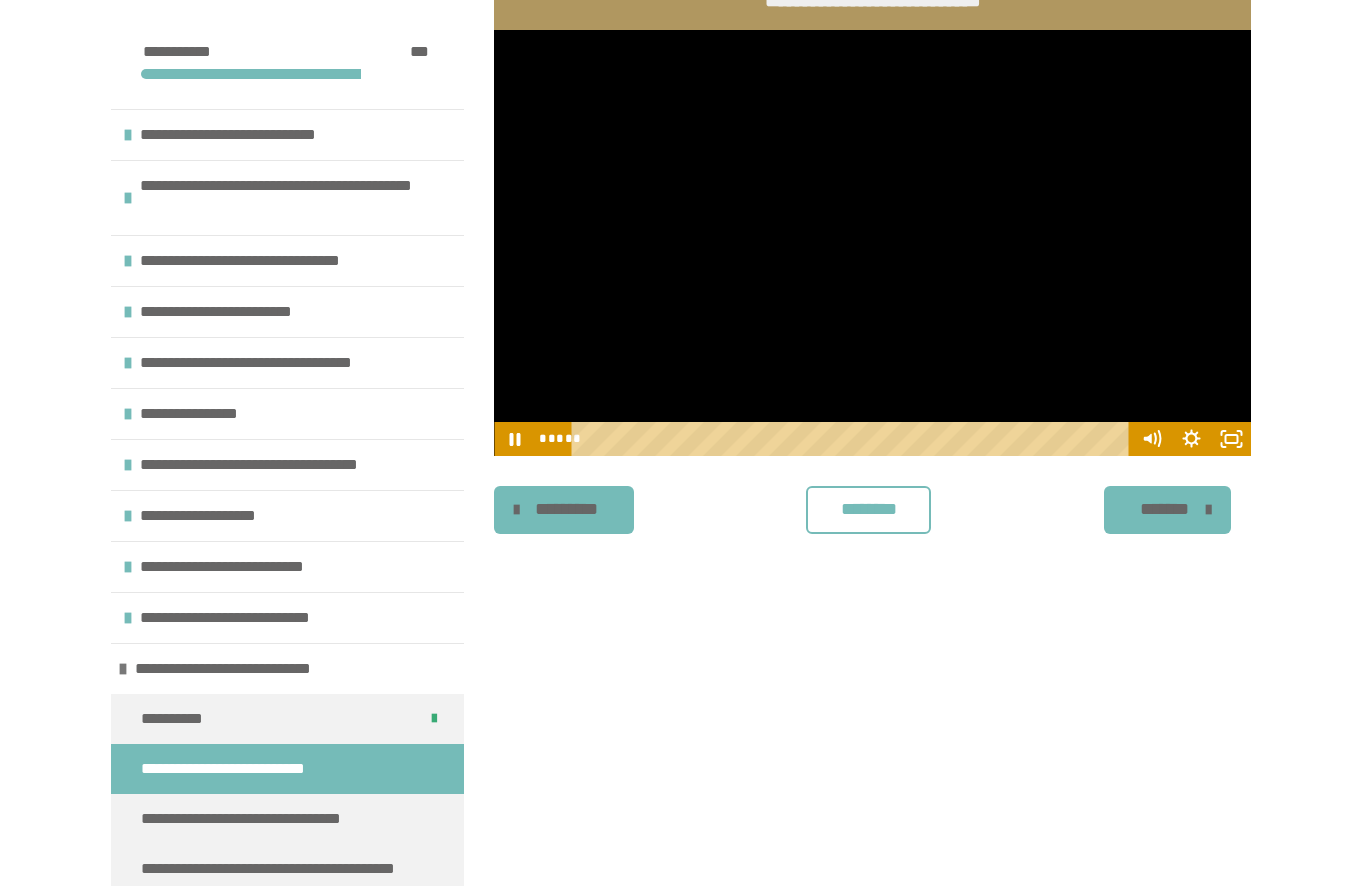 click on "********" at bounding box center [868, 509] 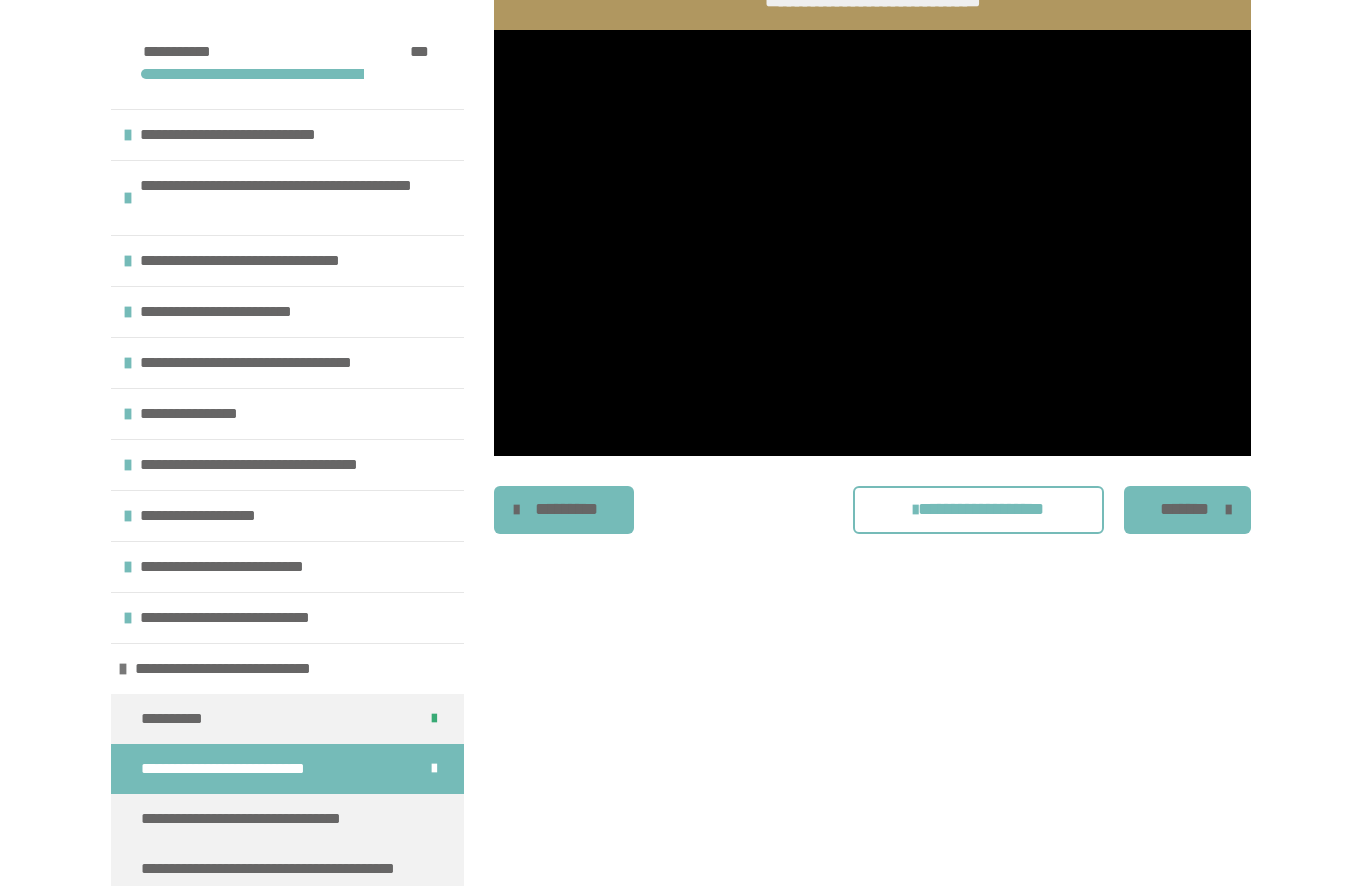 click on "*******" at bounding box center [1187, 510] 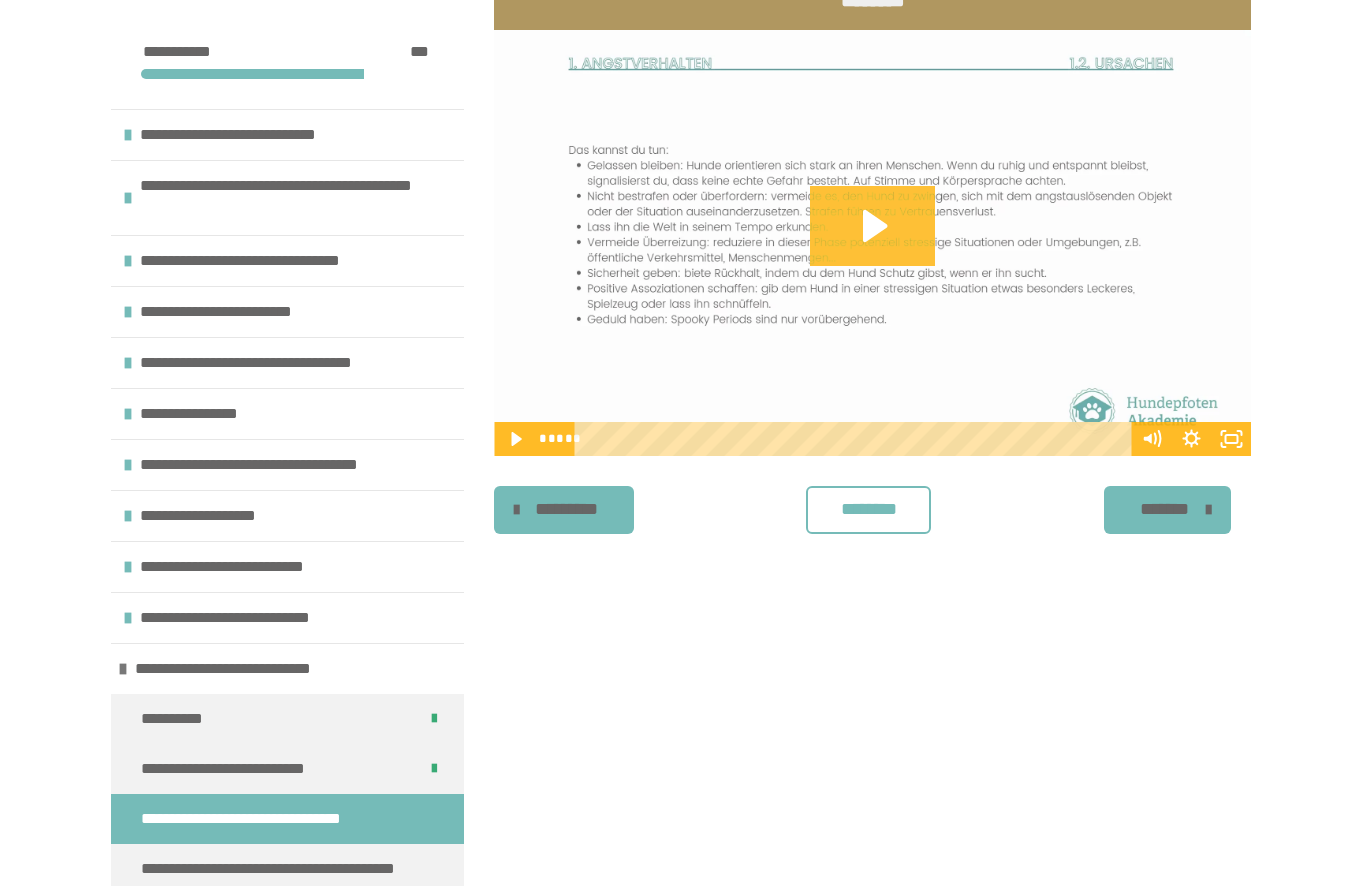 click 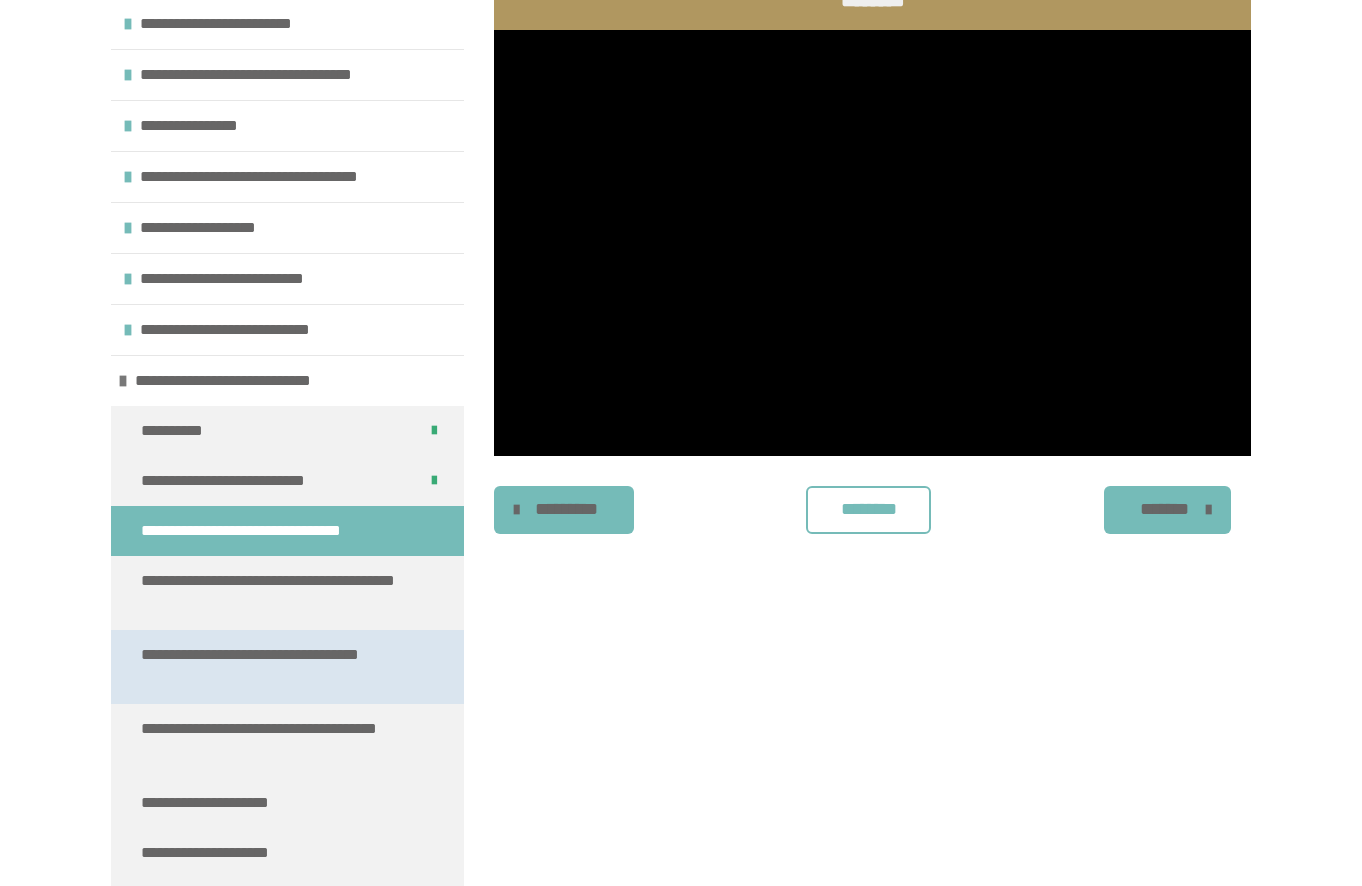 scroll, scrollTop: 480, scrollLeft: 0, axis: vertical 